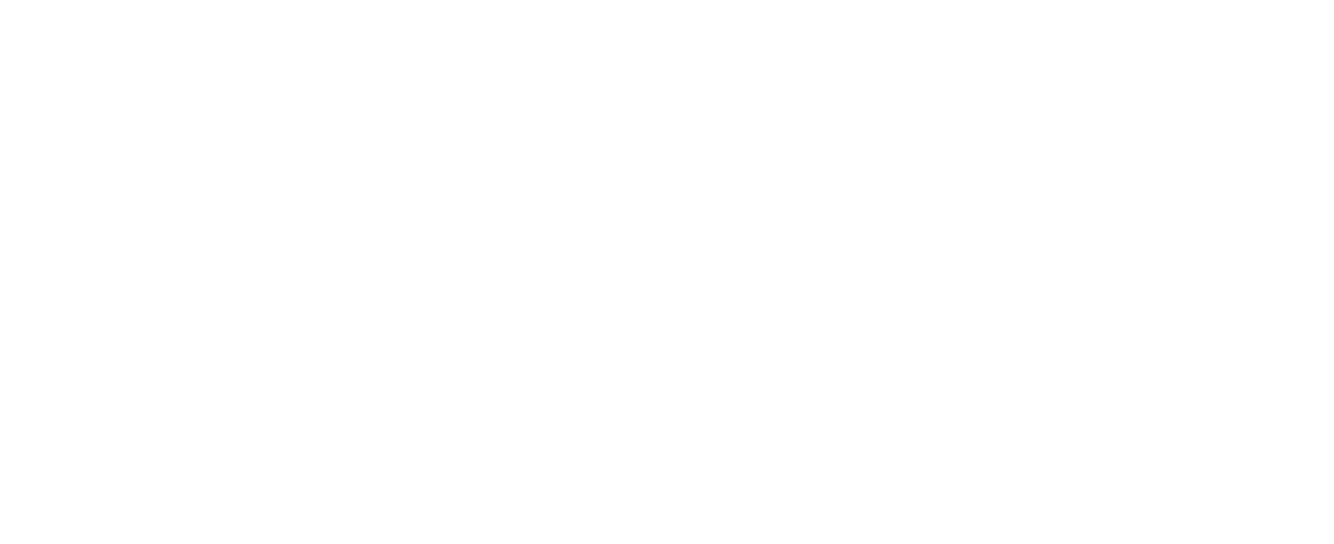 scroll, scrollTop: 0, scrollLeft: 0, axis: both 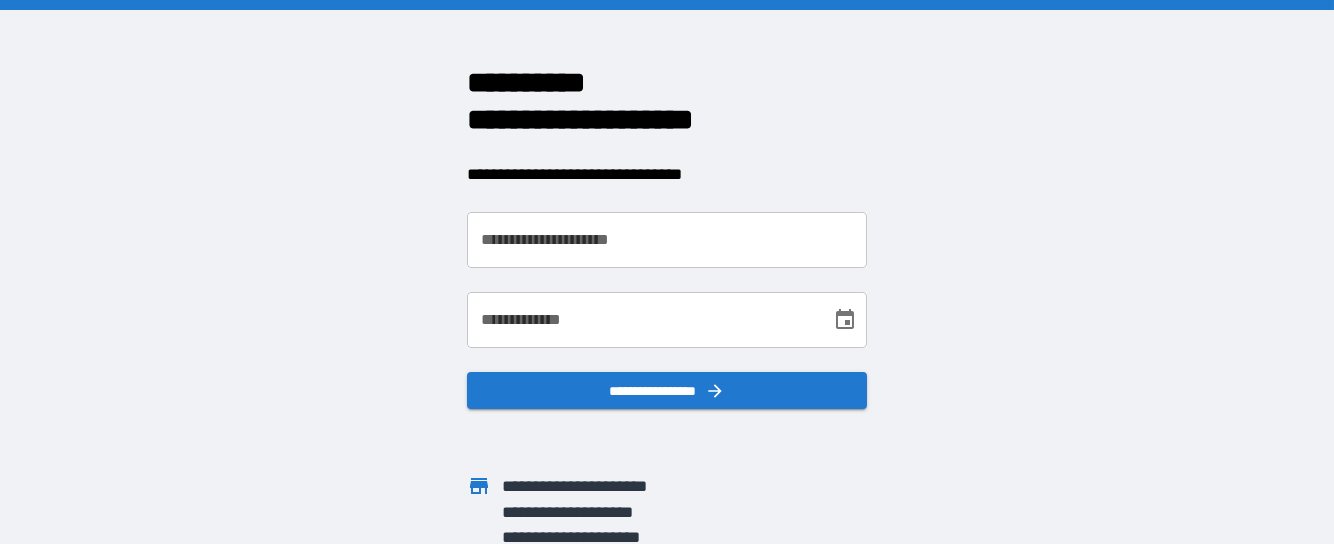 click on "**********" at bounding box center [667, 240] 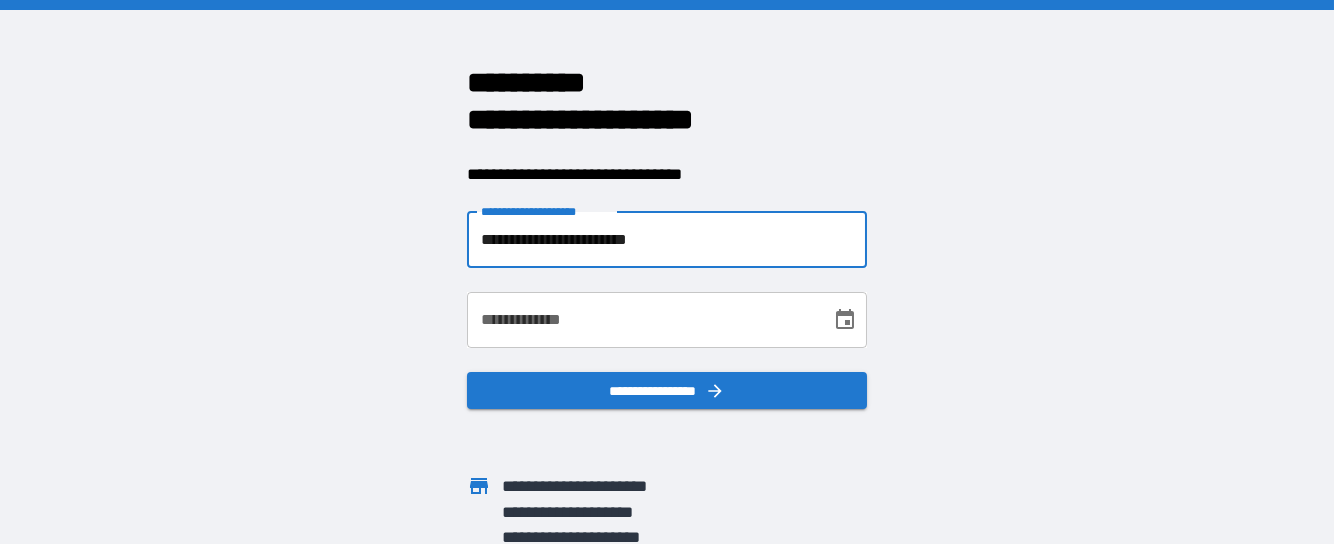 type on "**********" 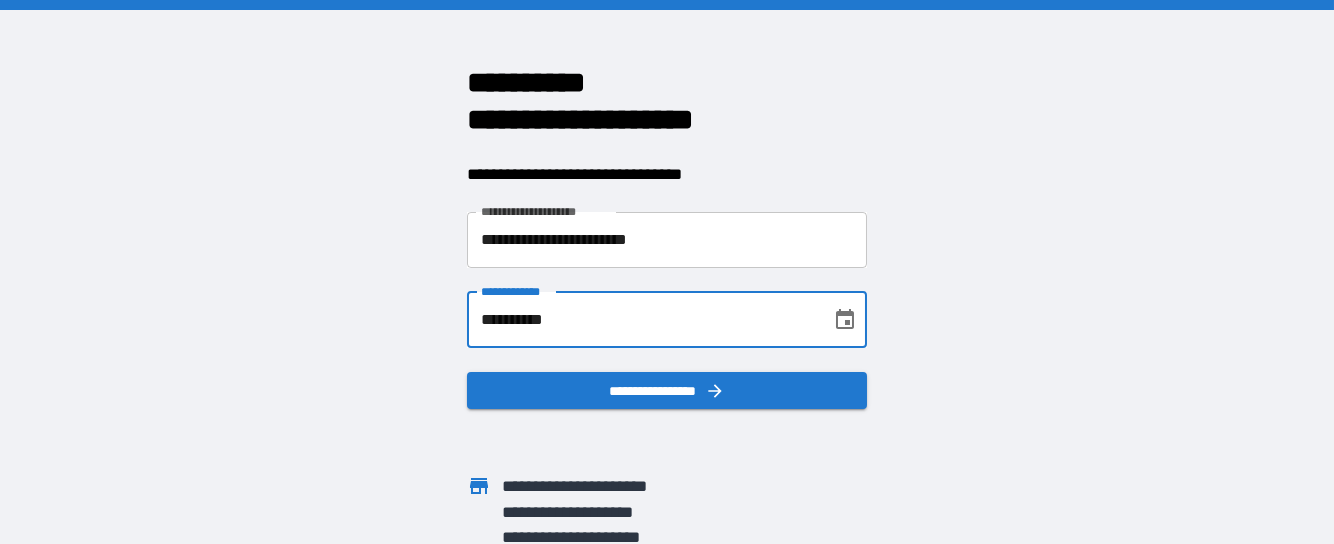 type on "**********" 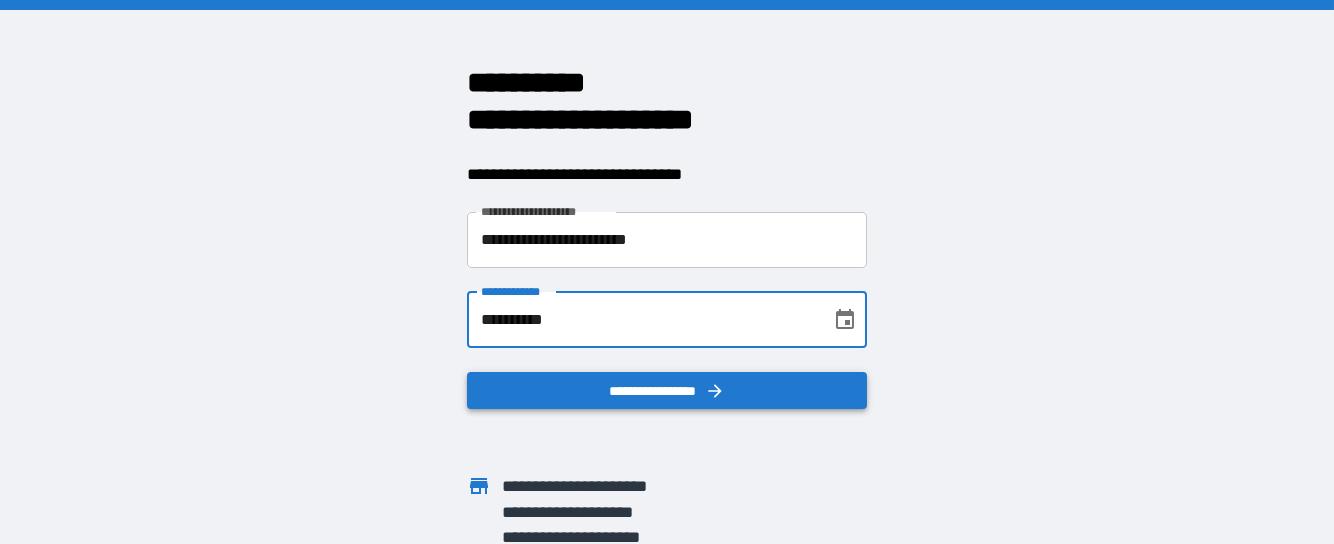 click 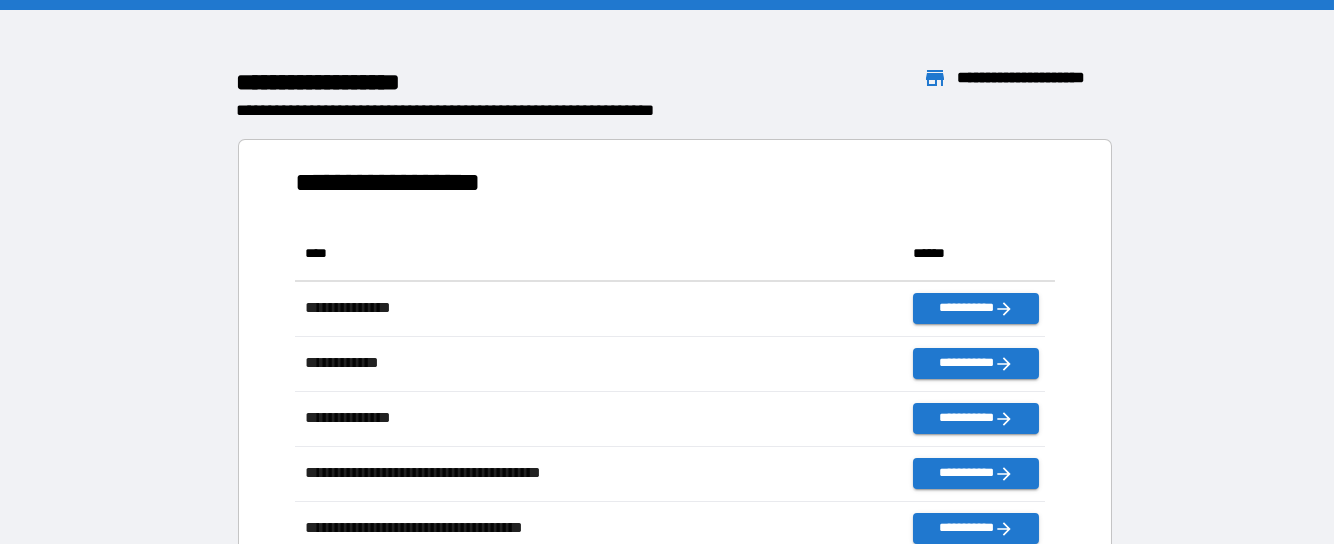 scroll, scrollTop: 15, scrollLeft: 15, axis: both 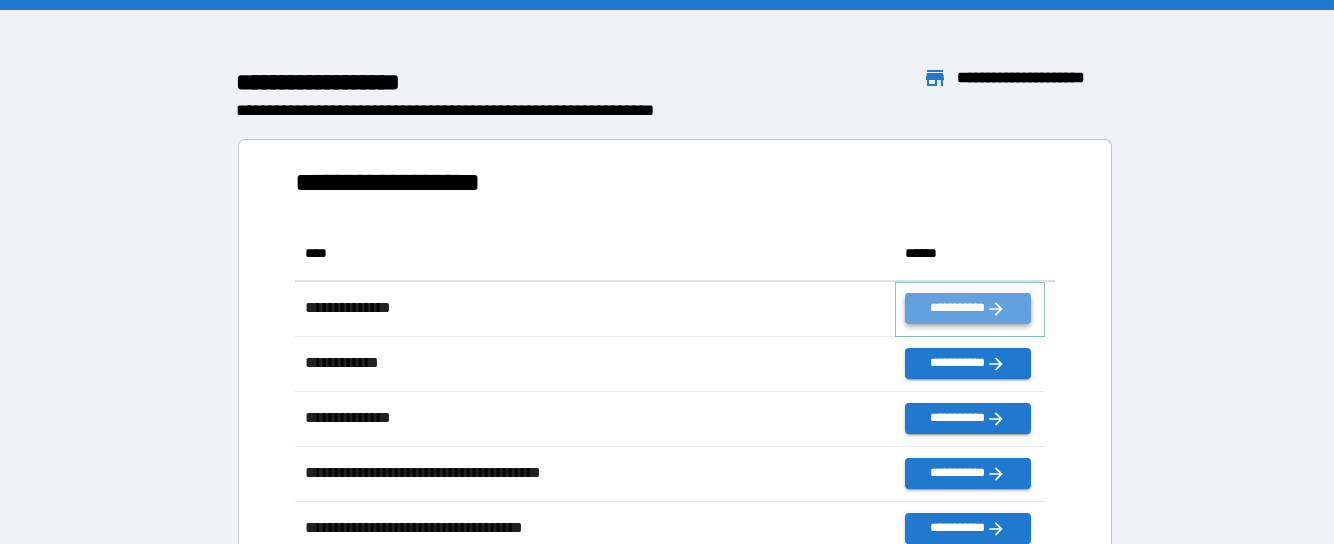 click 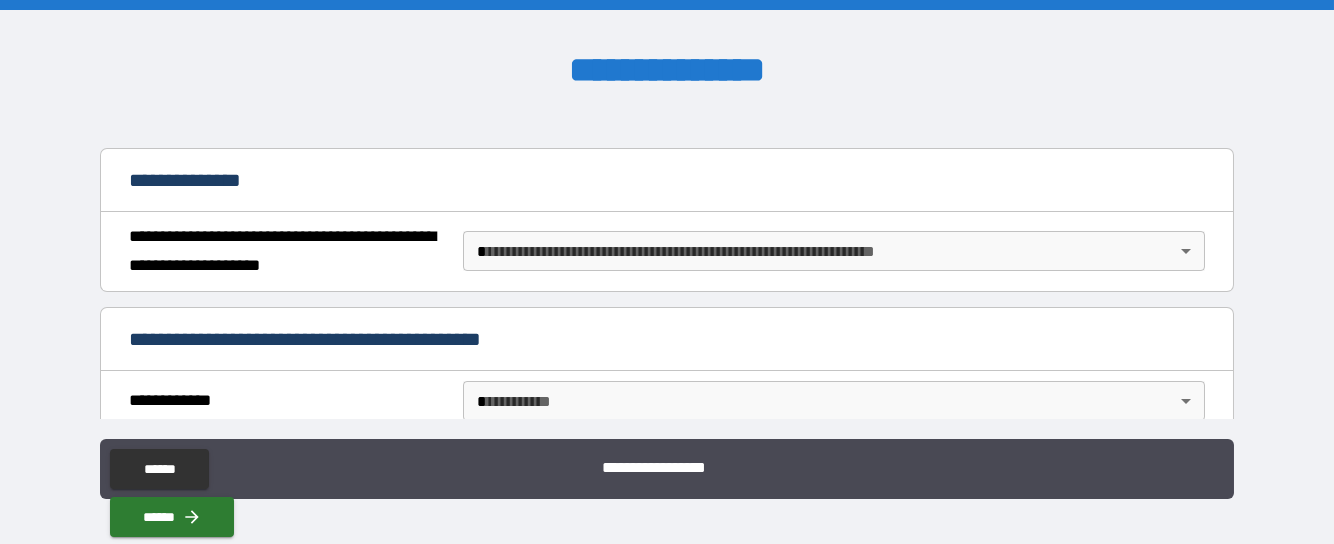 scroll, scrollTop: 199, scrollLeft: 0, axis: vertical 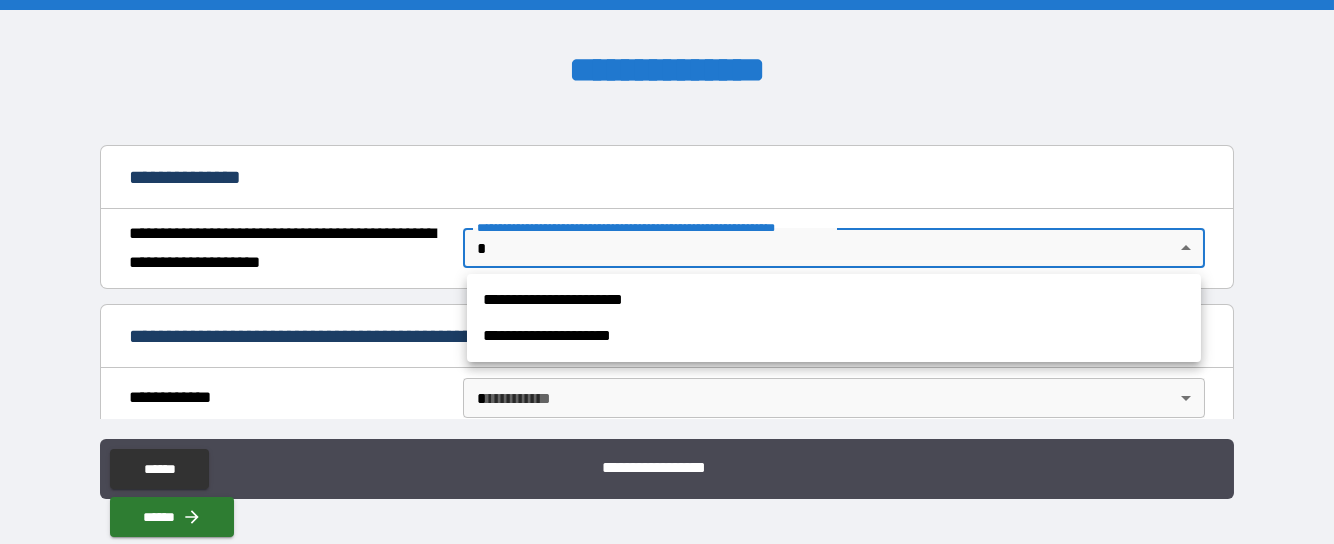 click on "**********" at bounding box center [667, 272] 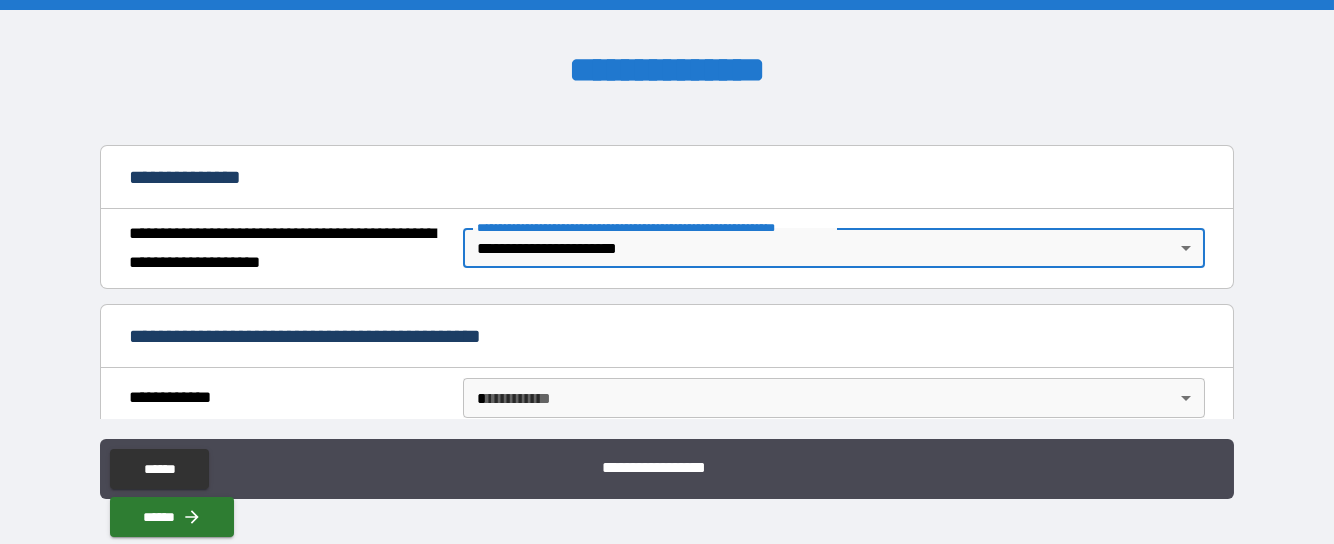 scroll, scrollTop: 300, scrollLeft: 0, axis: vertical 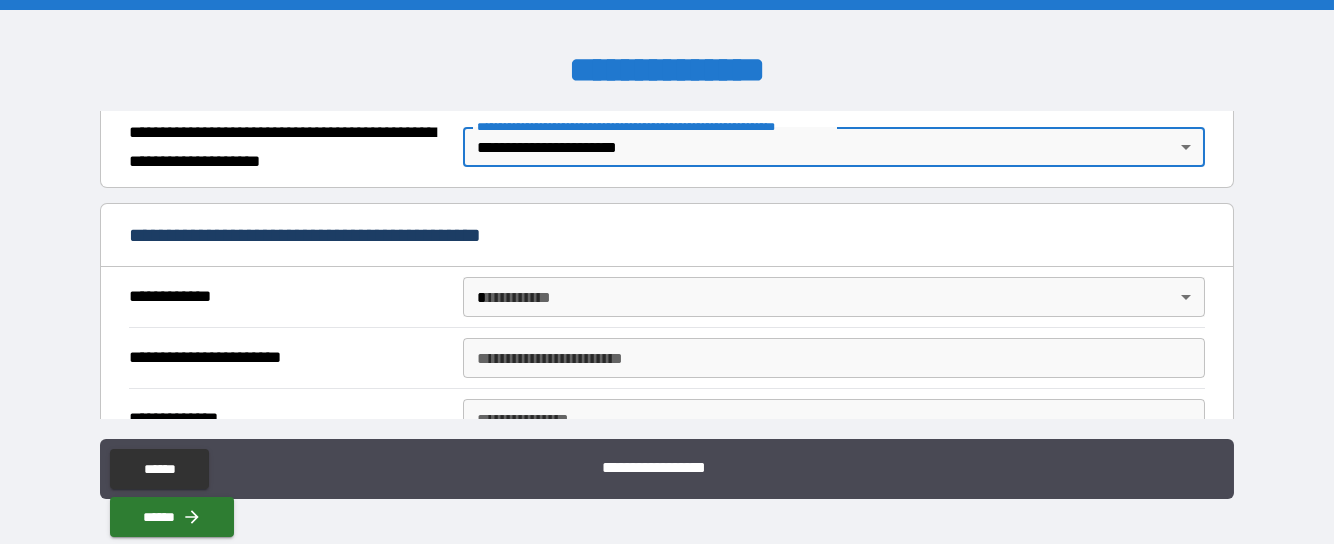 click on "**********" at bounding box center (667, 272) 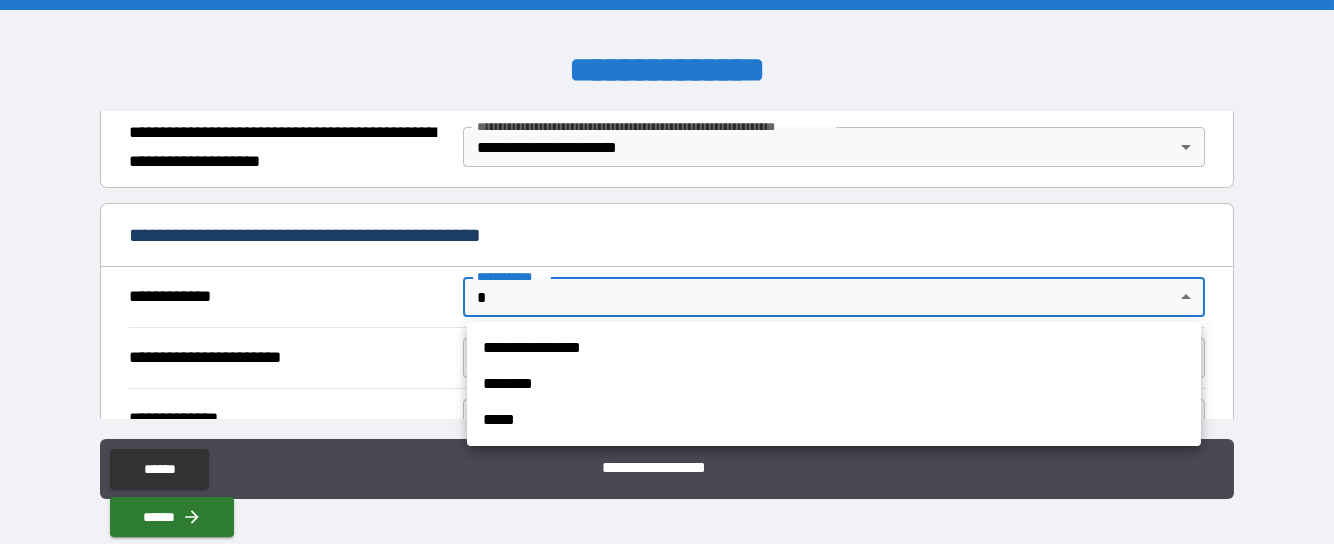 click on "**********" at bounding box center (834, 348) 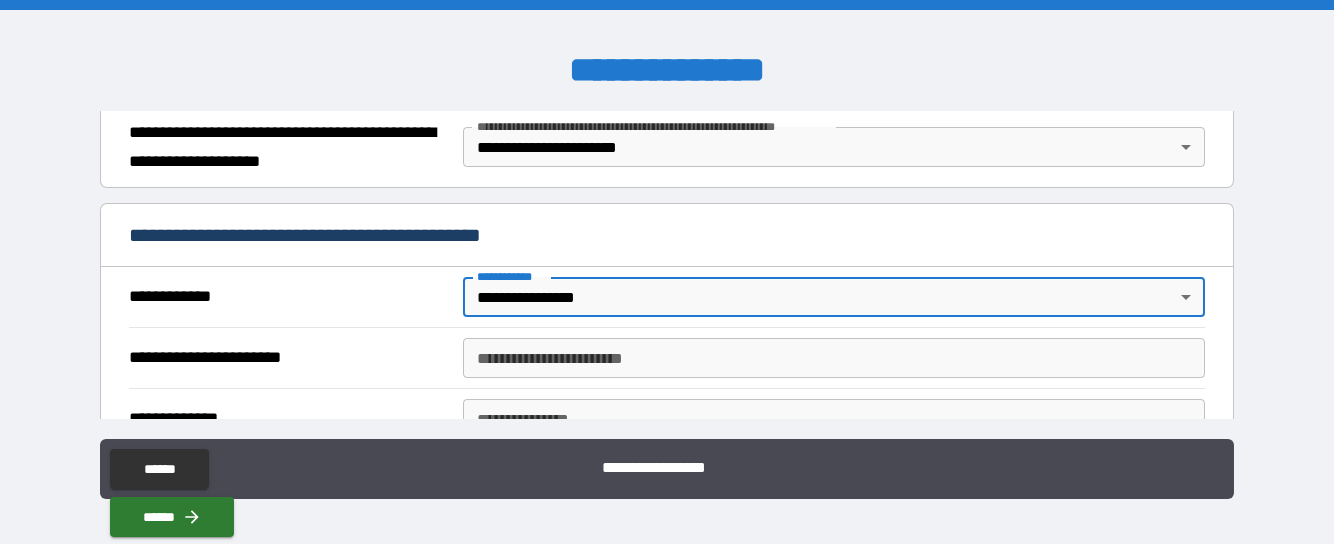 click on "**********" at bounding box center (834, 358) 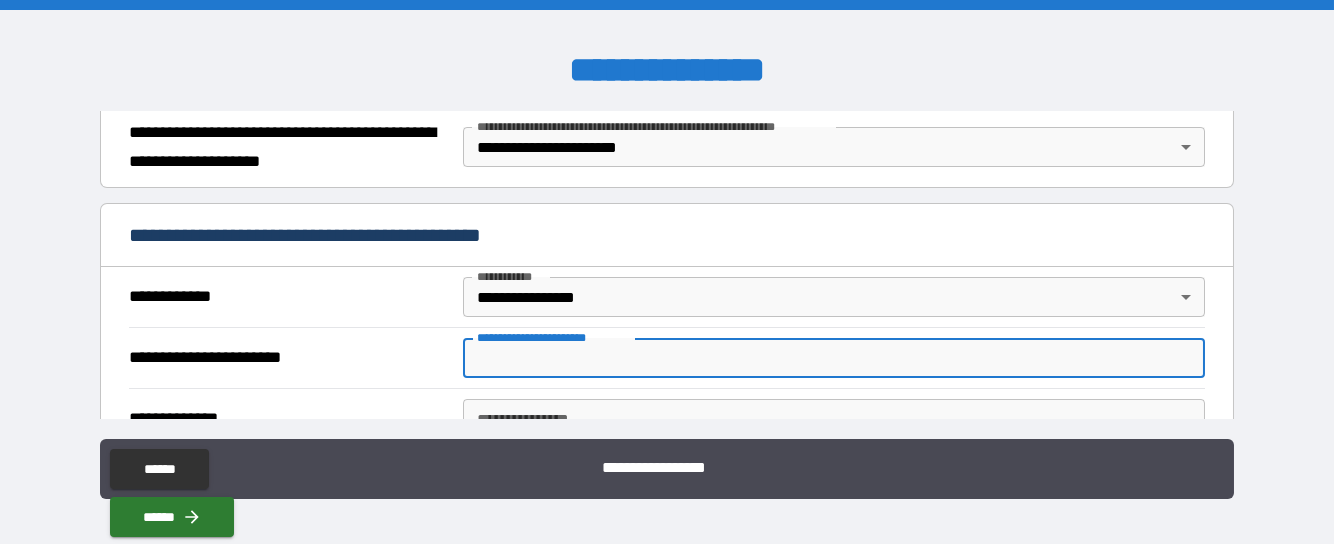 type on "*" 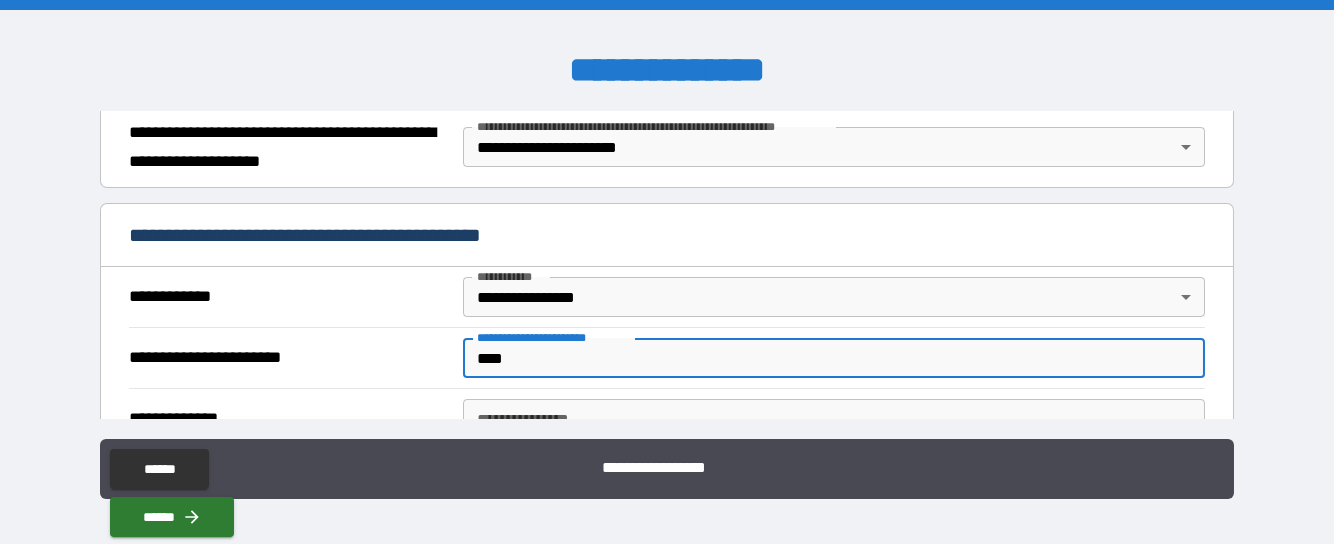 scroll, scrollTop: 399, scrollLeft: 0, axis: vertical 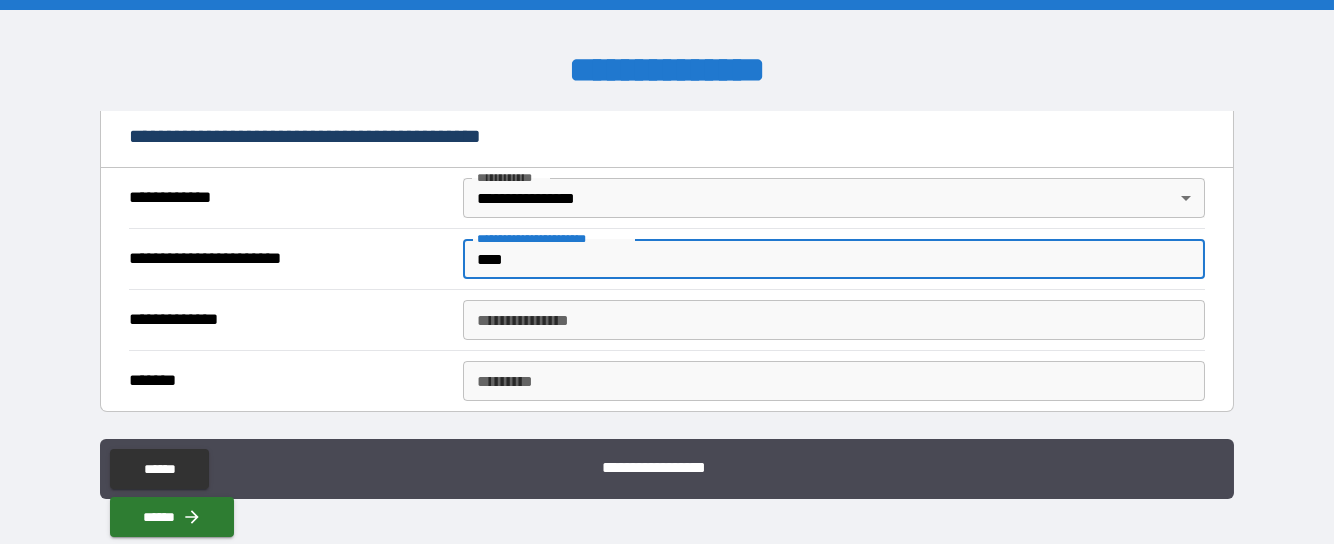 type on "***" 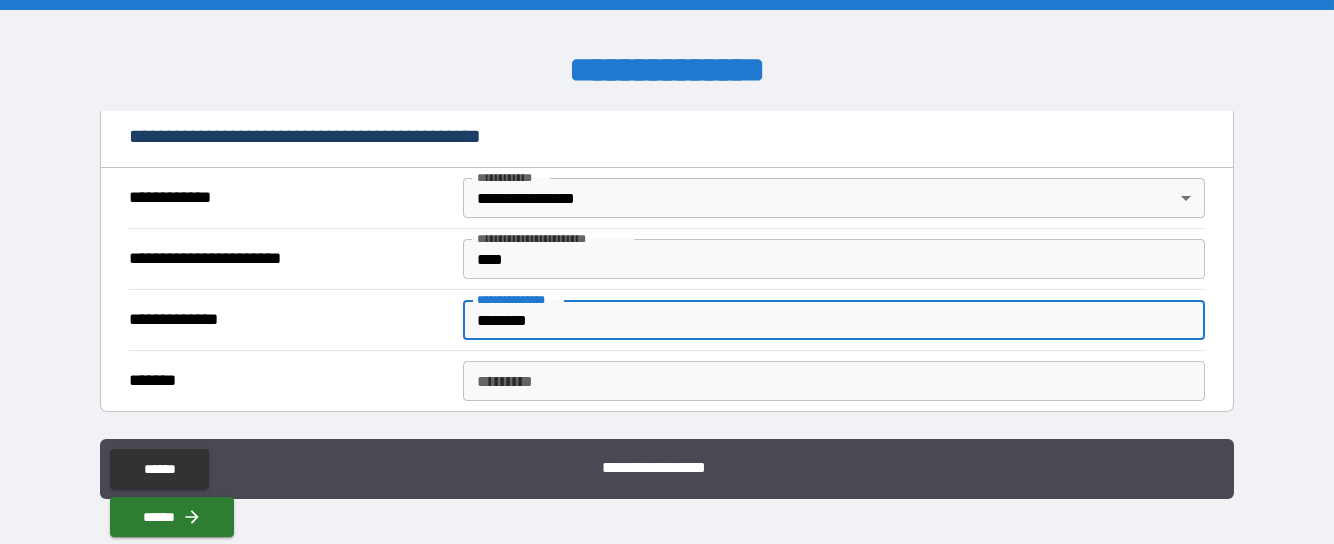 type on "********" 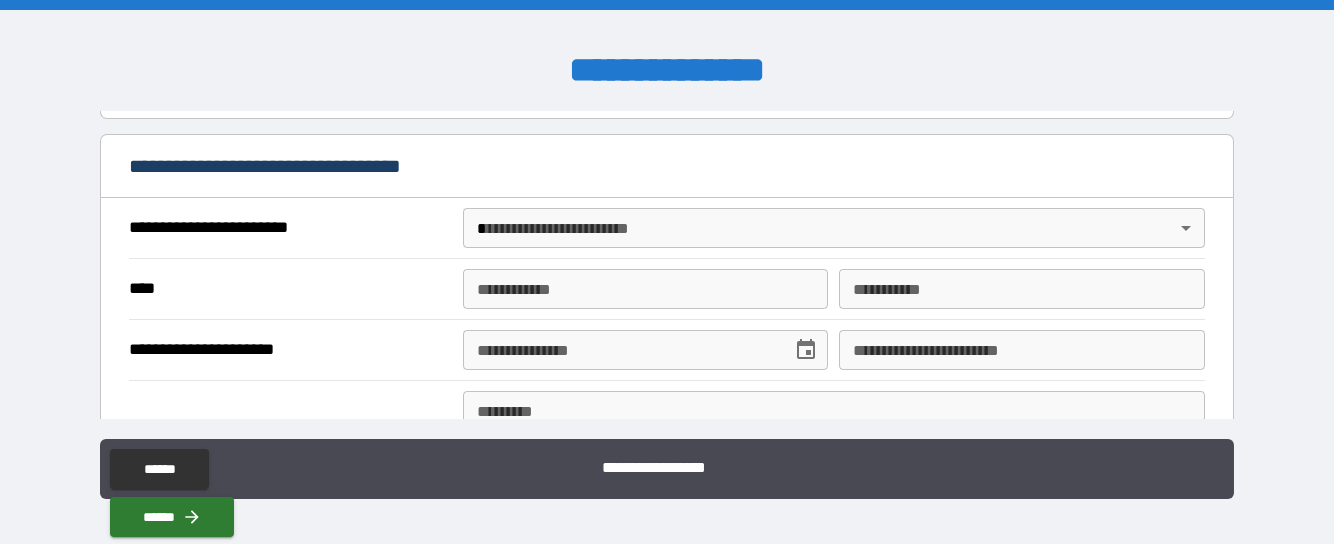 scroll, scrollTop: 700, scrollLeft: 0, axis: vertical 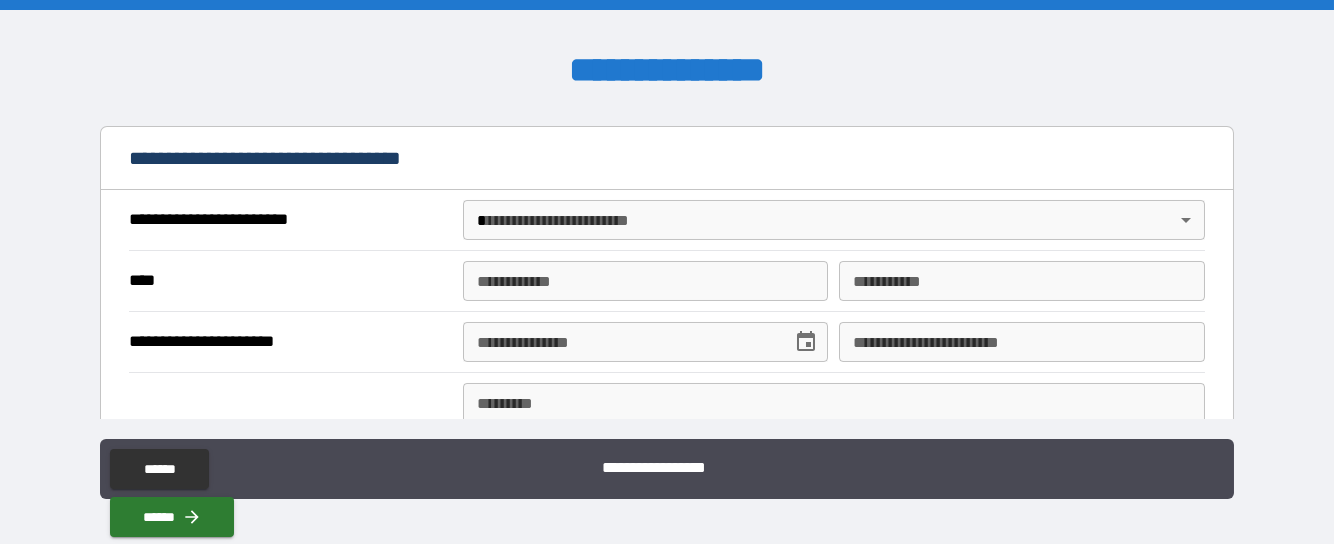 type on "*********" 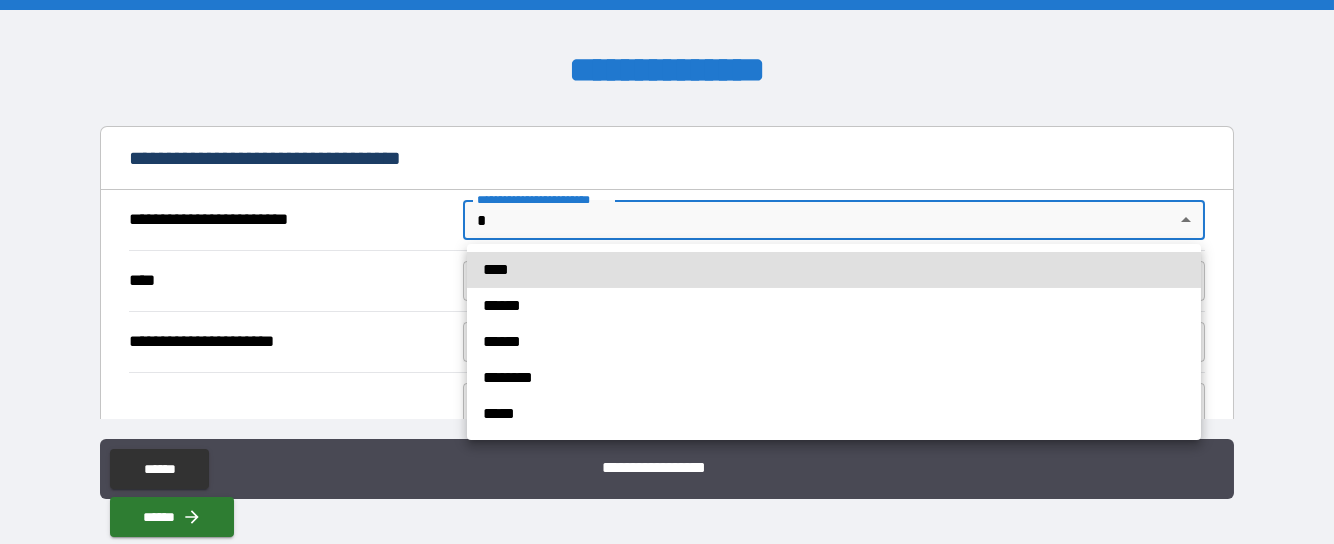 click on "**********" at bounding box center [667, 272] 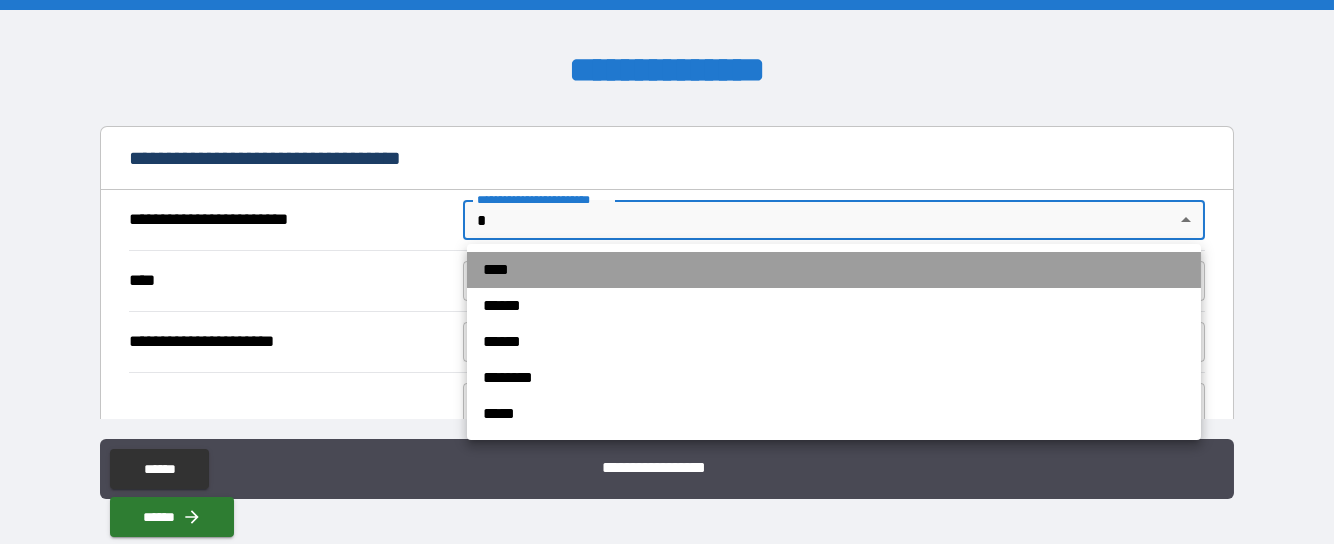 click on "****" at bounding box center (834, 270) 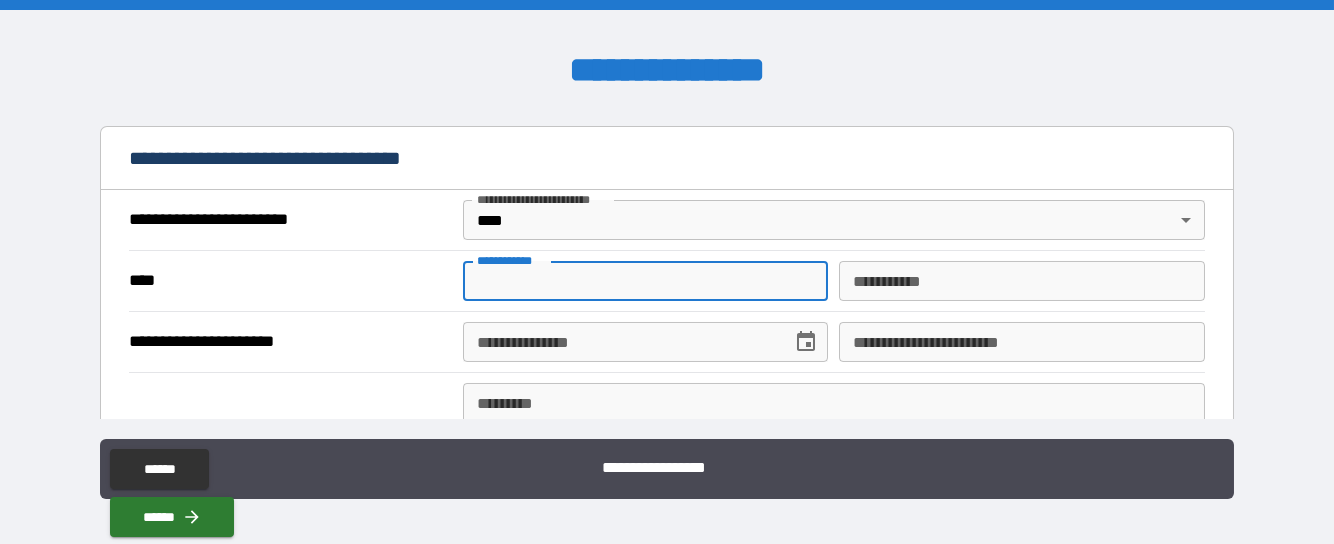 click on "**********" at bounding box center [646, 281] 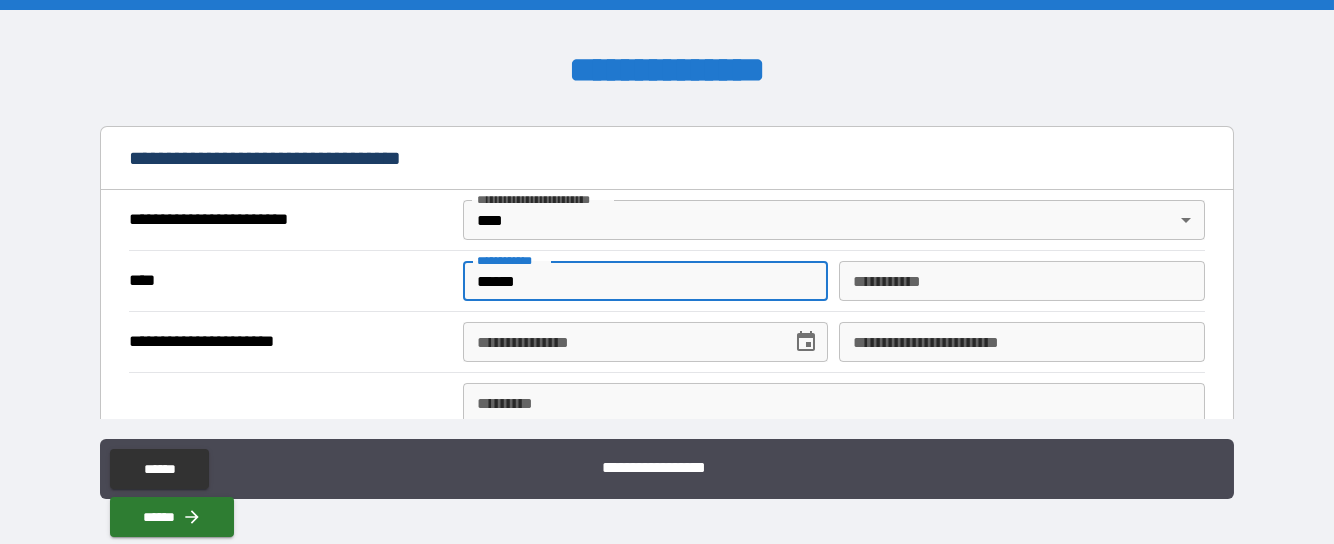 type on "******" 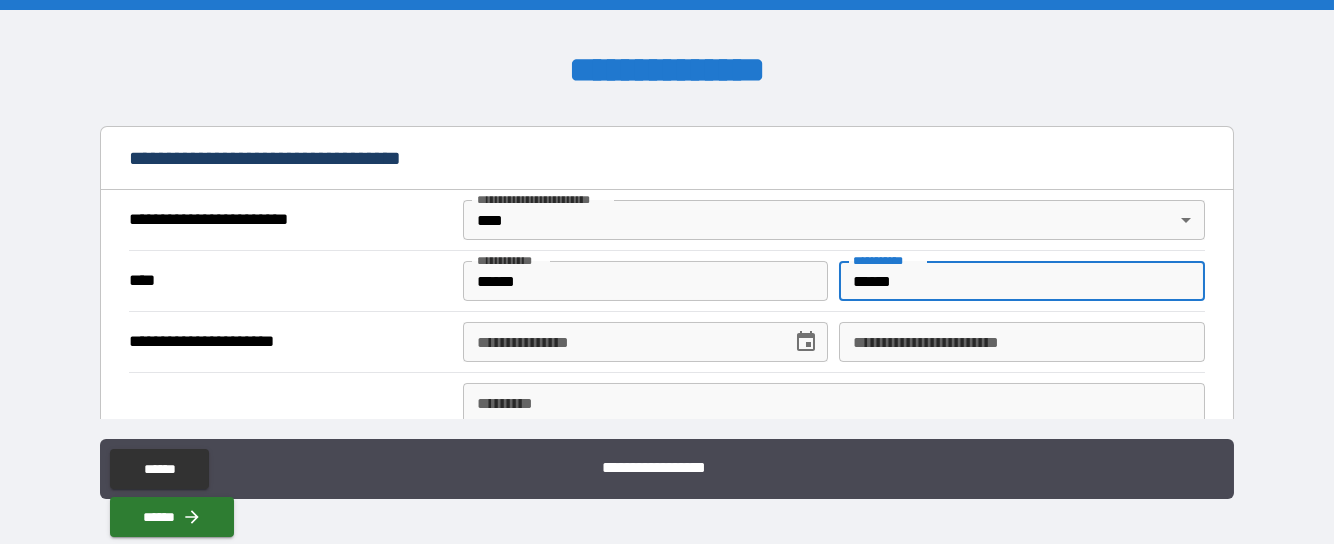 type on "******" 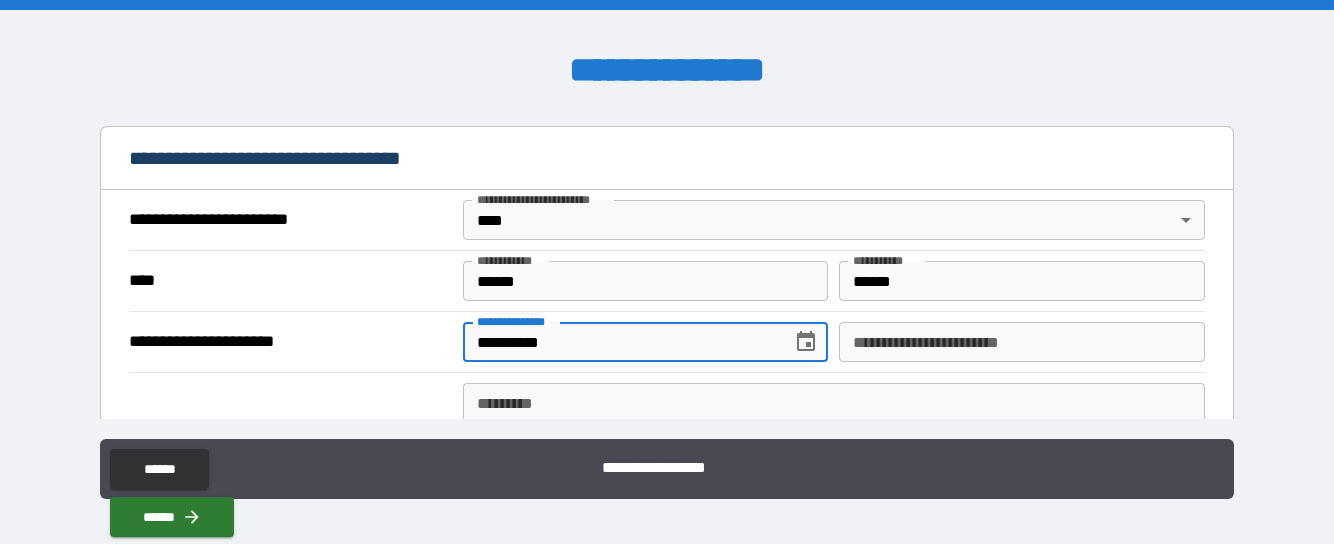 type on "**********" 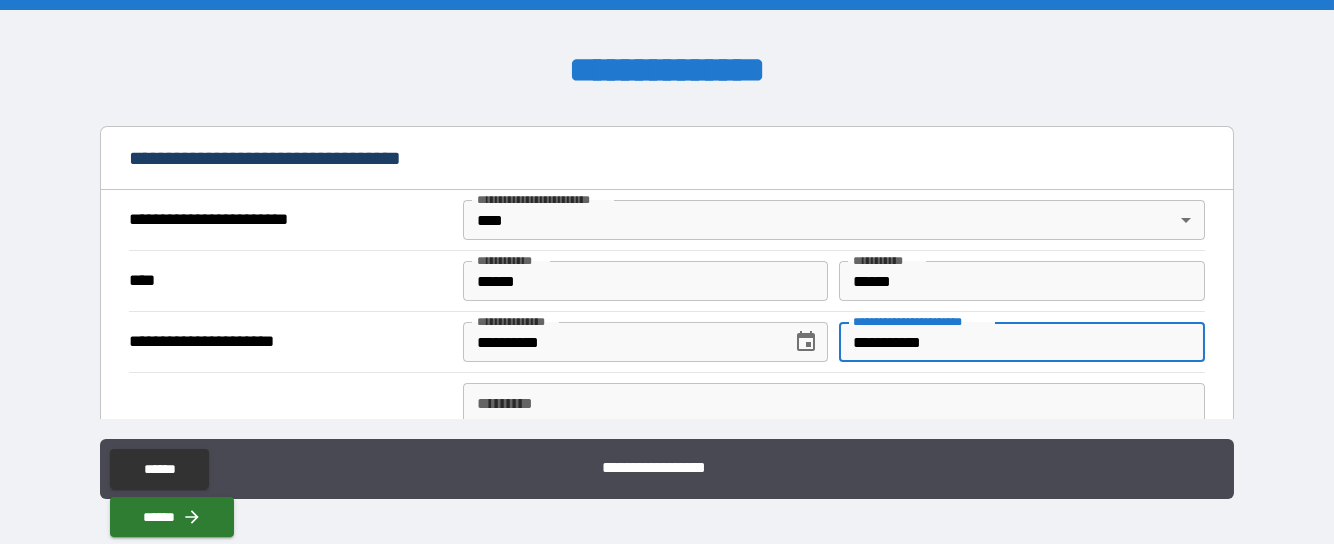 type on "**********" 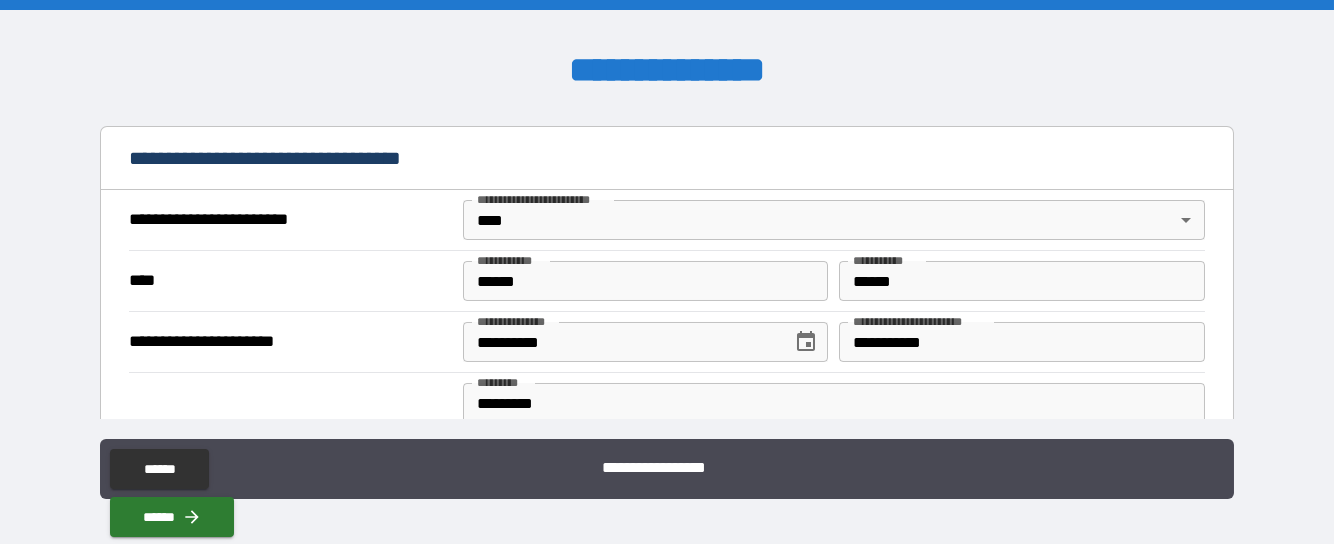 type on "**********" 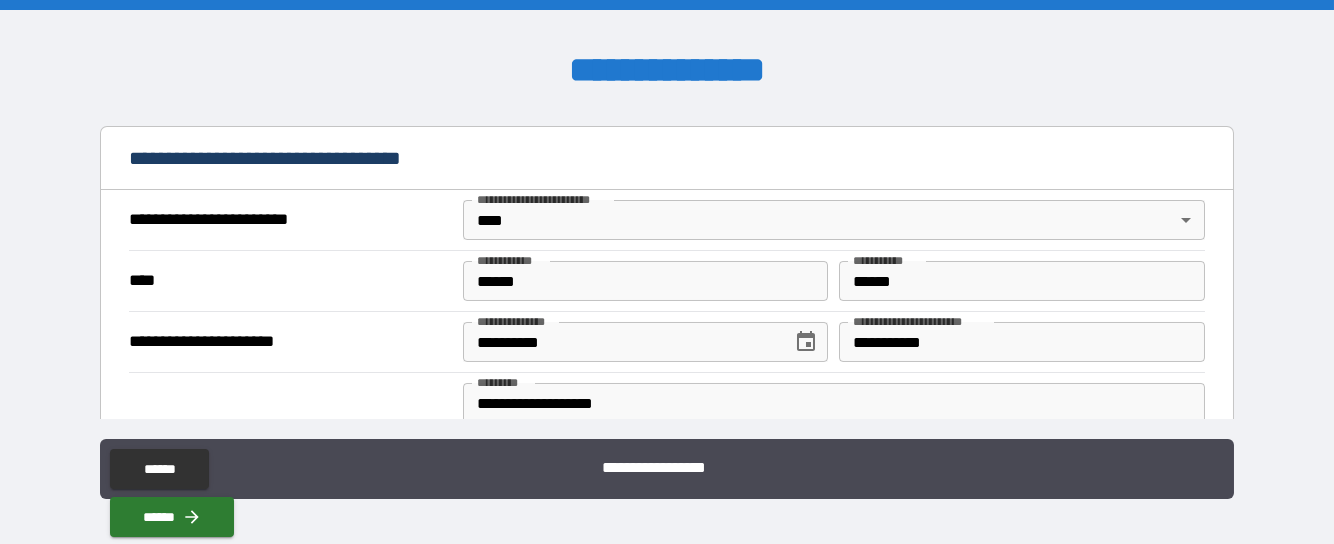 type on "**" 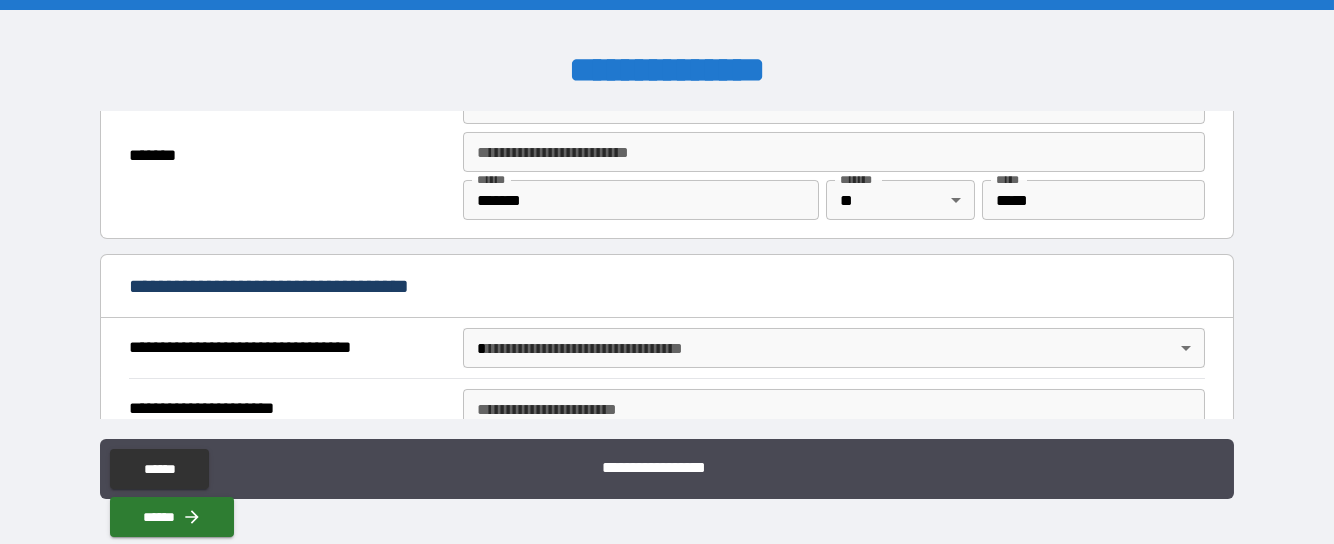scroll, scrollTop: 1100, scrollLeft: 0, axis: vertical 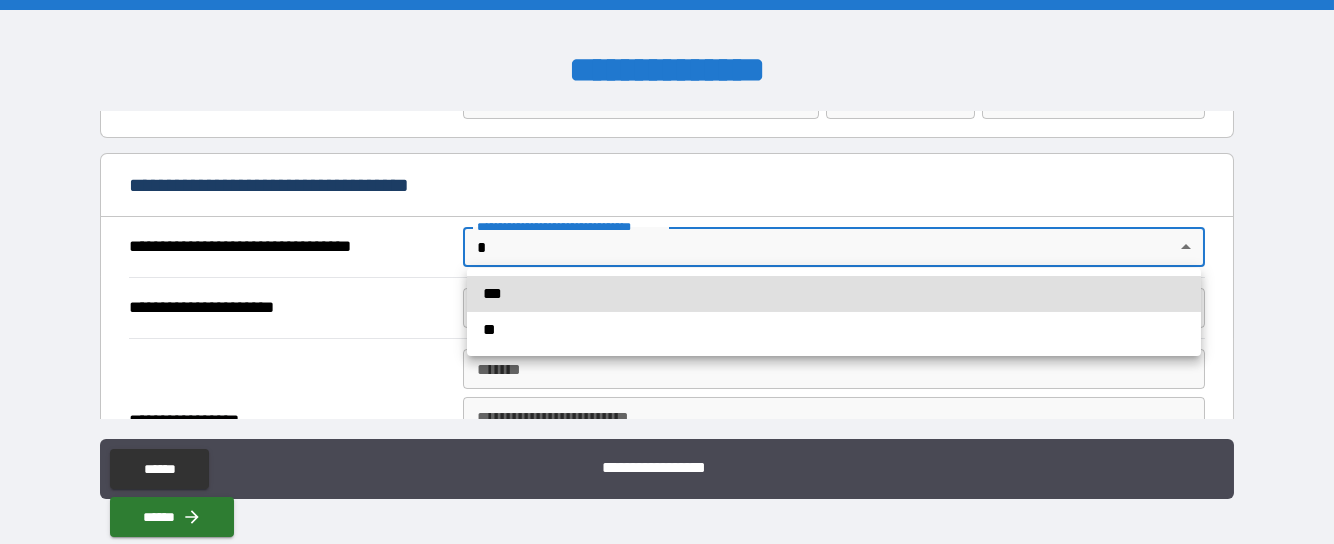 click on "**********" at bounding box center [667, 272] 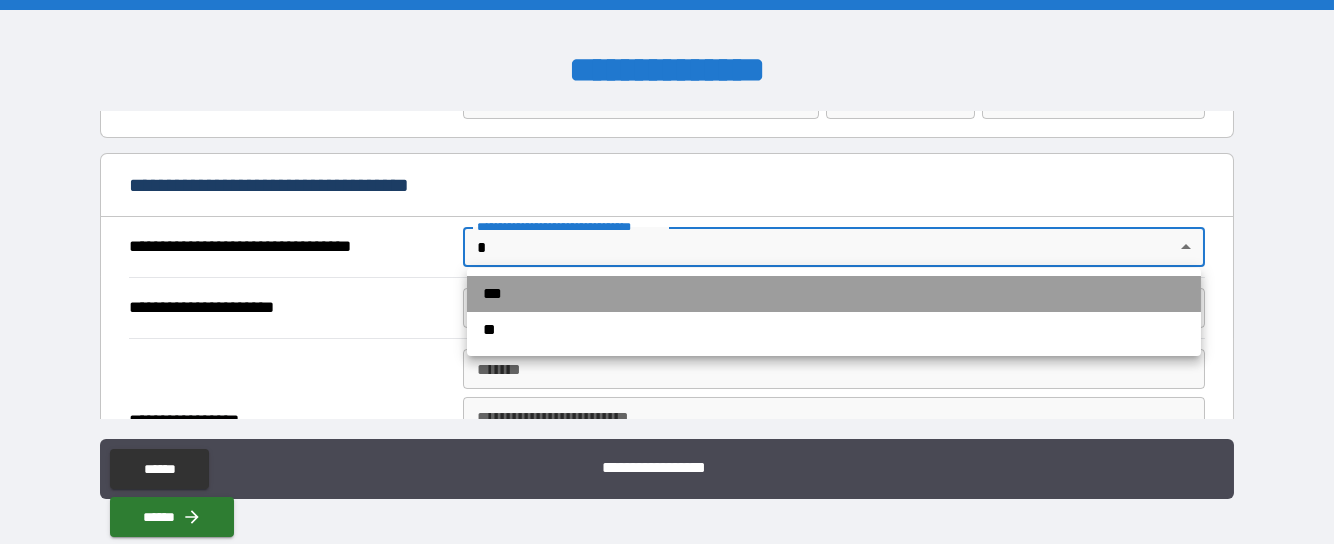 click on "***" at bounding box center (834, 294) 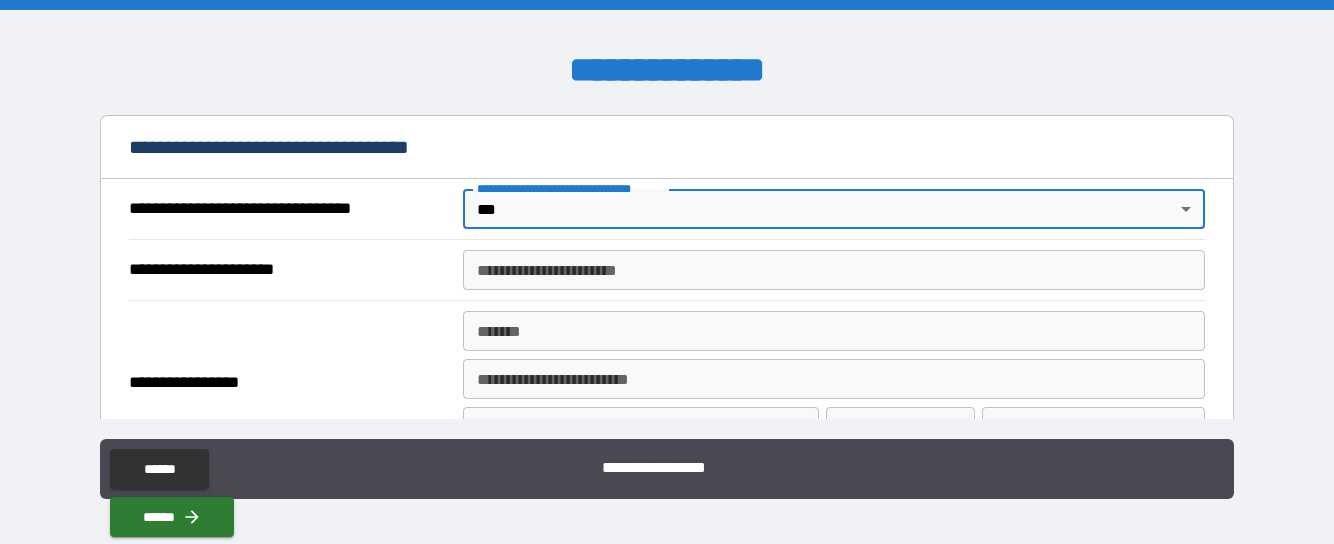 scroll, scrollTop: 1200, scrollLeft: 0, axis: vertical 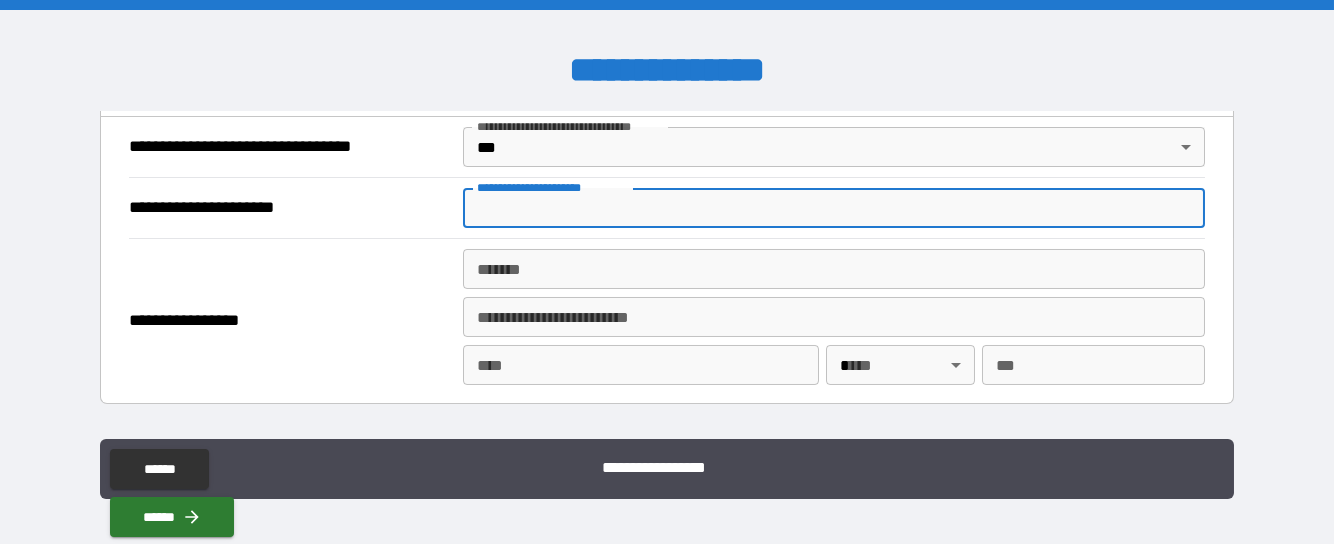 click on "**********" at bounding box center [834, 208] 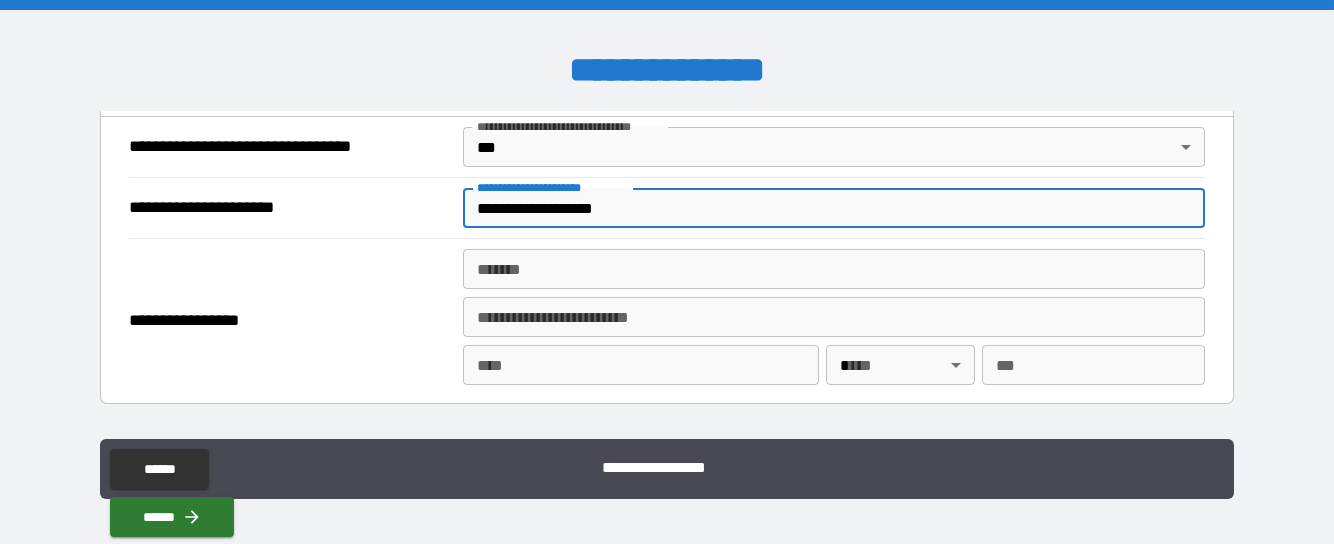 type on "**********" 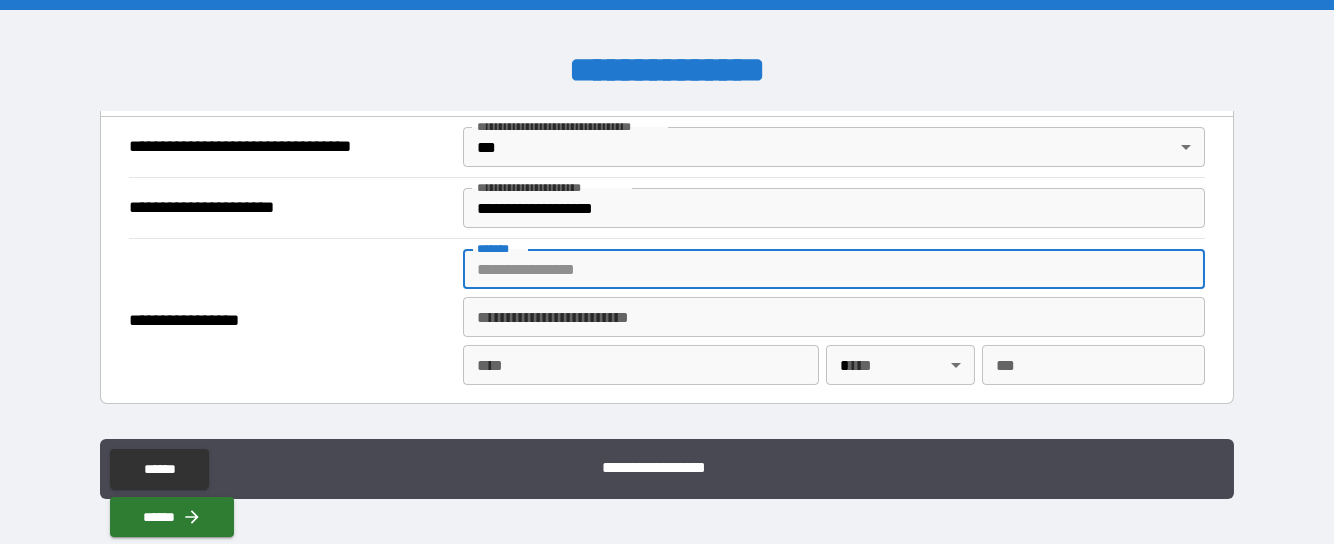 click on "*******" at bounding box center [834, 269] 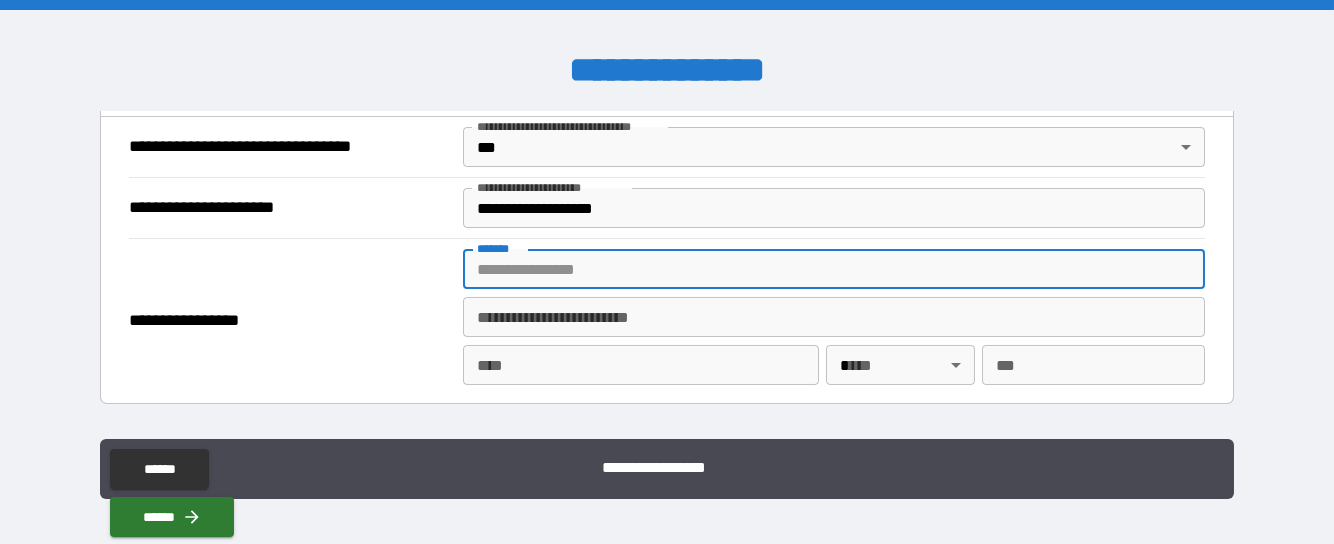 paste on "**********" 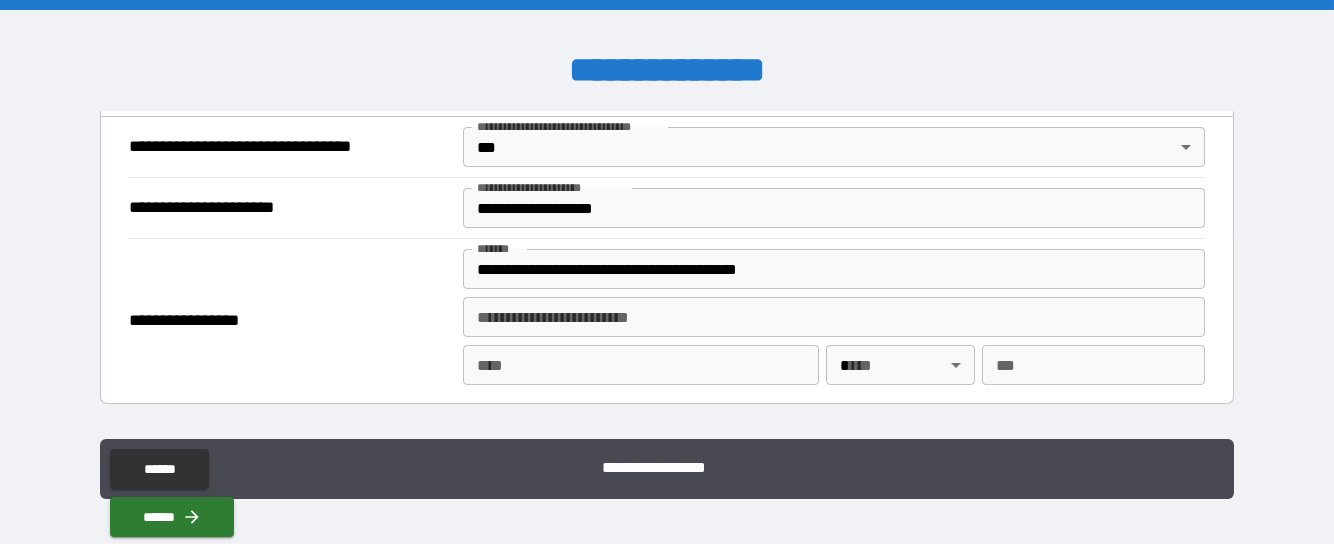 type on "**********" 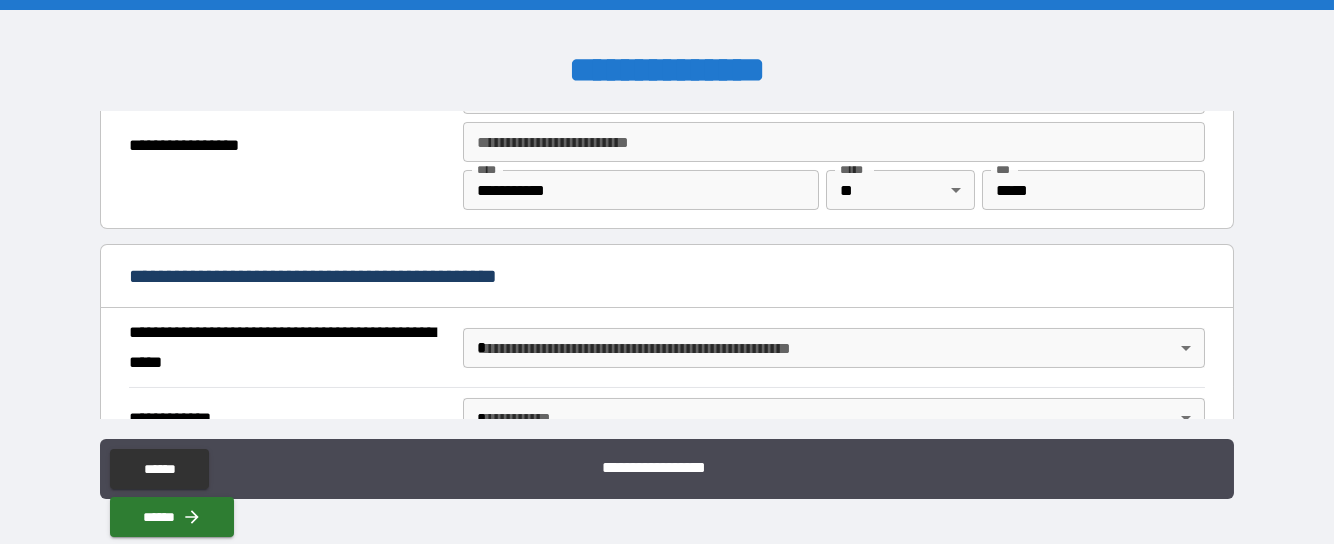 scroll, scrollTop: 1500, scrollLeft: 0, axis: vertical 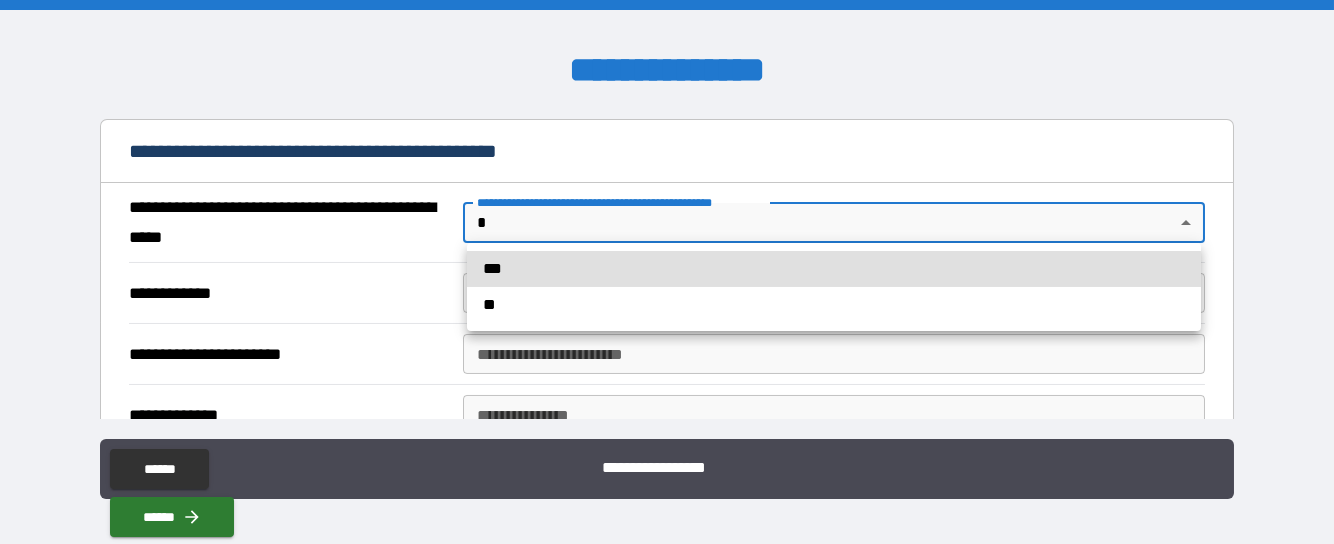 click on "**********" at bounding box center [667, 272] 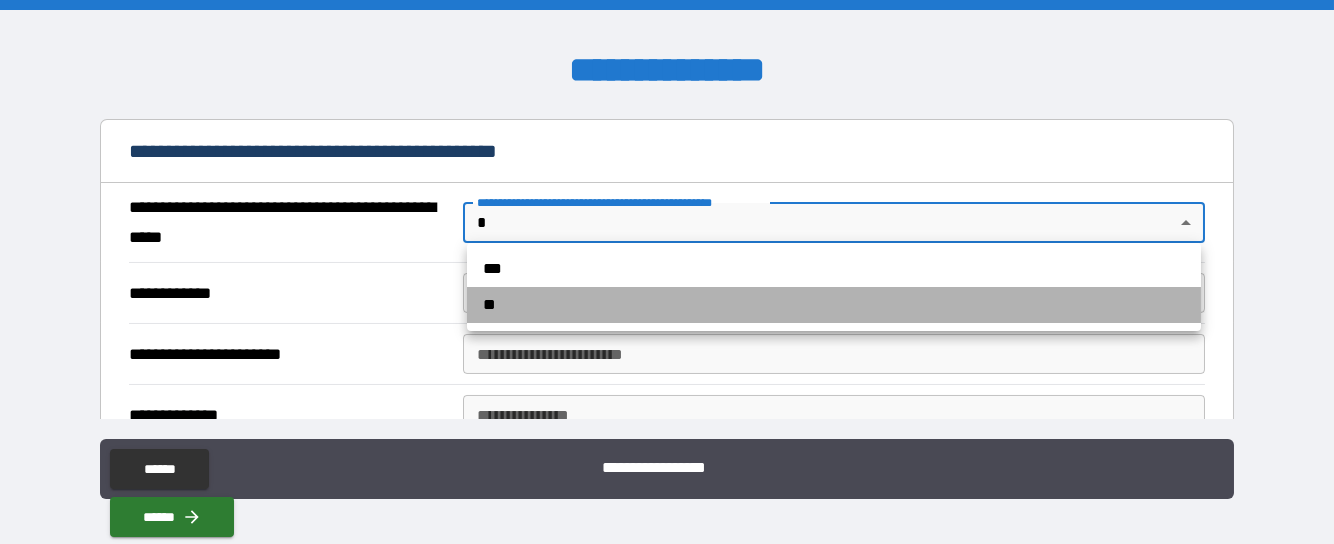 click on "**" at bounding box center (834, 305) 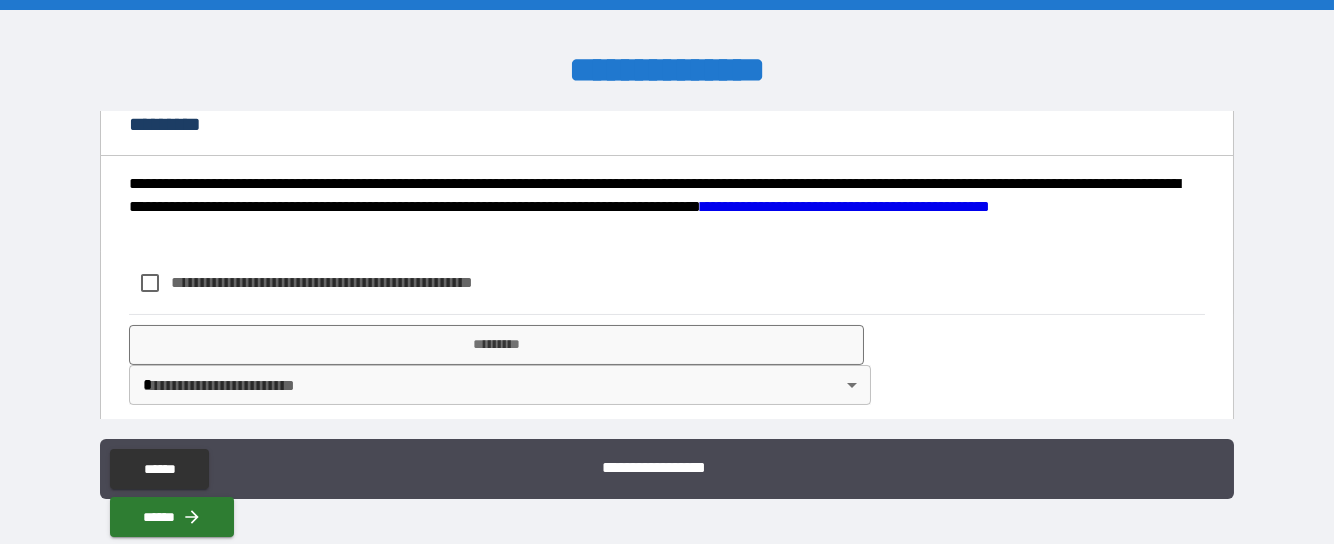 scroll, scrollTop: 1693, scrollLeft: 0, axis: vertical 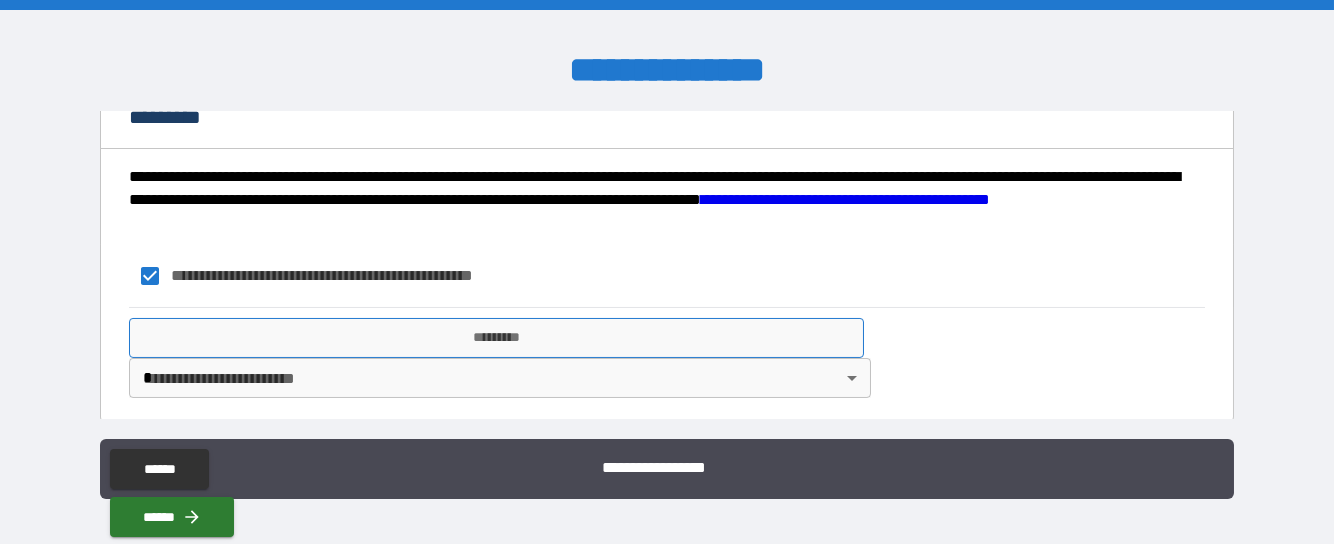 click on "*********" at bounding box center (496, 338) 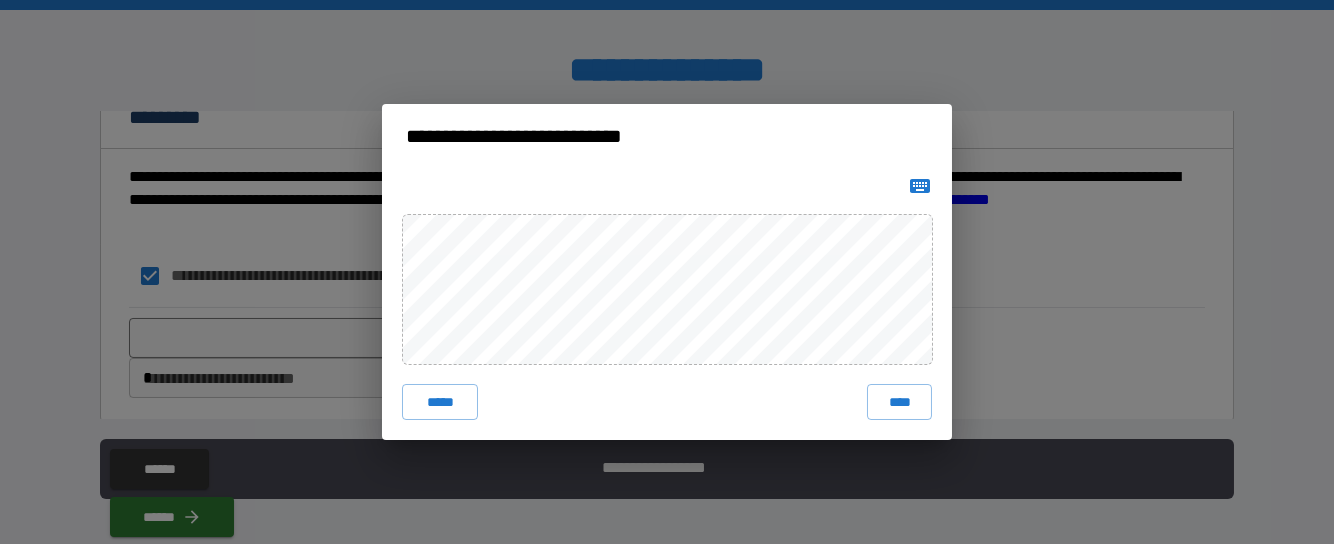 click on "***** ****" at bounding box center (667, 304) 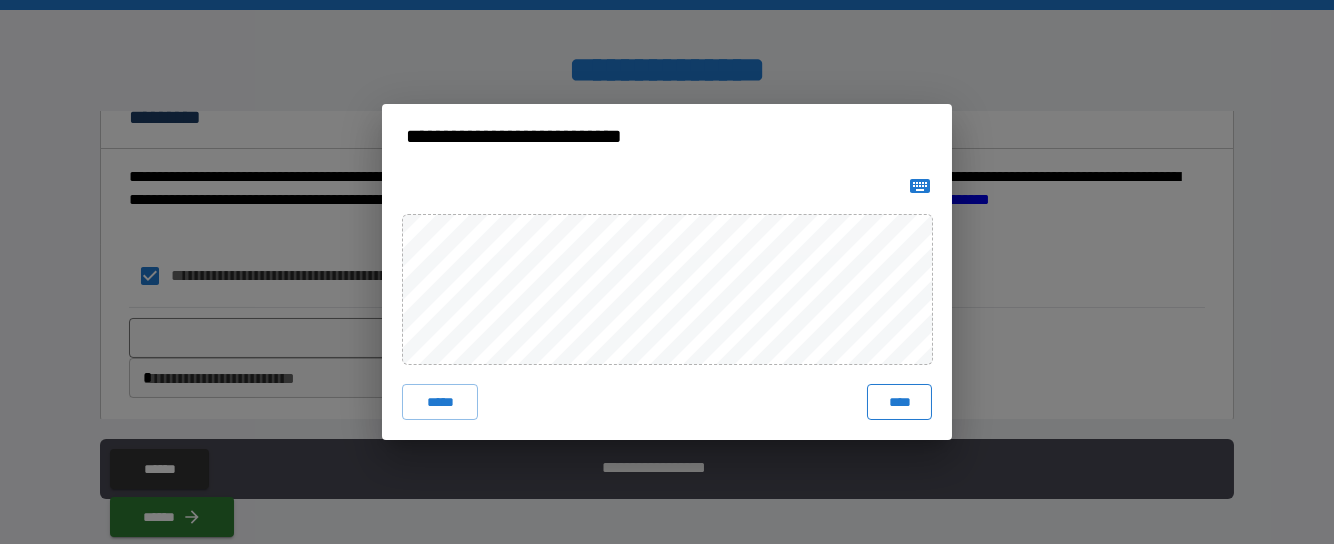 click on "****" at bounding box center (899, 402) 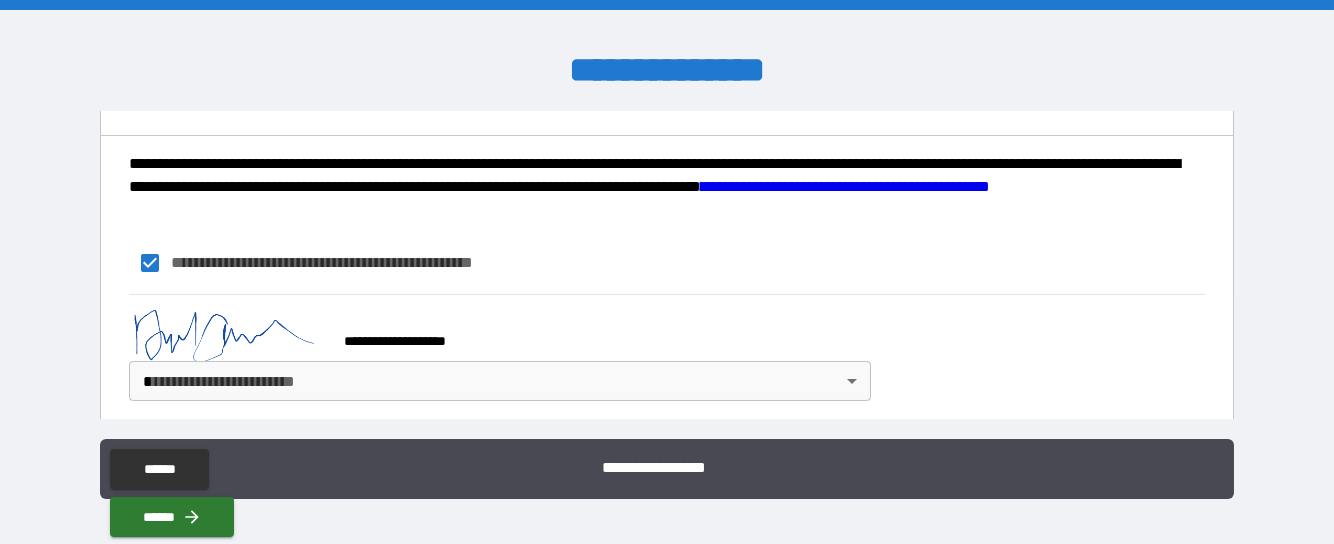 scroll, scrollTop: 1709, scrollLeft: 0, axis: vertical 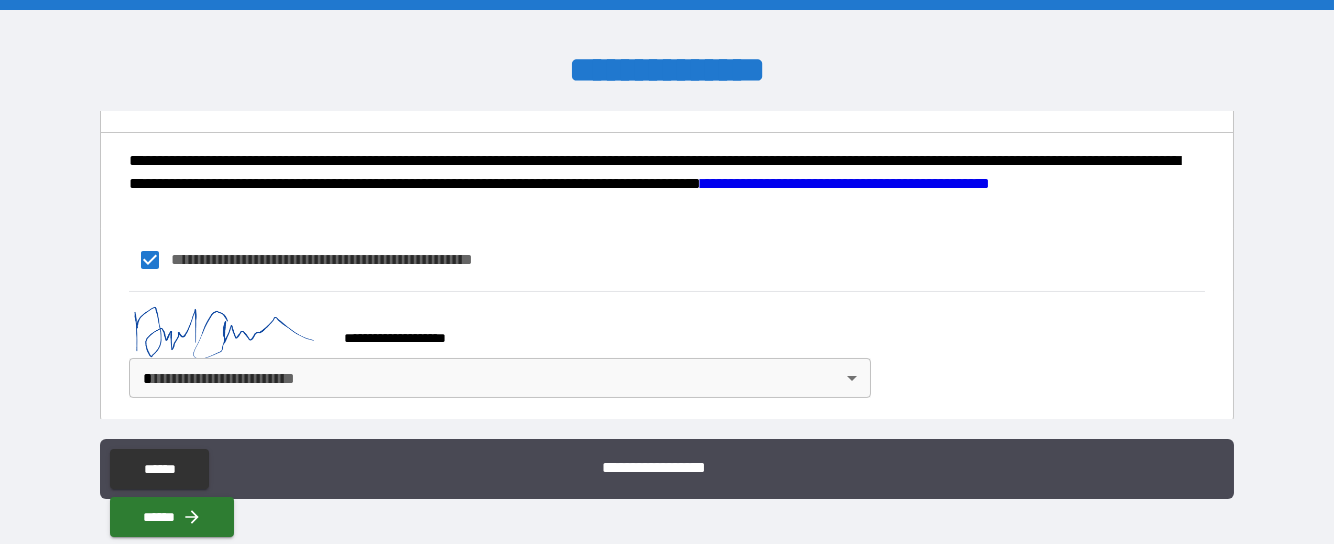 click on "**********" at bounding box center [667, 272] 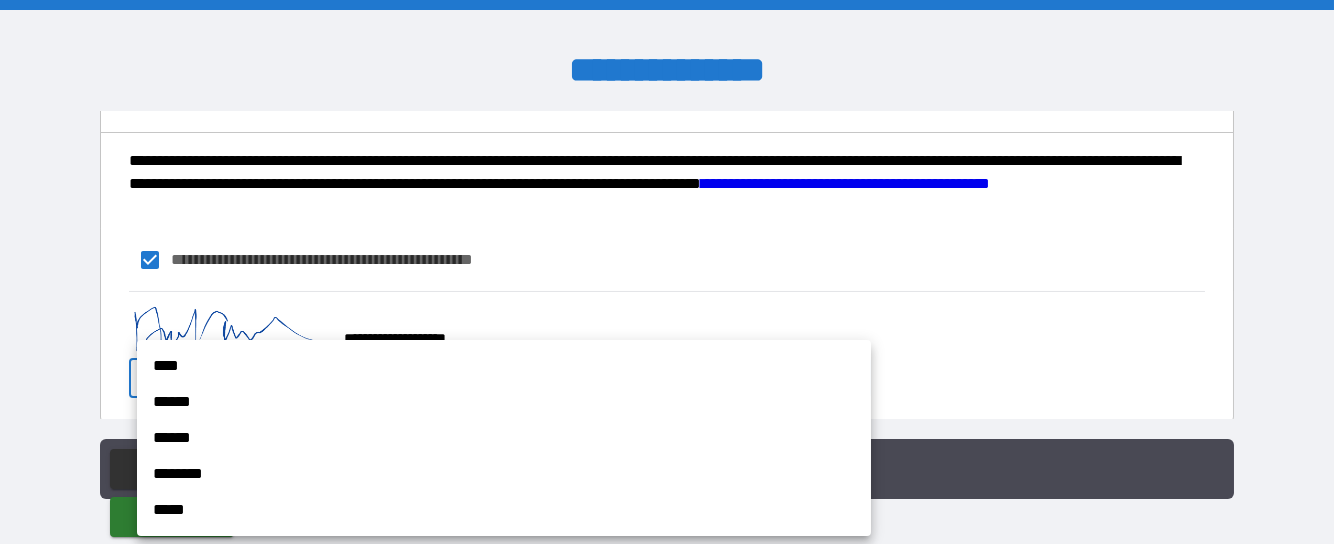 click on "****" at bounding box center (504, 366) 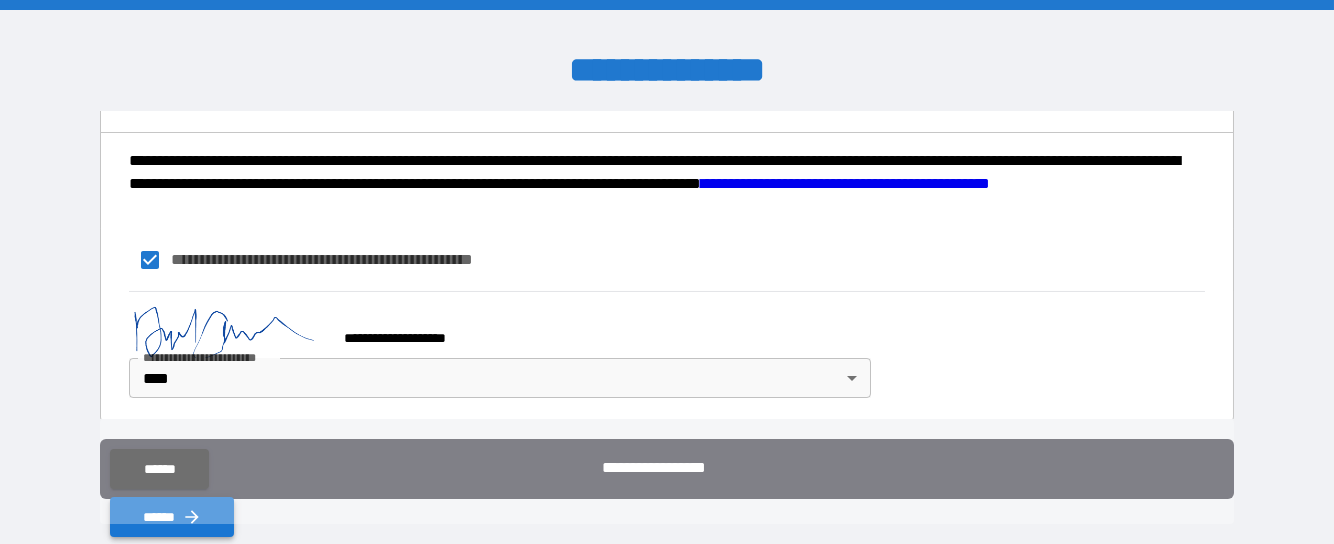 click on "******" at bounding box center [172, 517] 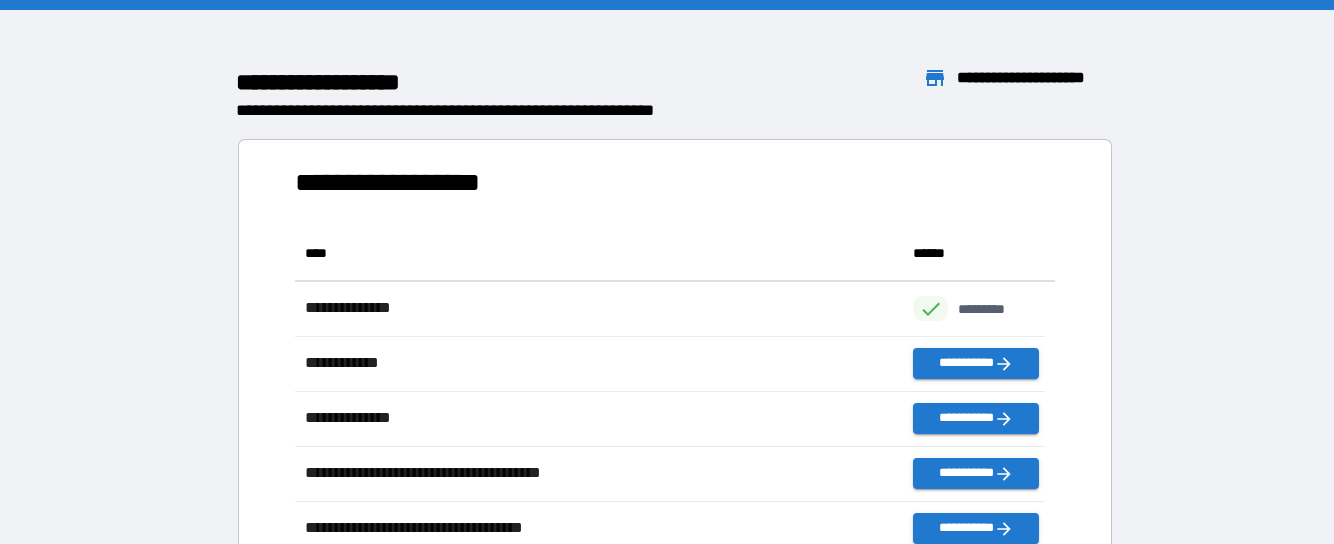 scroll, scrollTop: 15, scrollLeft: 15, axis: both 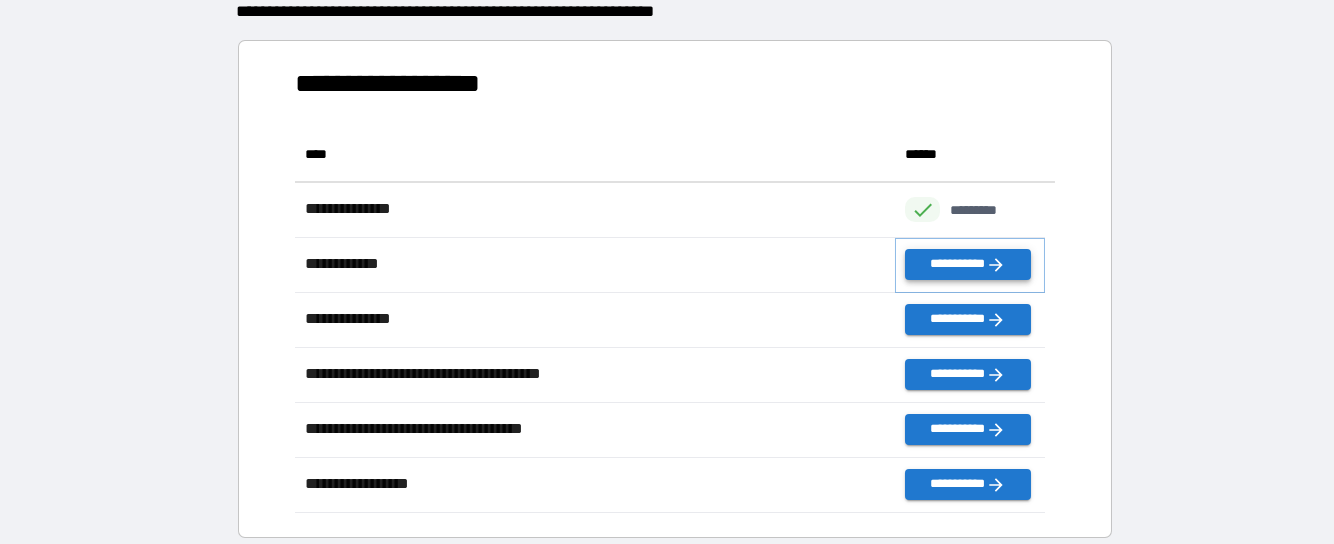 click on "**********" at bounding box center (967, 264) 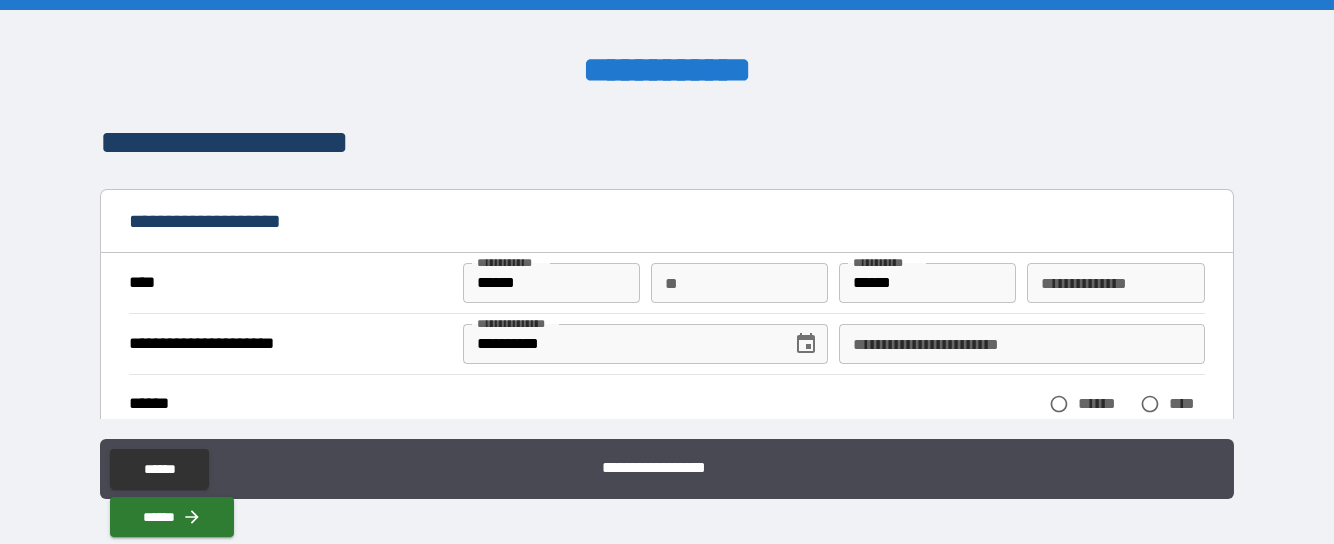 scroll, scrollTop: 99, scrollLeft: 0, axis: vertical 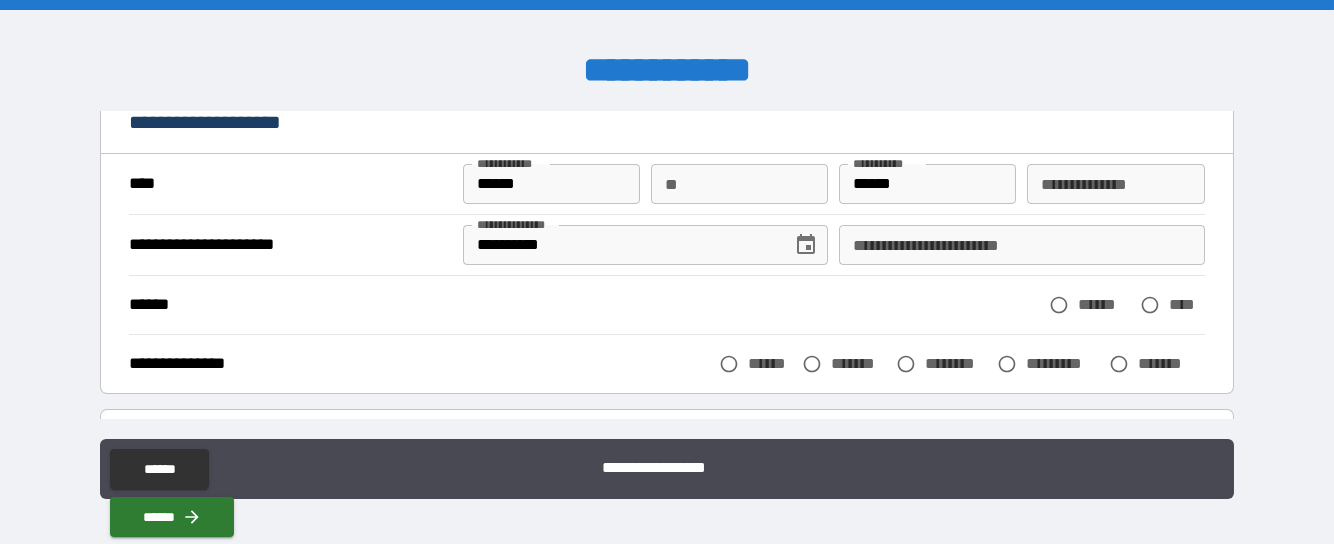 click on "**********" at bounding box center (1022, 245) 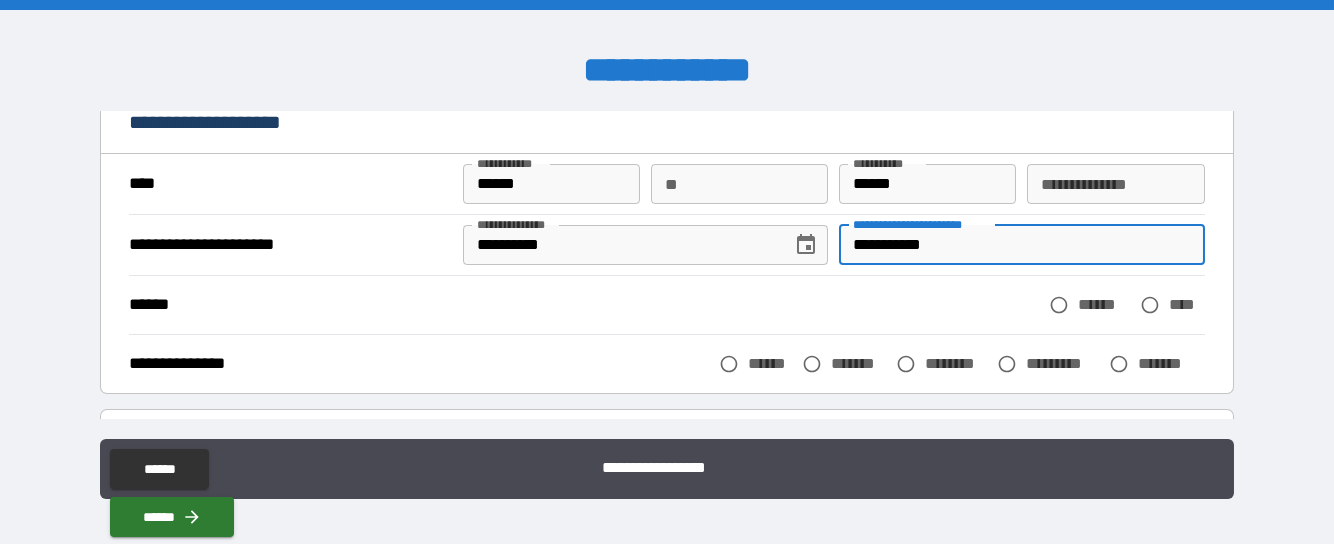 type on "**********" 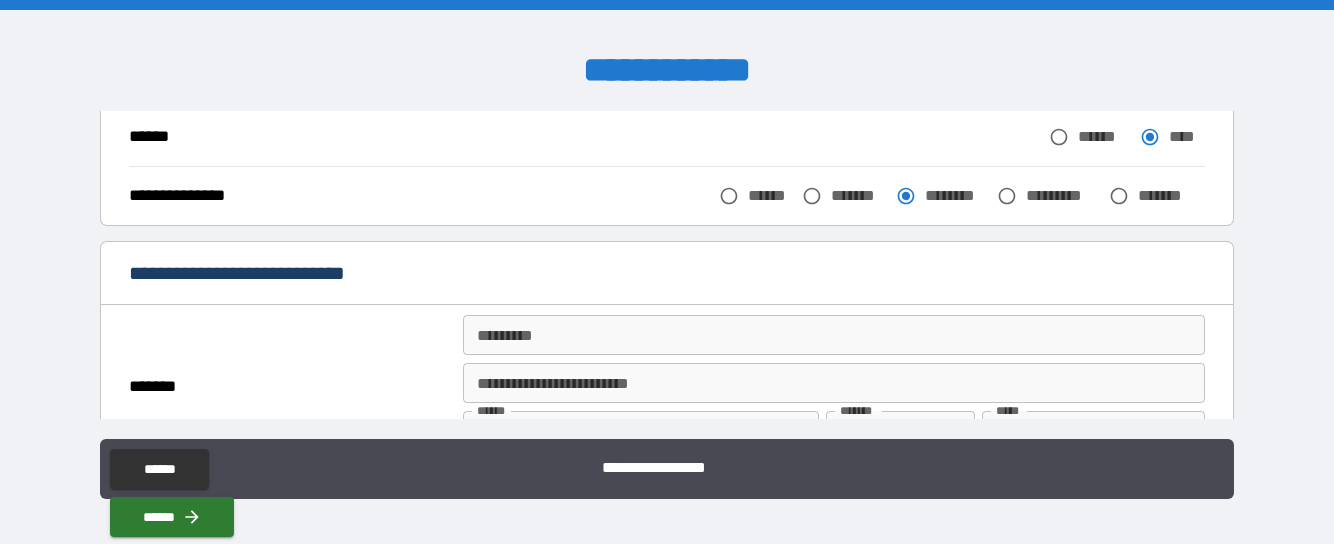 scroll, scrollTop: 300, scrollLeft: 0, axis: vertical 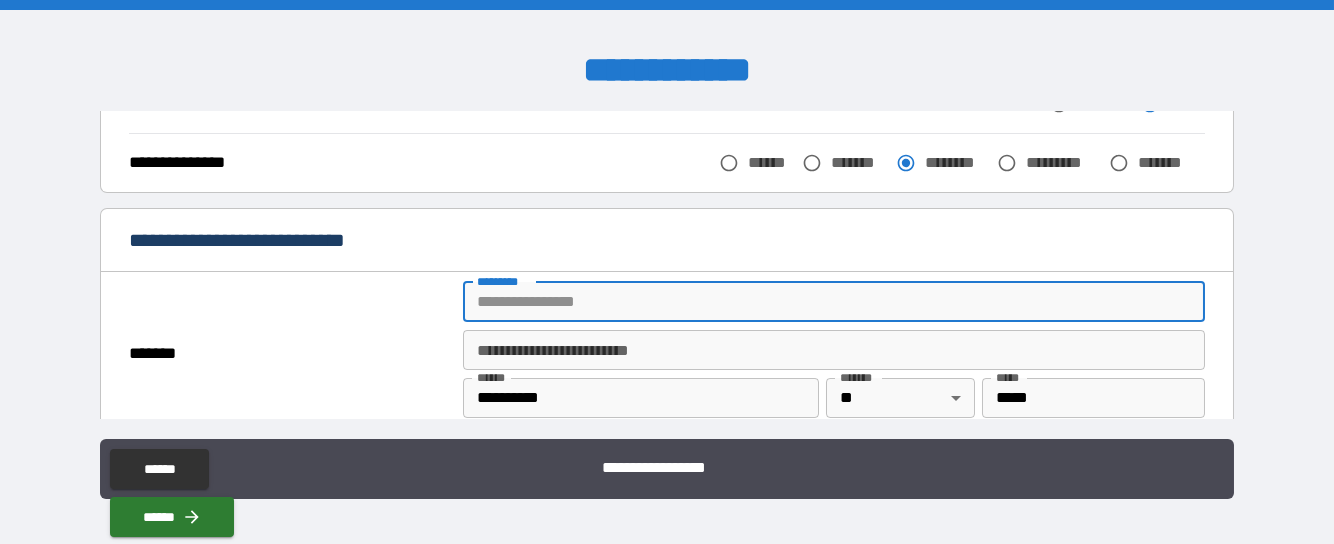 click on "*******   *" at bounding box center [834, 302] 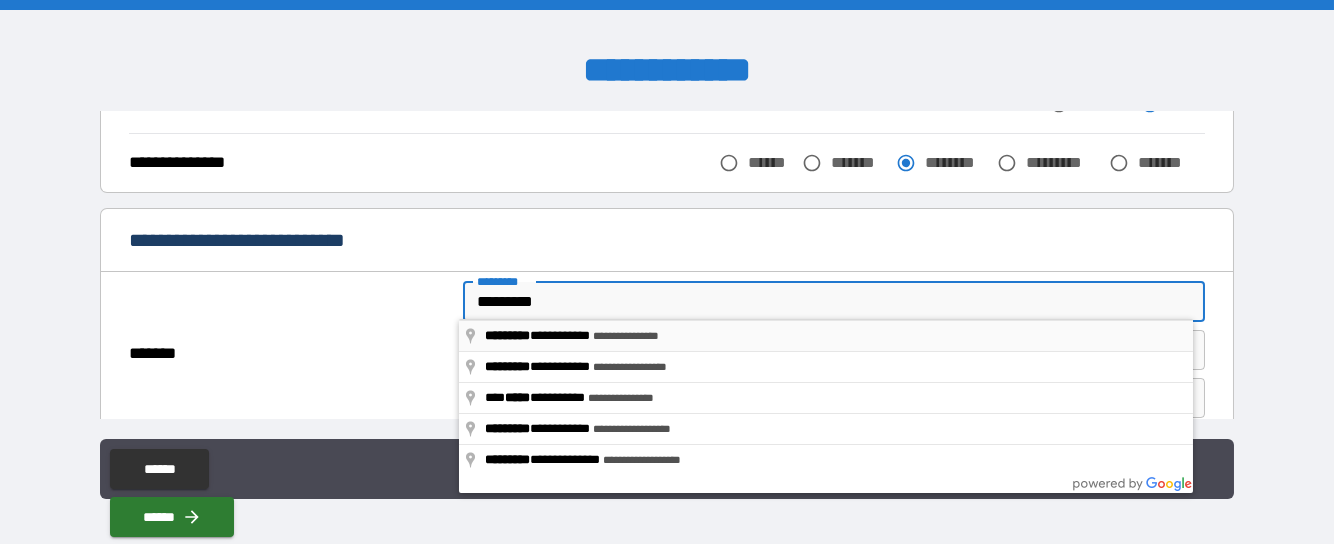 type on "**********" 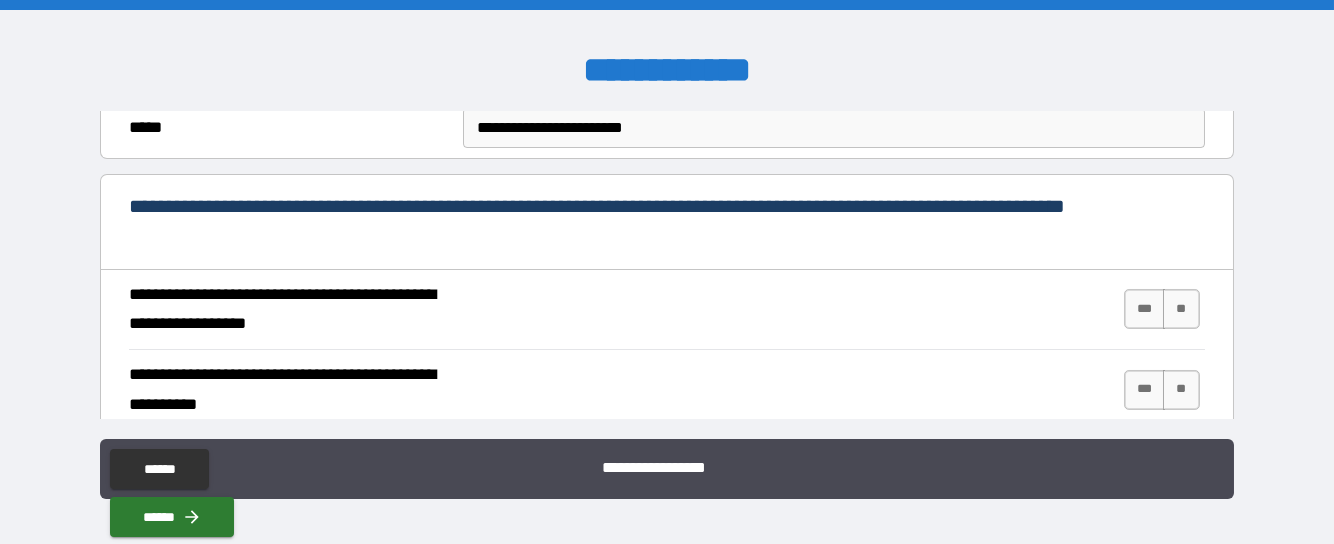 scroll, scrollTop: 799, scrollLeft: 0, axis: vertical 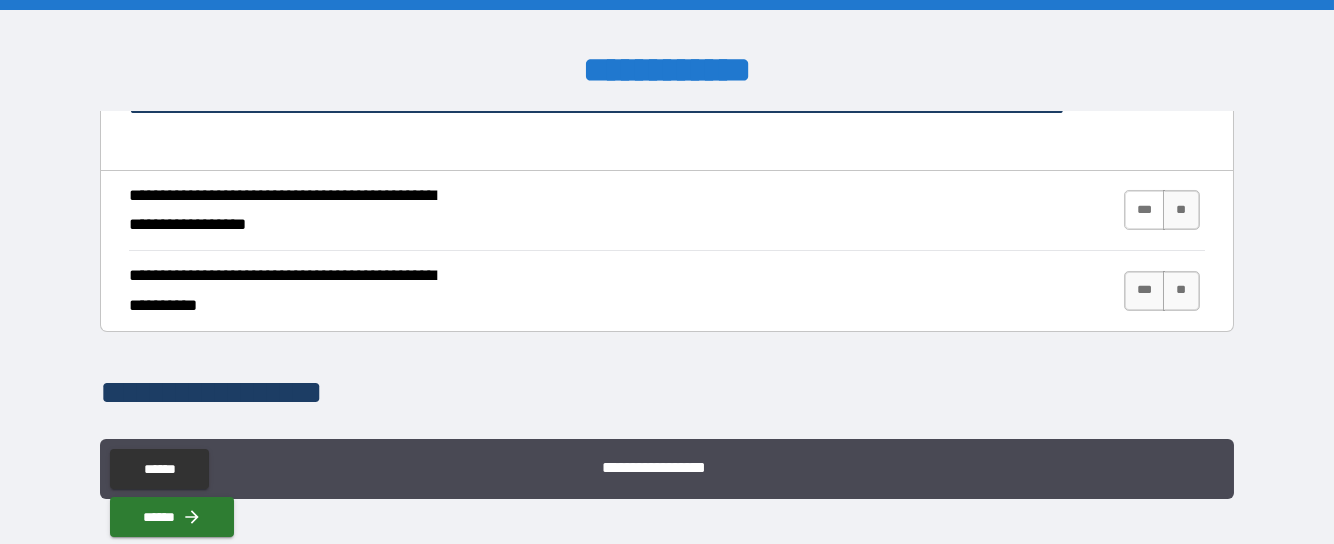 click on "***" at bounding box center (1145, 210) 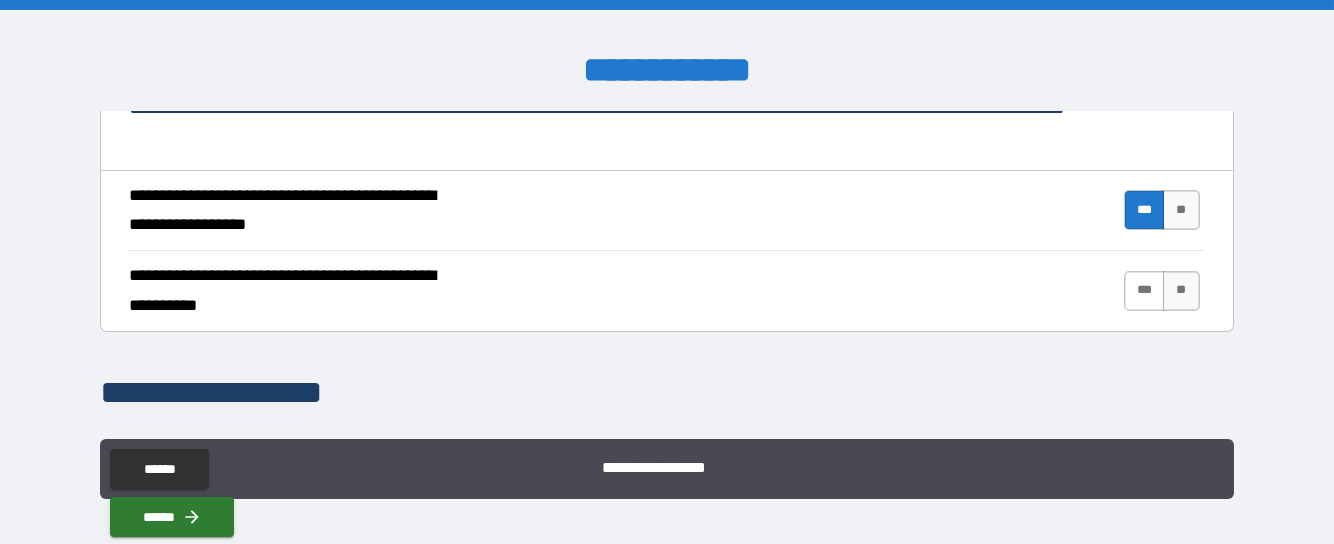 click on "***" at bounding box center (1145, 291) 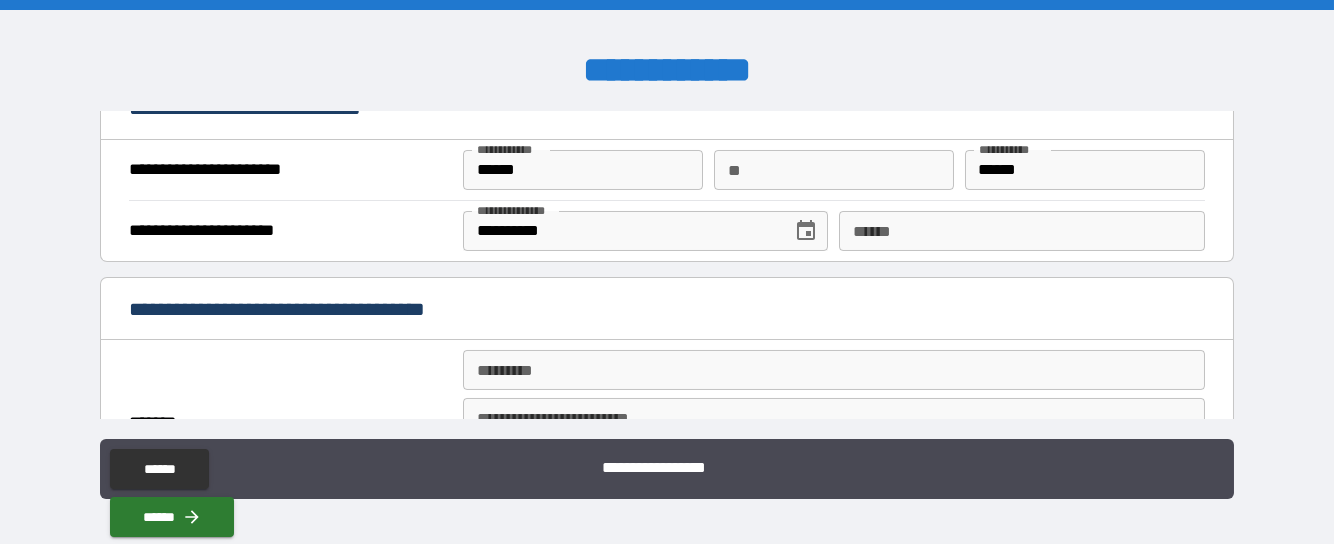 scroll, scrollTop: 1200, scrollLeft: 0, axis: vertical 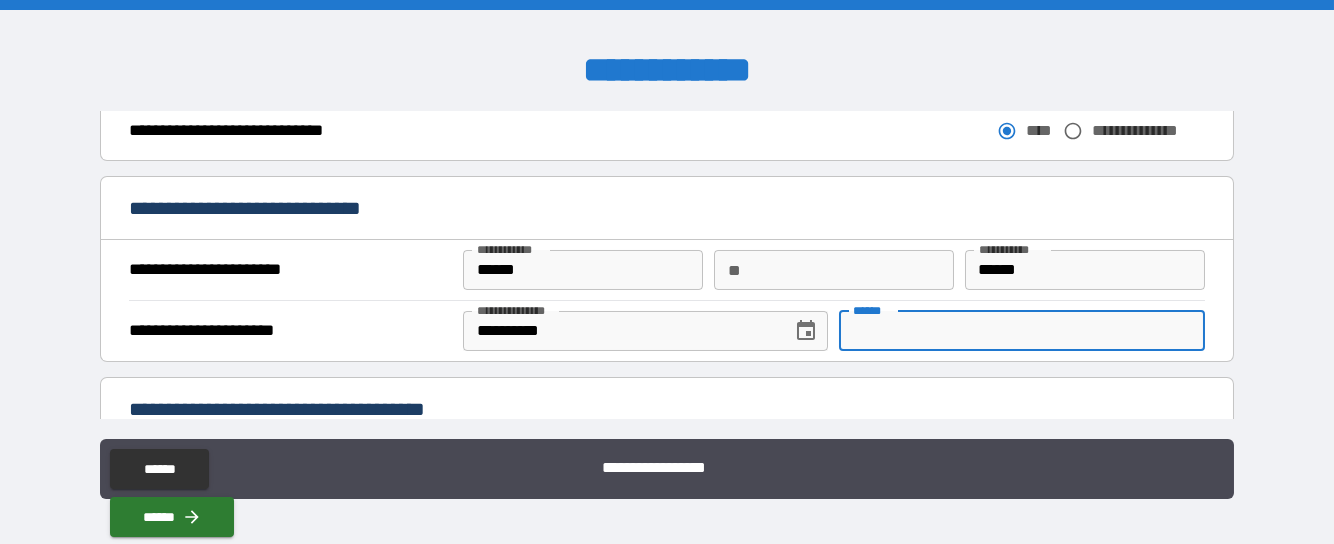click on "****   * ****   *" at bounding box center (1022, 331) 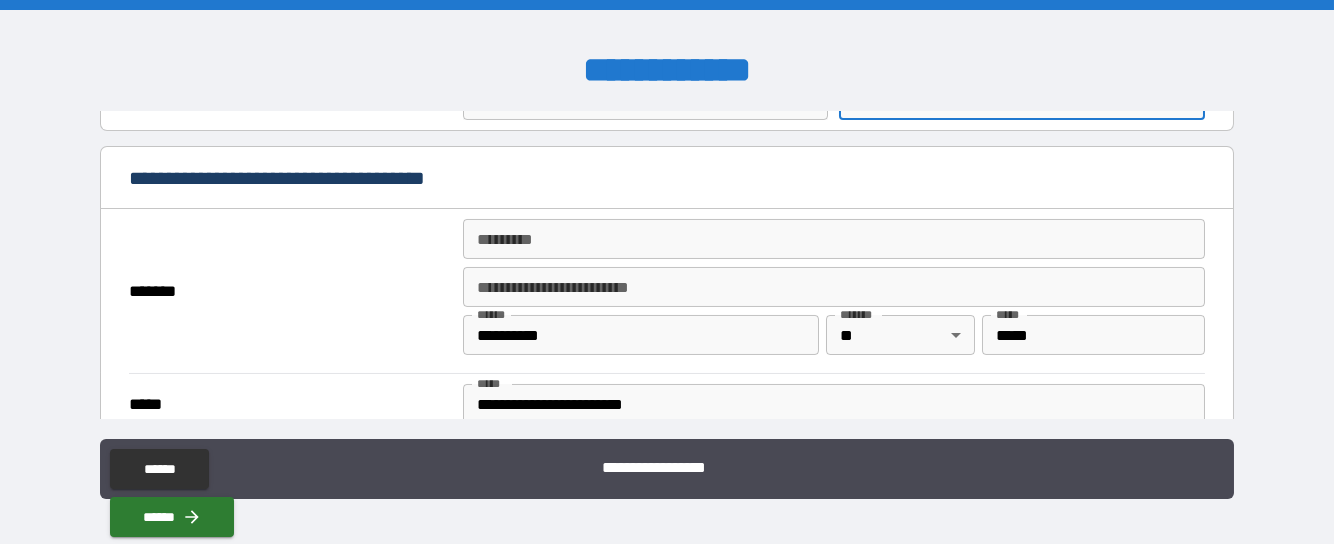 scroll, scrollTop: 1400, scrollLeft: 0, axis: vertical 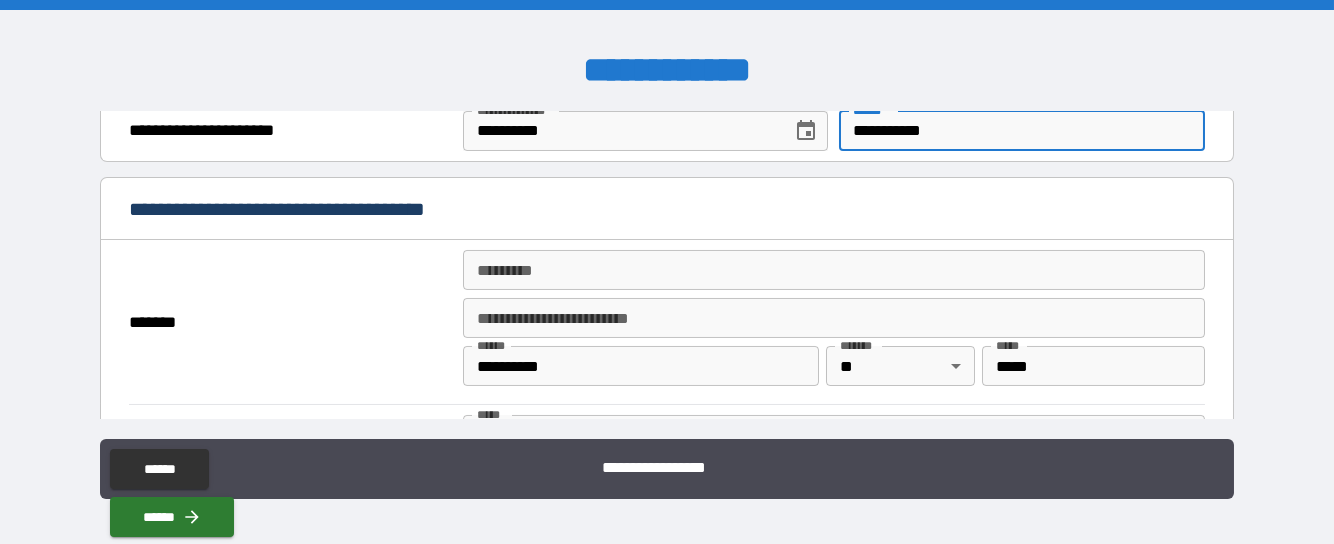 type on "**********" 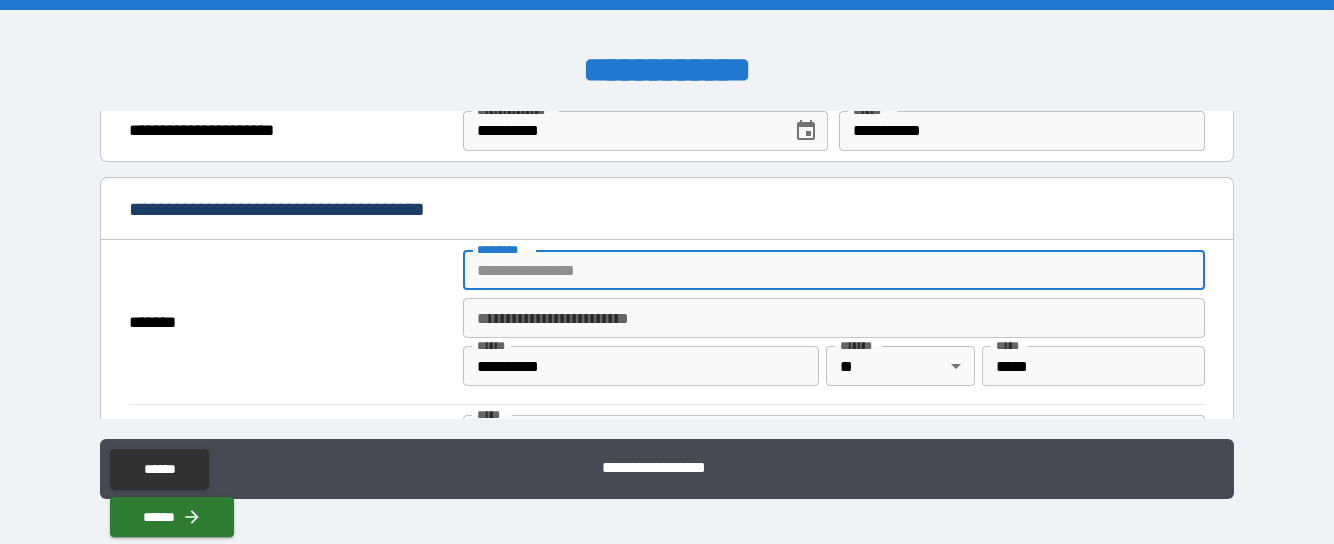 click on "*******   *" at bounding box center [834, 270] 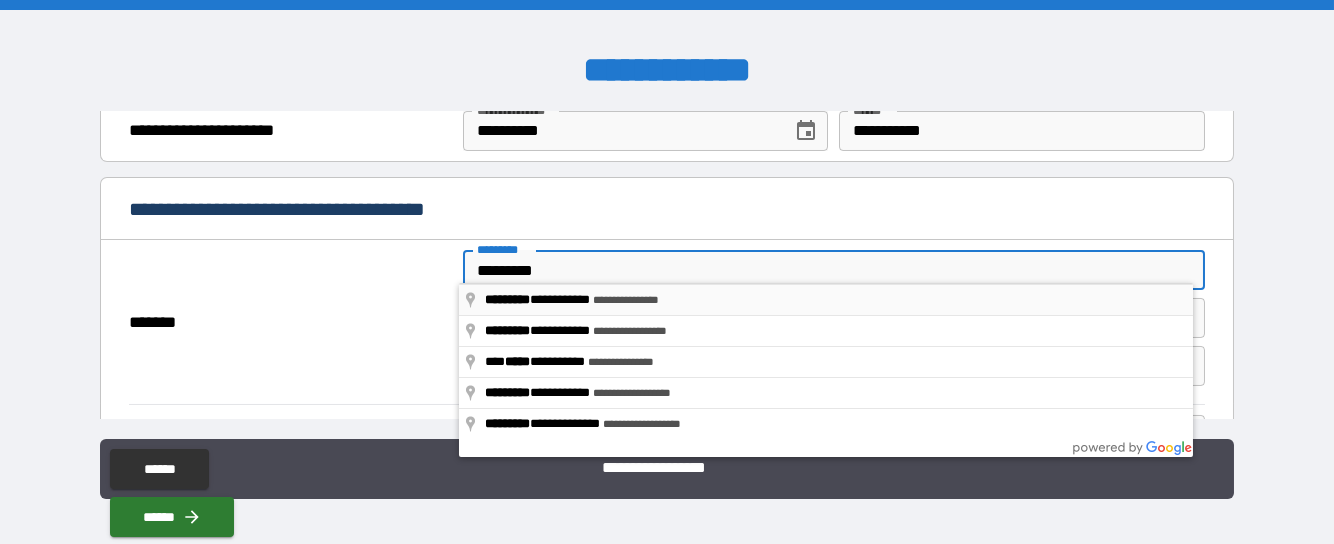 type on "**********" 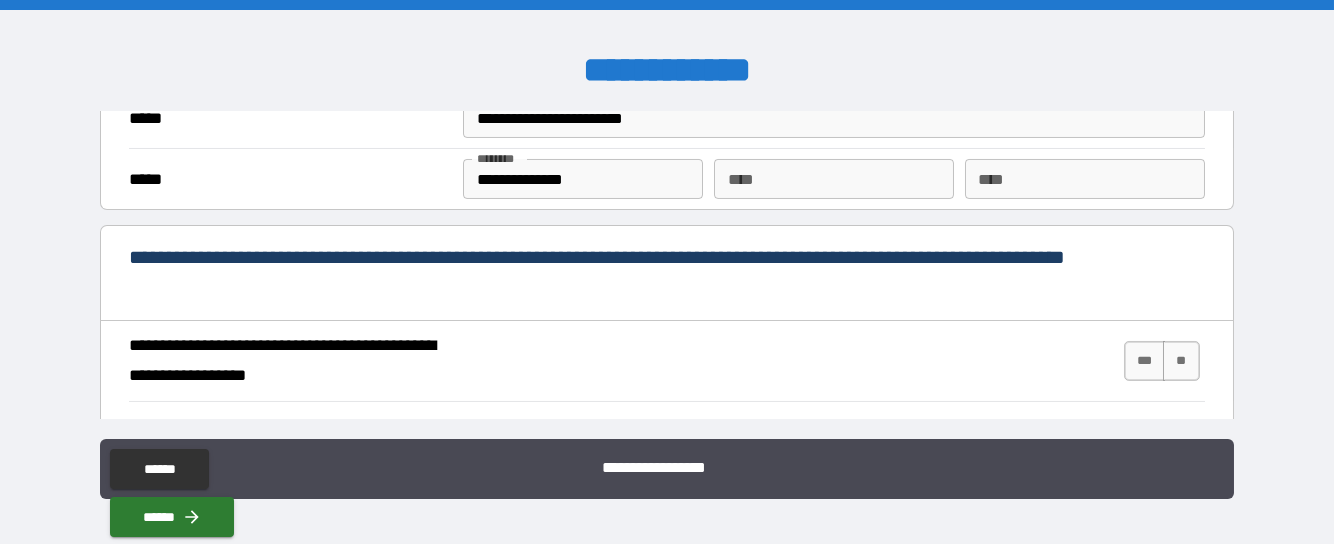 scroll, scrollTop: 1799, scrollLeft: 0, axis: vertical 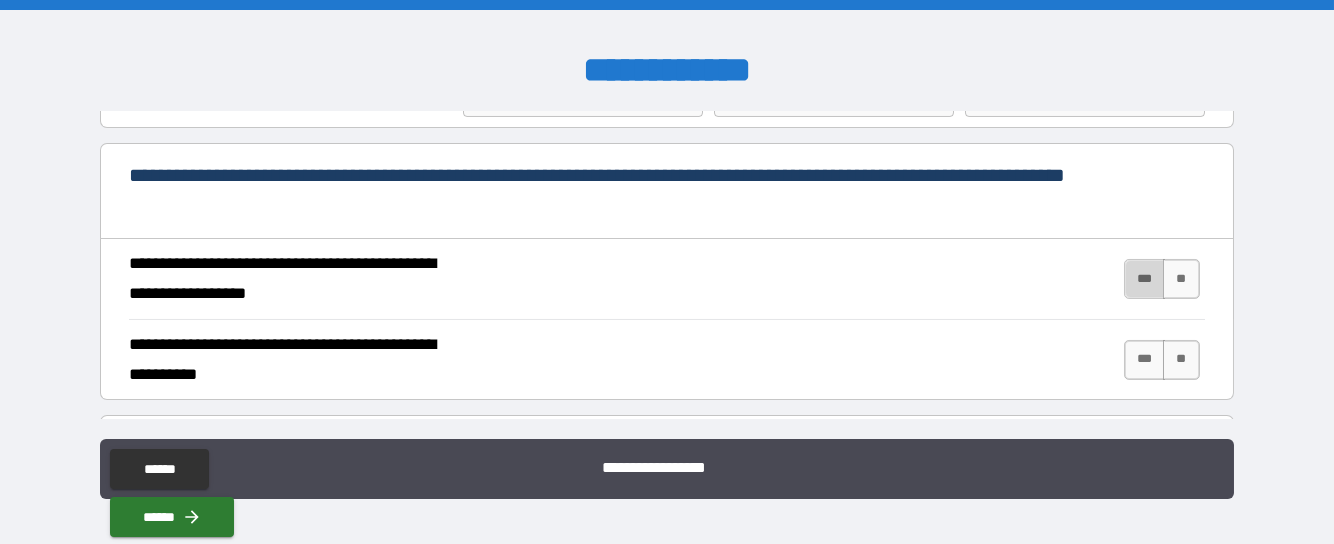 click on "***" at bounding box center [1145, 279] 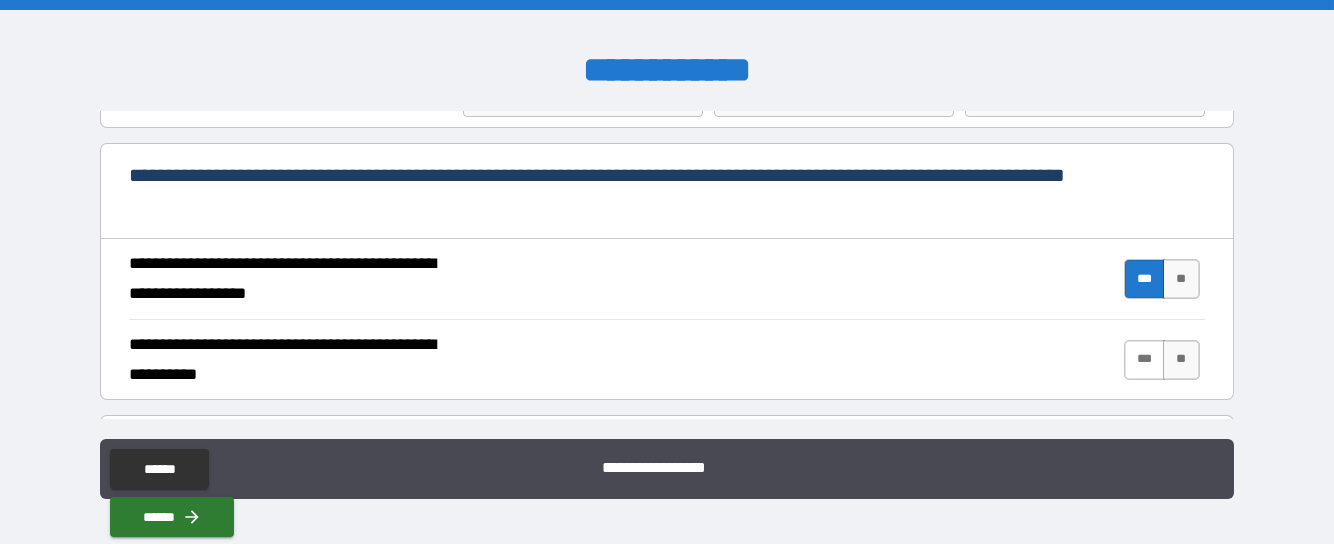 click on "***" at bounding box center (1145, 360) 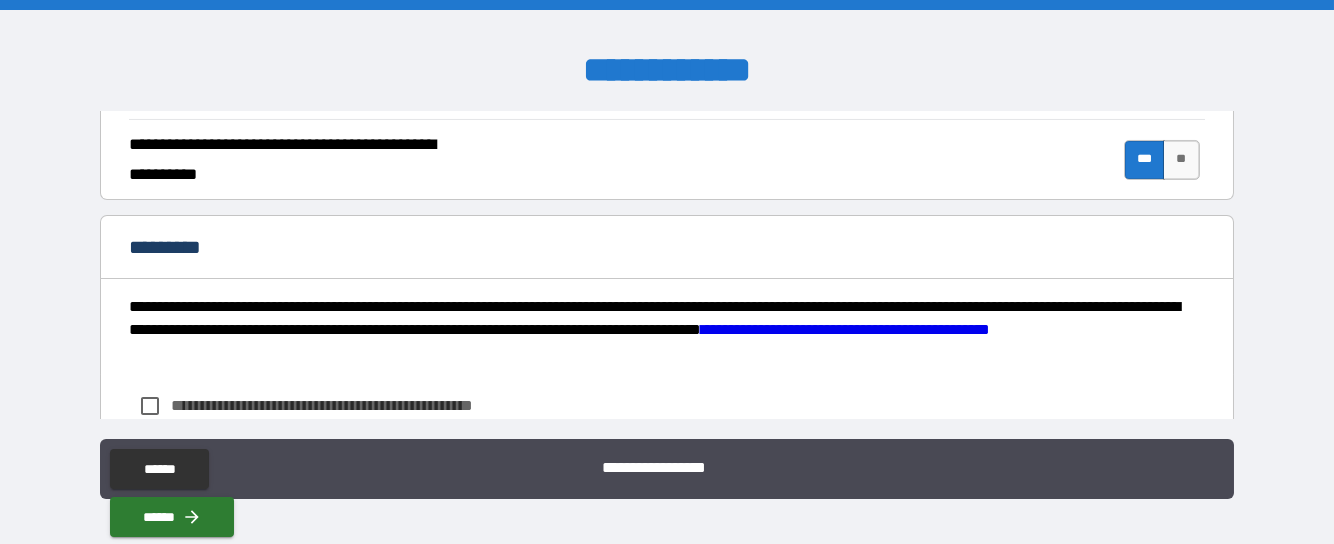 scroll, scrollTop: 2100, scrollLeft: 0, axis: vertical 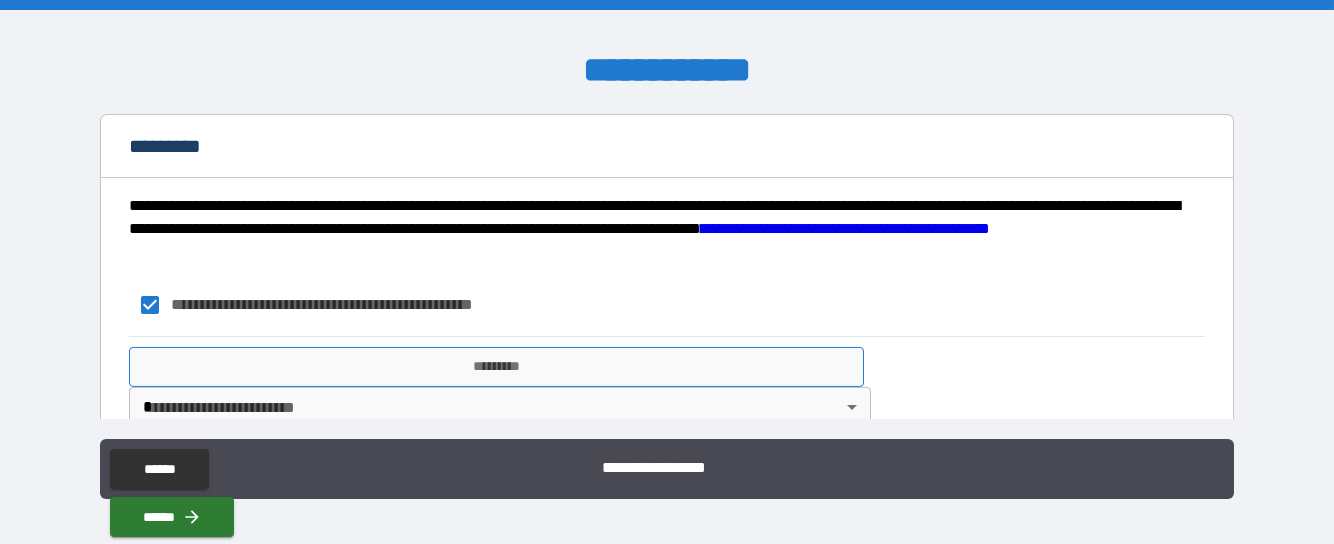 click on "*********" at bounding box center (496, 367) 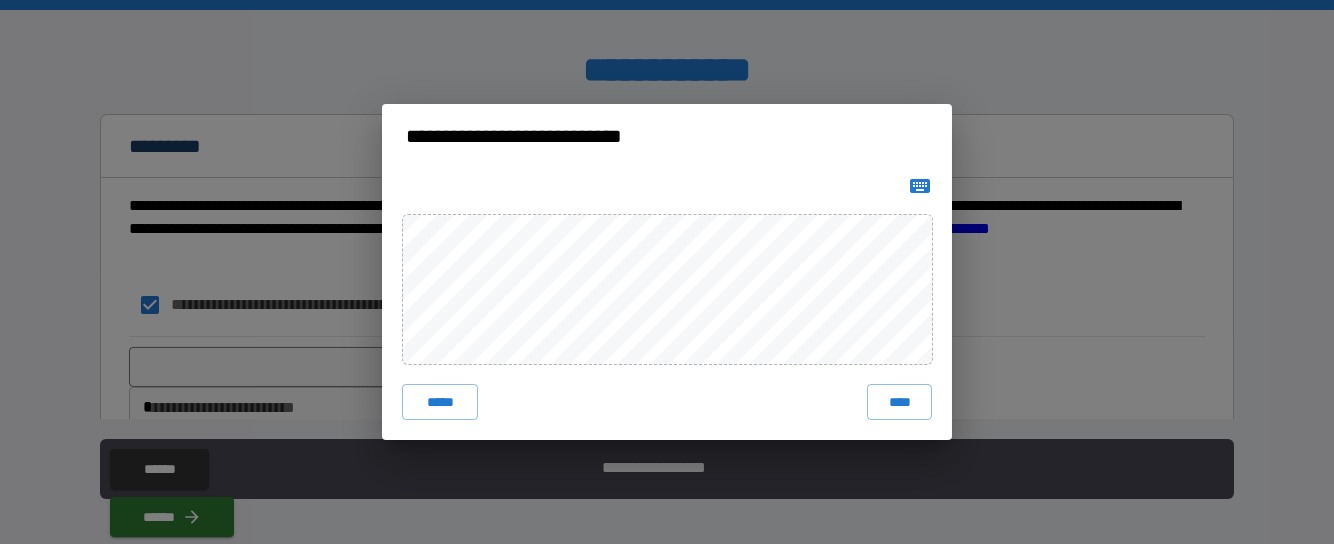 click on "***** ****" at bounding box center [667, 304] 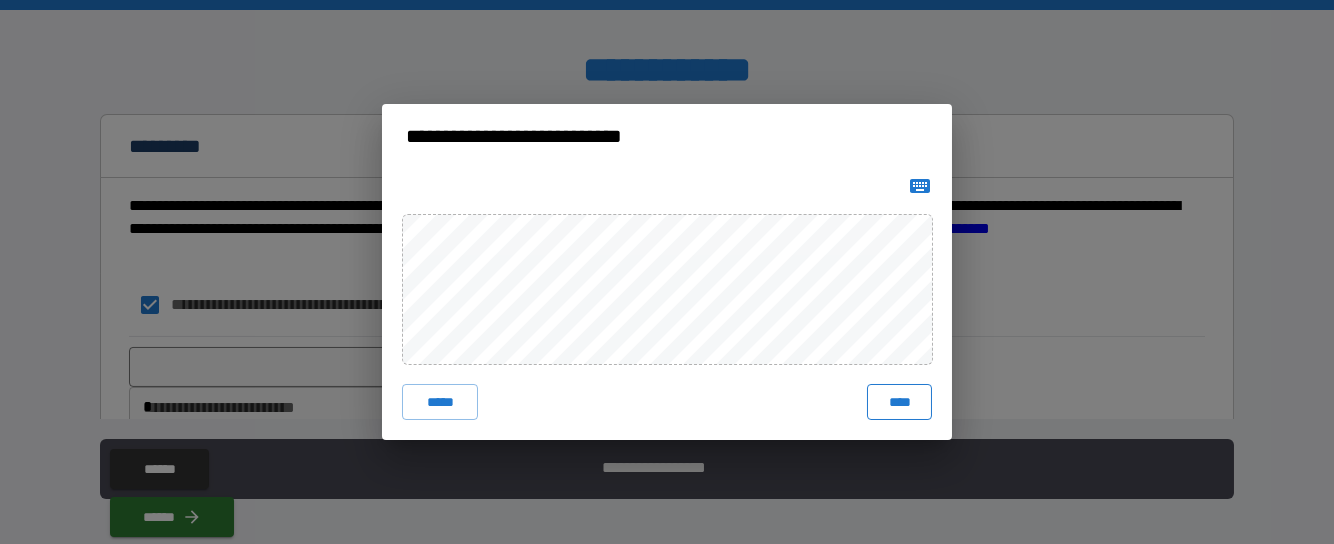 click on "****" at bounding box center [899, 402] 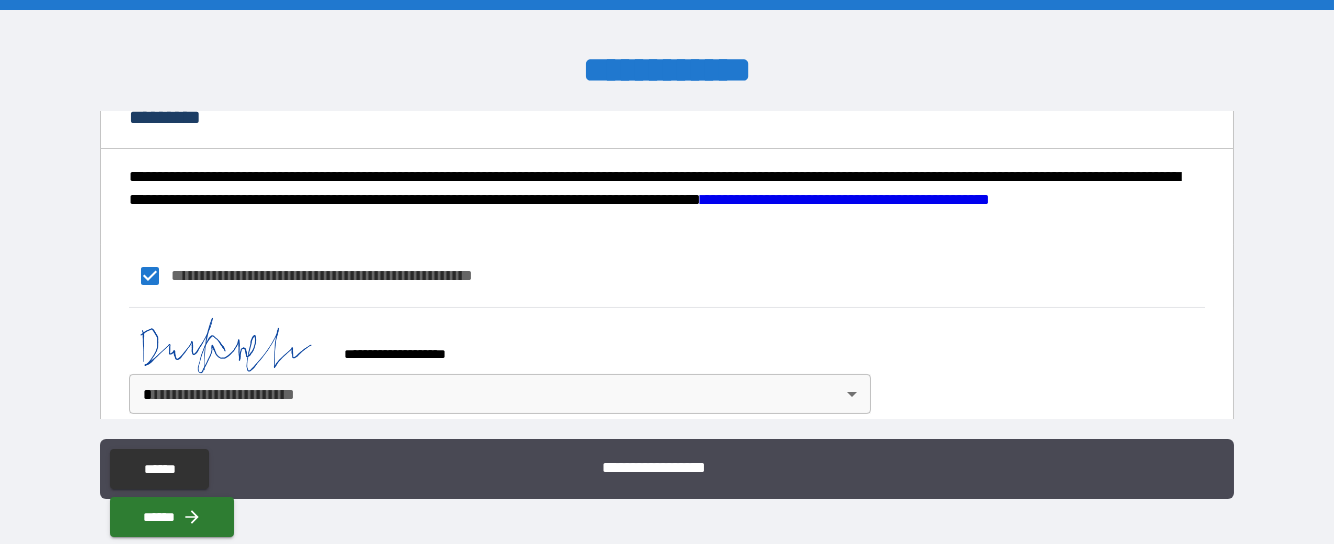 scroll, scrollTop: 2144, scrollLeft: 0, axis: vertical 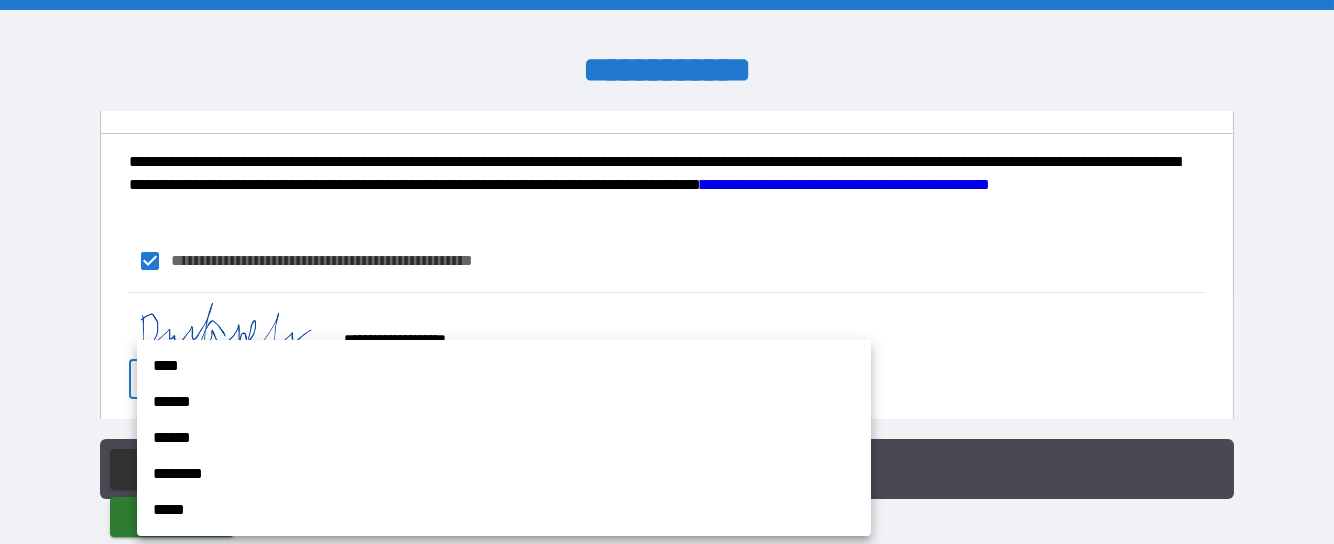 click on "**********" at bounding box center (667, 272) 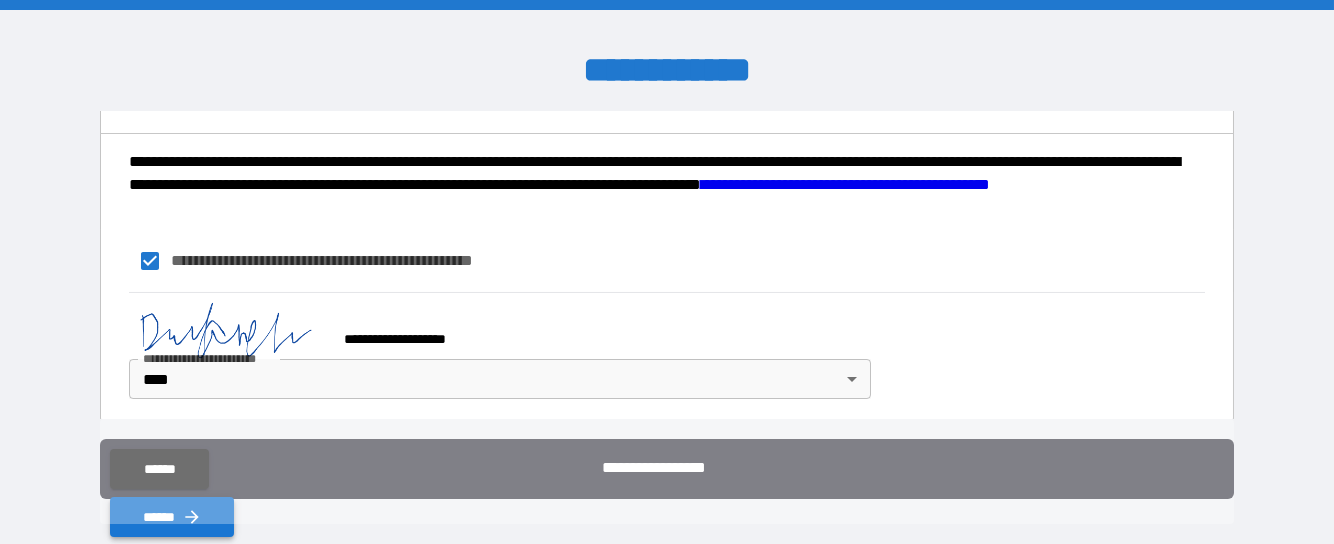 click 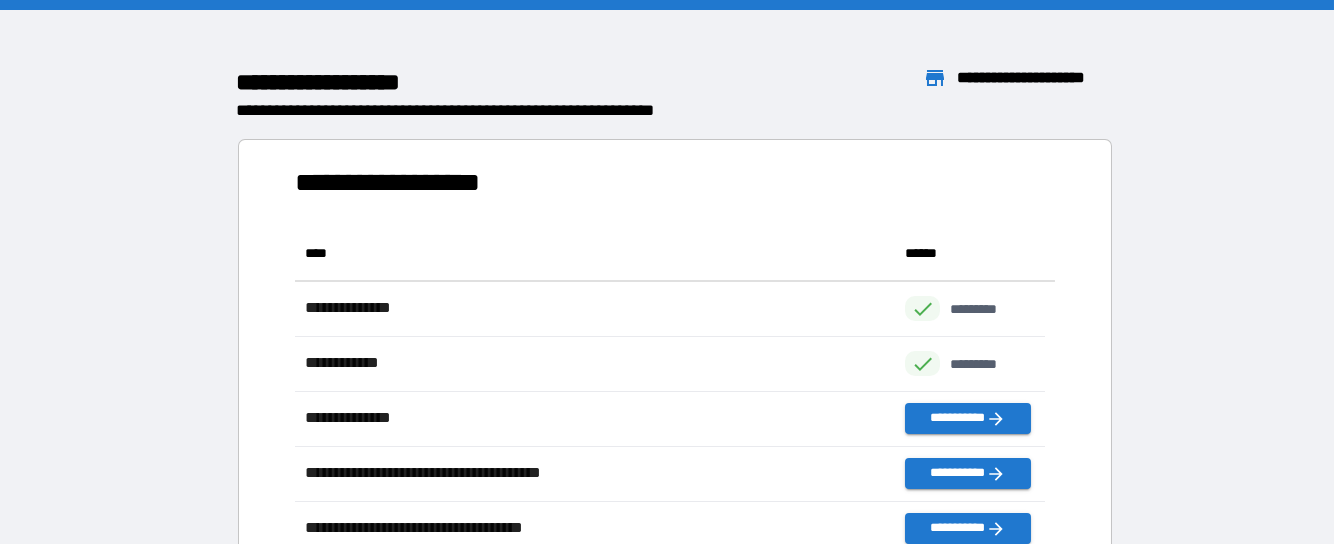 scroll, scrollTop: 15, scrollLeft: 15, axis: both 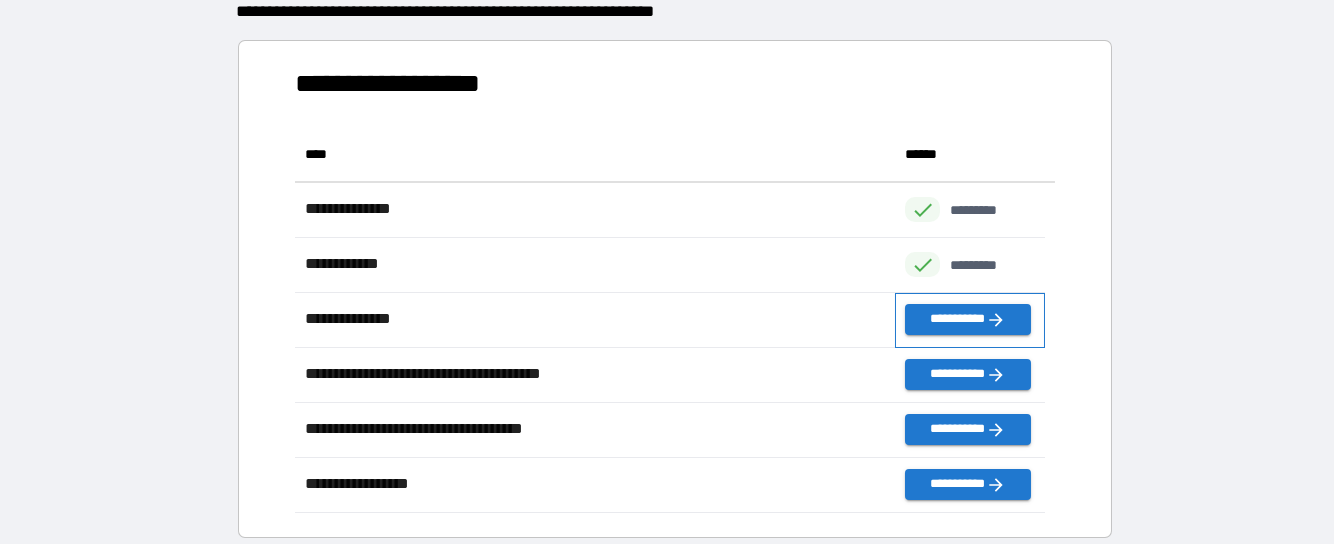 click on "**********" at bounding box center (970, 320) 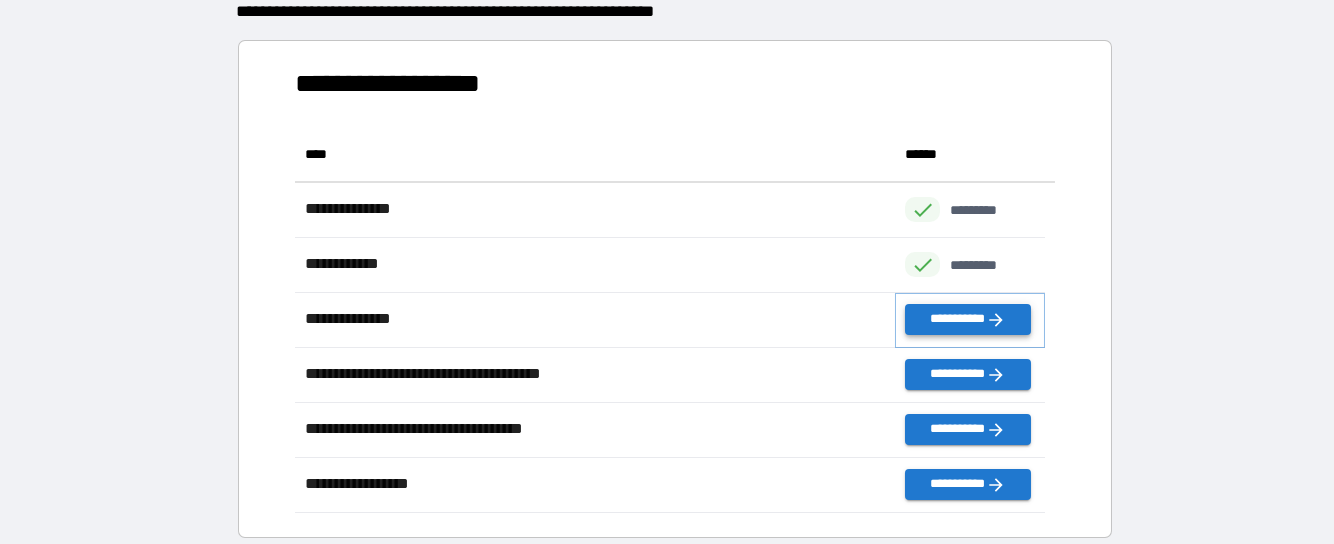 click 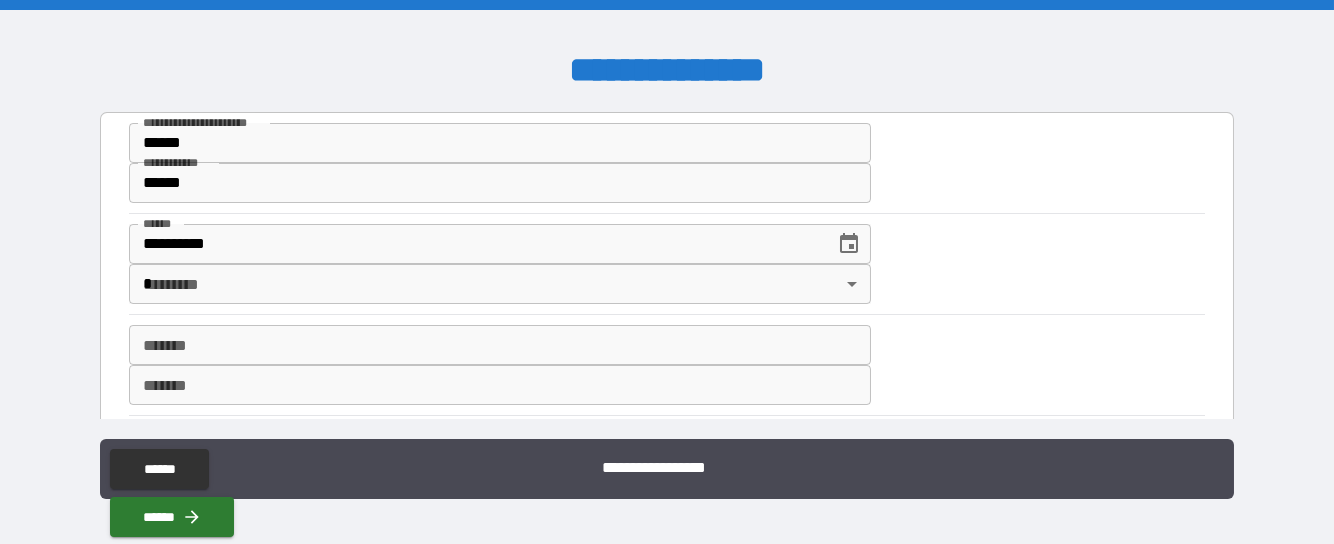 click on "**********" at bounding box center (667, 272) 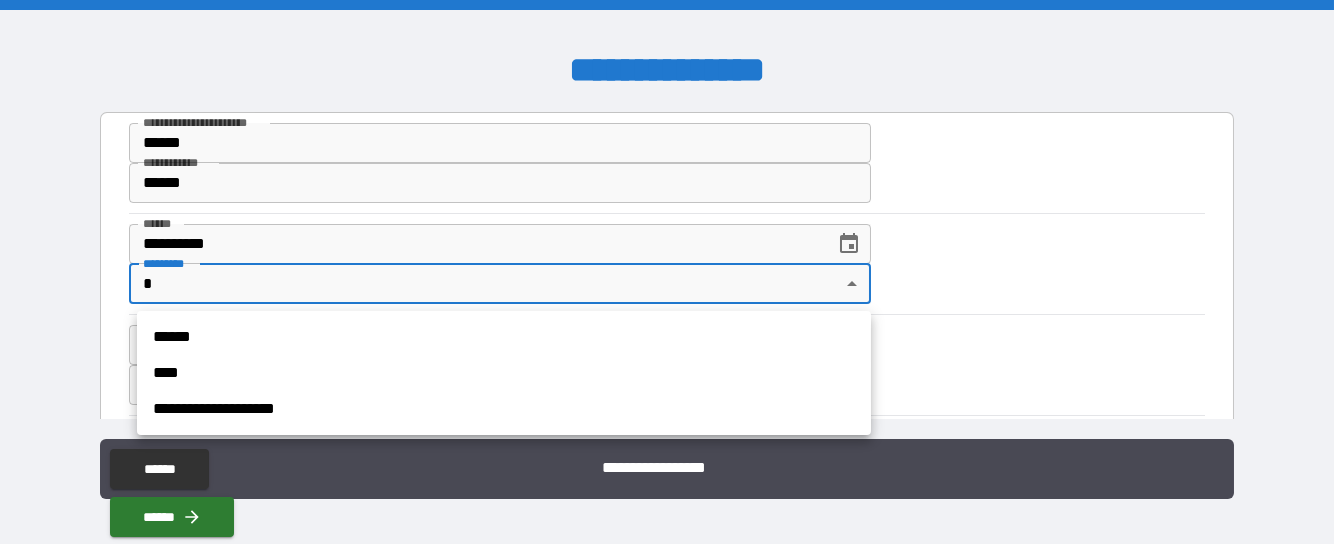 click on "****" at bounding box center [504, 373] 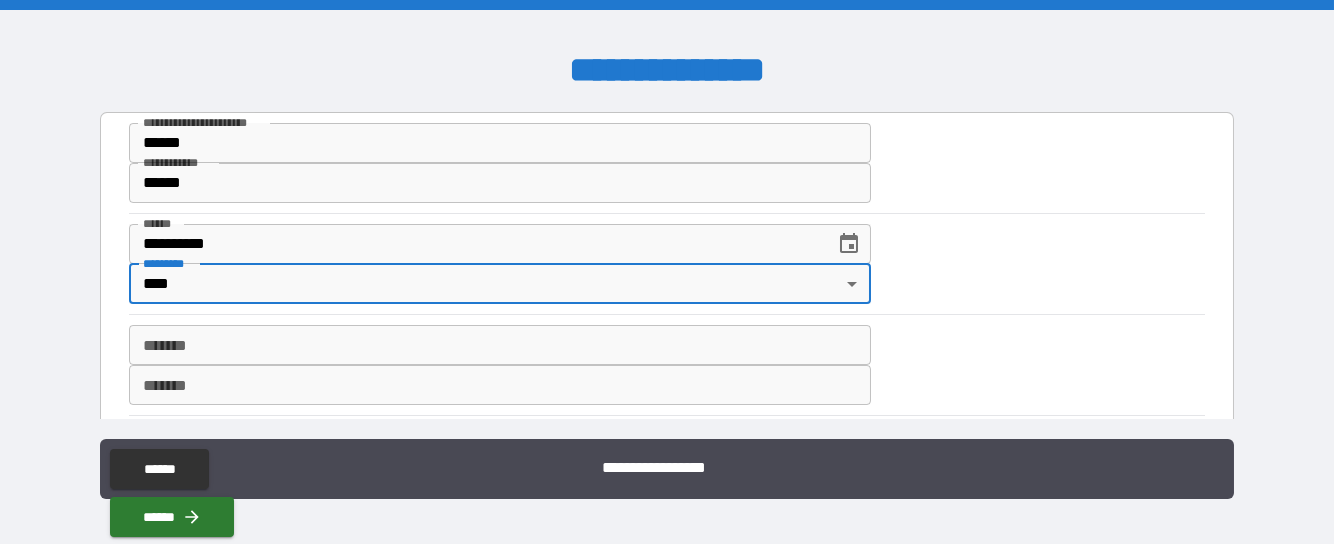 click on "*******" at bounding box center (500, 345) 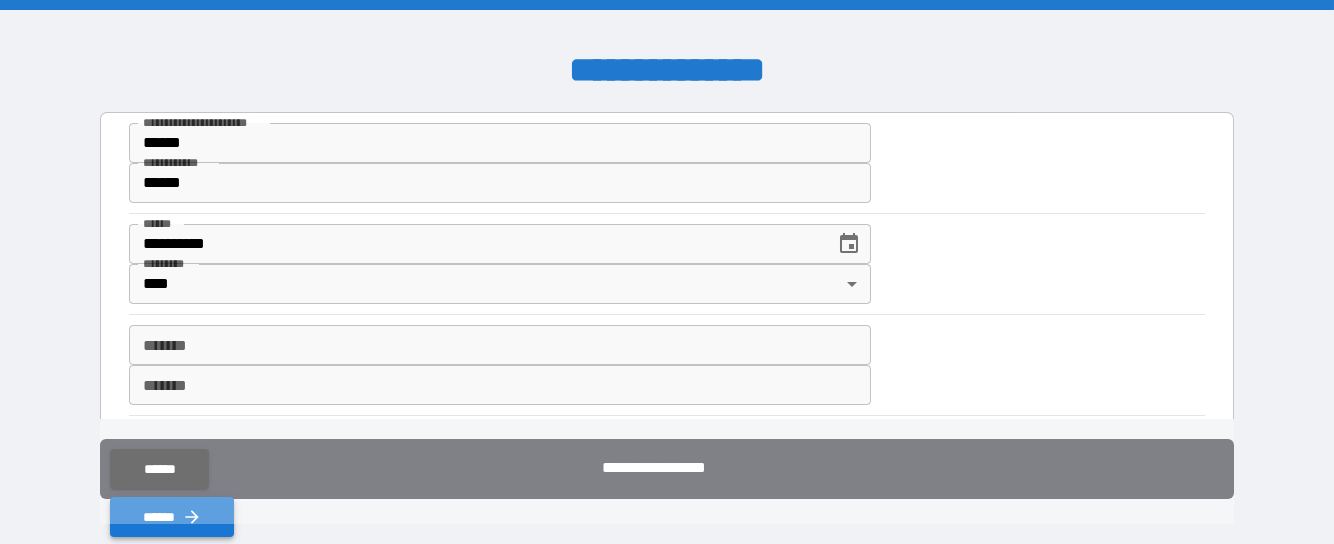 click on "******" at bounding box center [172, 517] 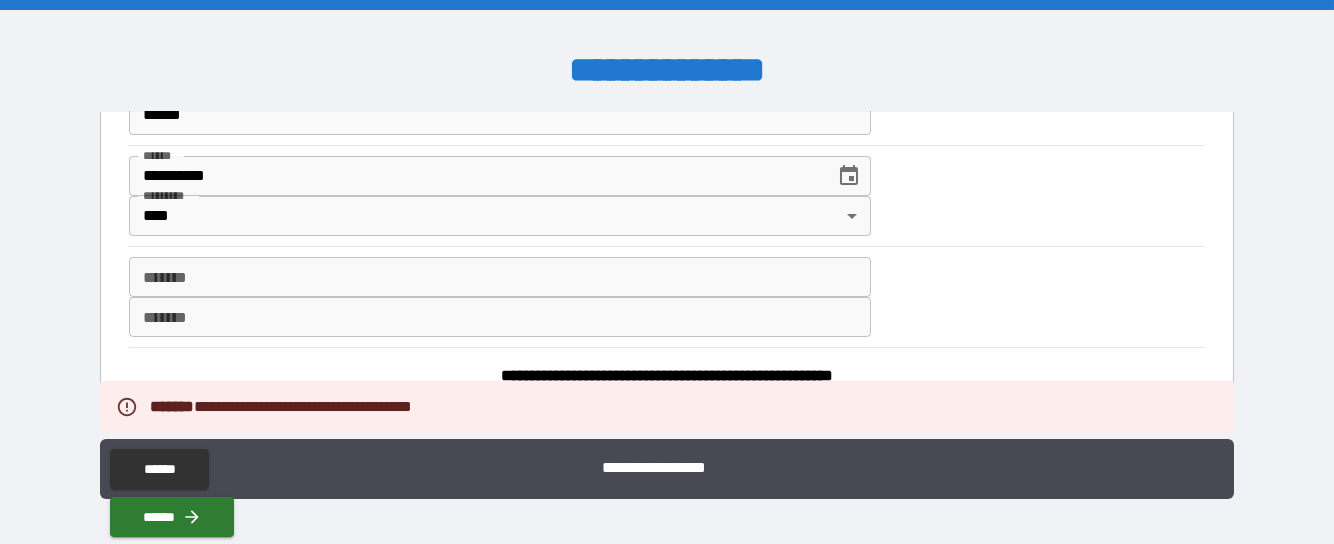 scroll, scrollTop: 99, scrollLeft: 0, axis: vertical 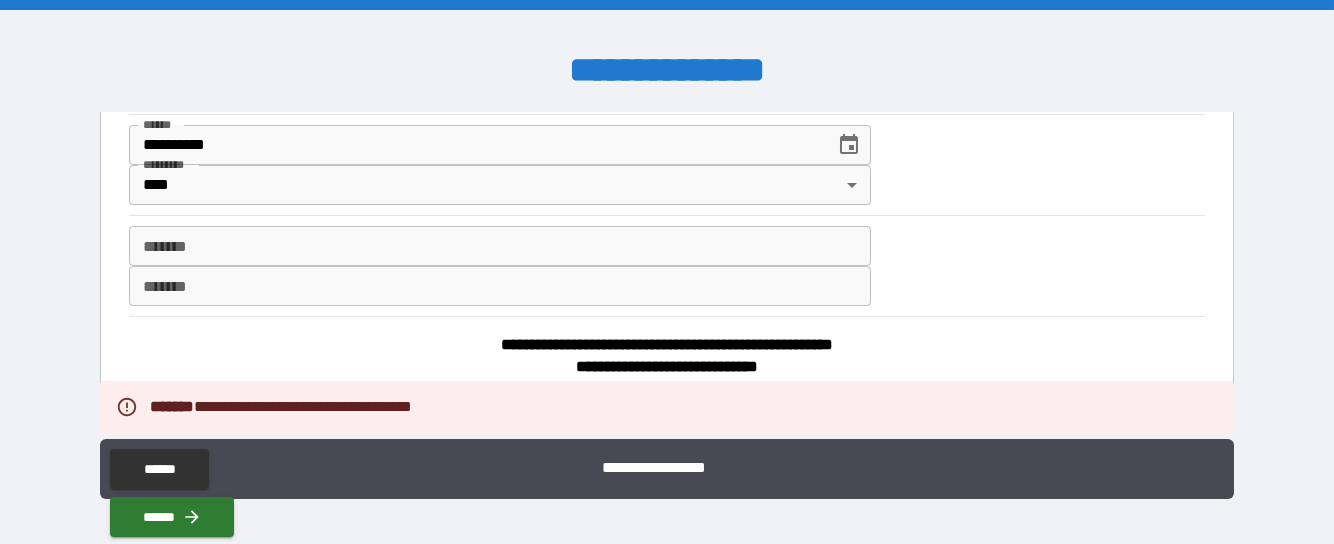 click on "*******" at bounding box center (500, 246) 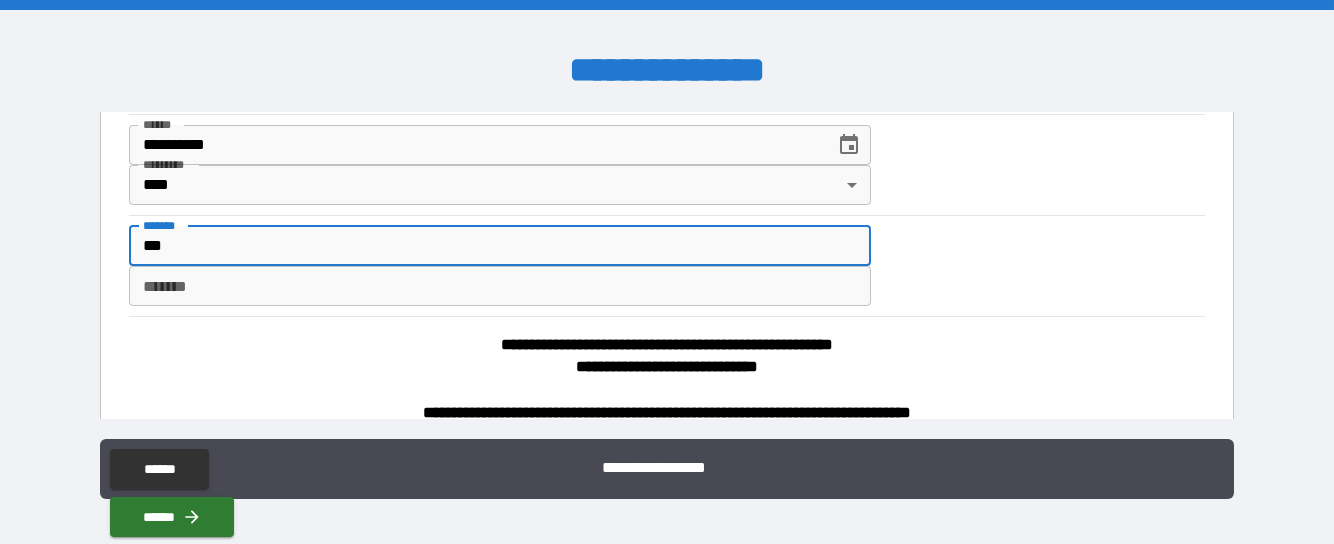 type on "***" 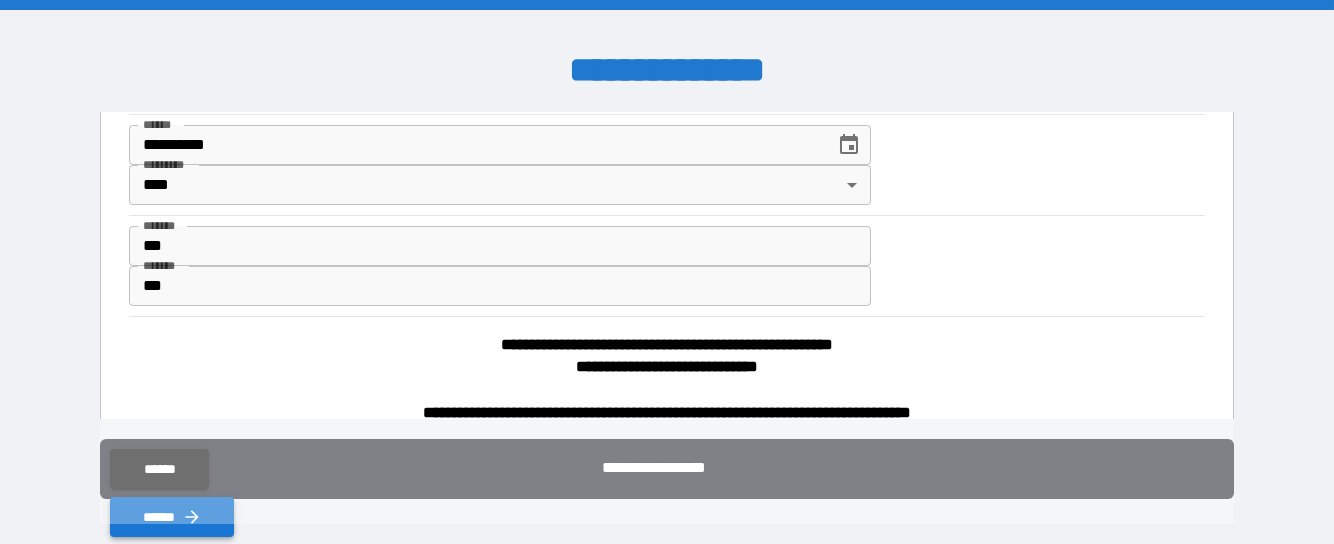 click on "******" at bounding box center (172, 517) 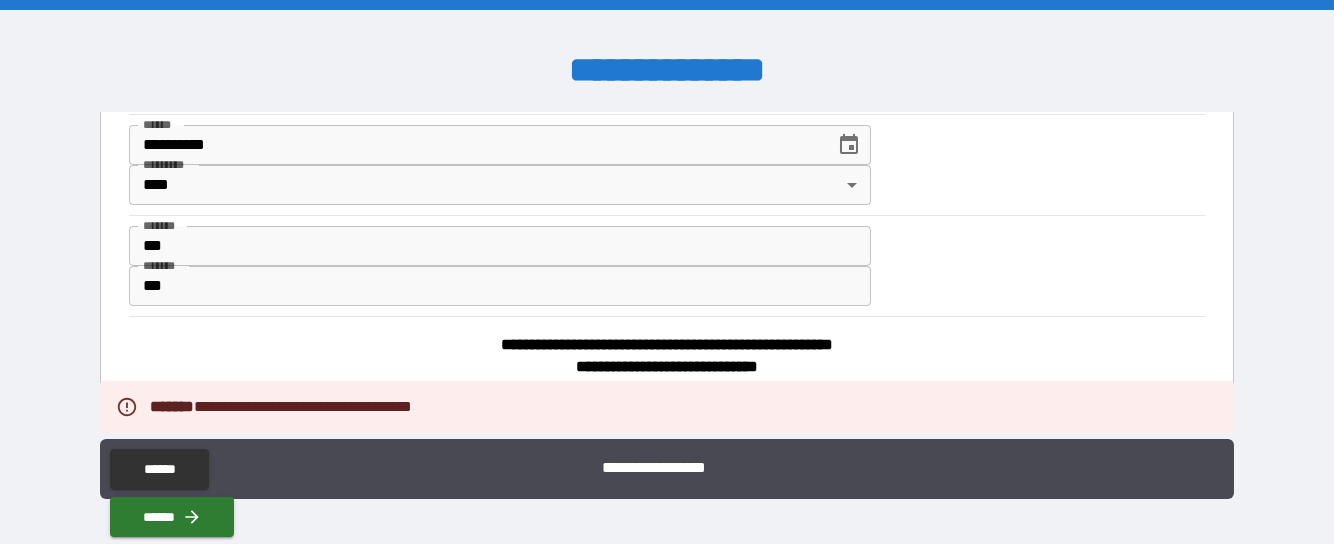 scroll, scrollTop: 0, scrollLeft: 0, axis: both 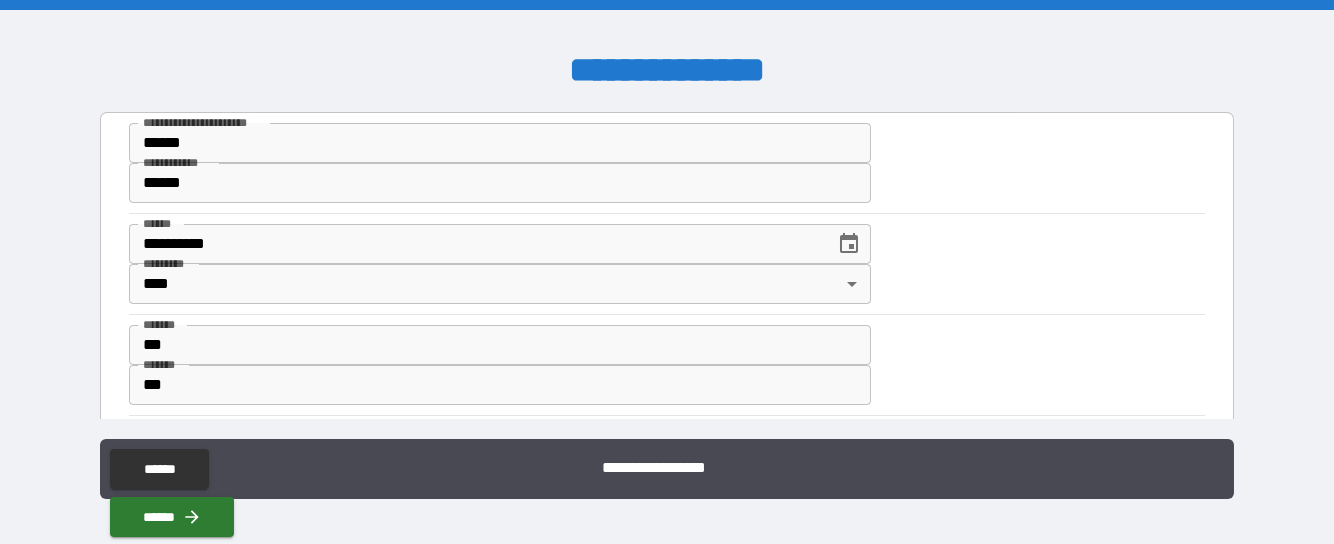 click on "***" at bounding box center [500, 345] 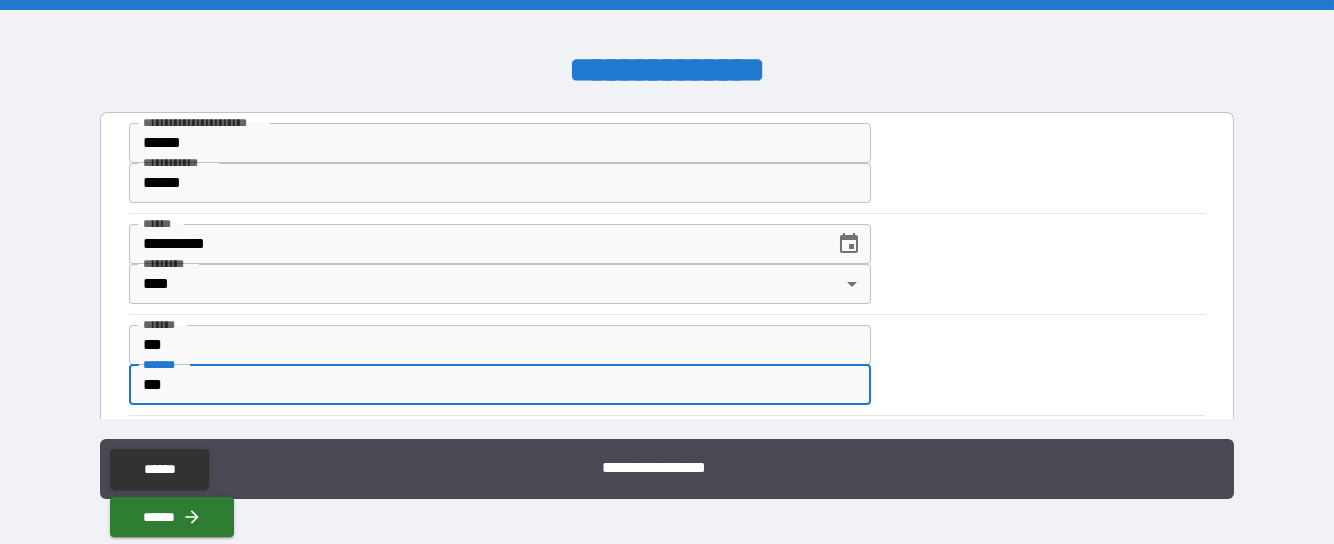 click on "***" at bounding box center (500, 385) 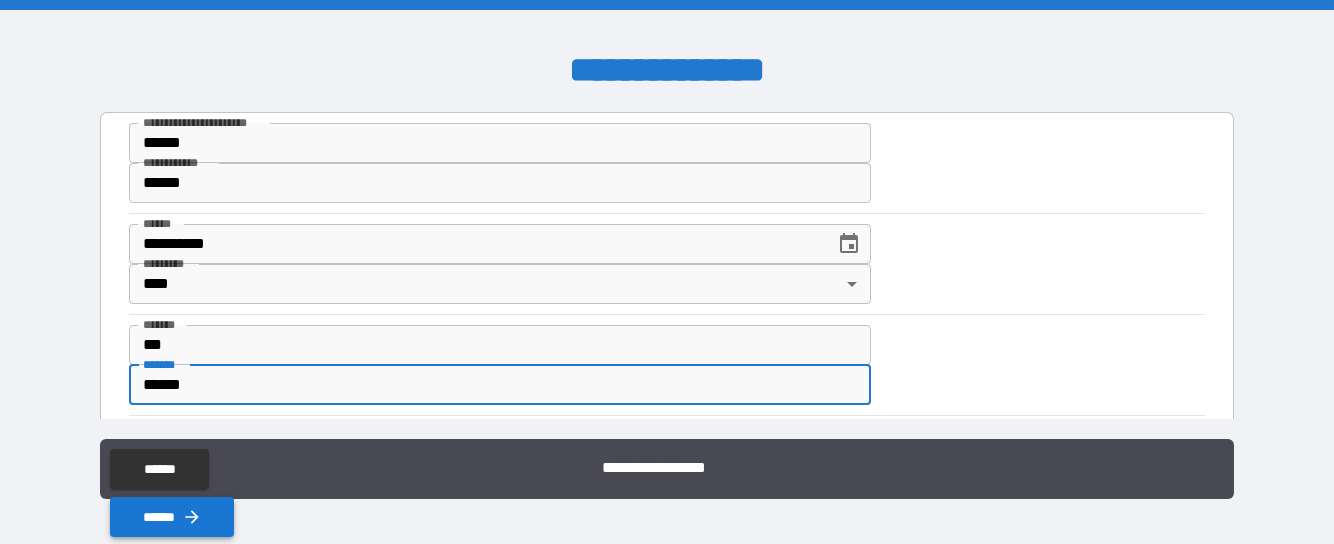 type on "******" 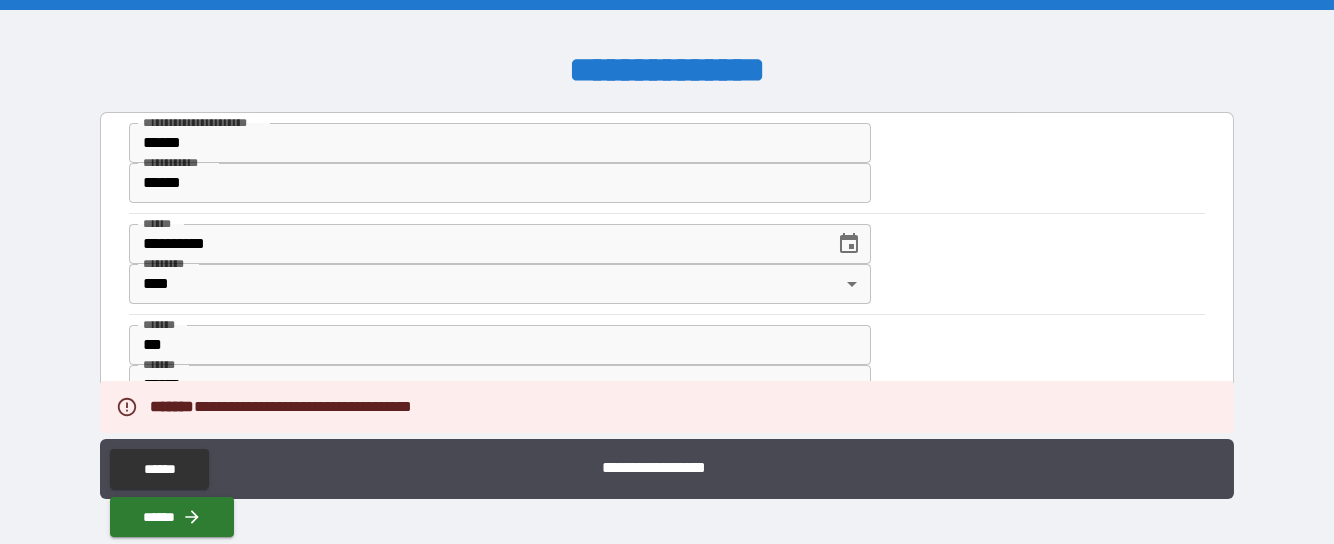 click on "****   * [LAST] ****   * *******   * **** **** *******   *" at bounding box center [666, 264] 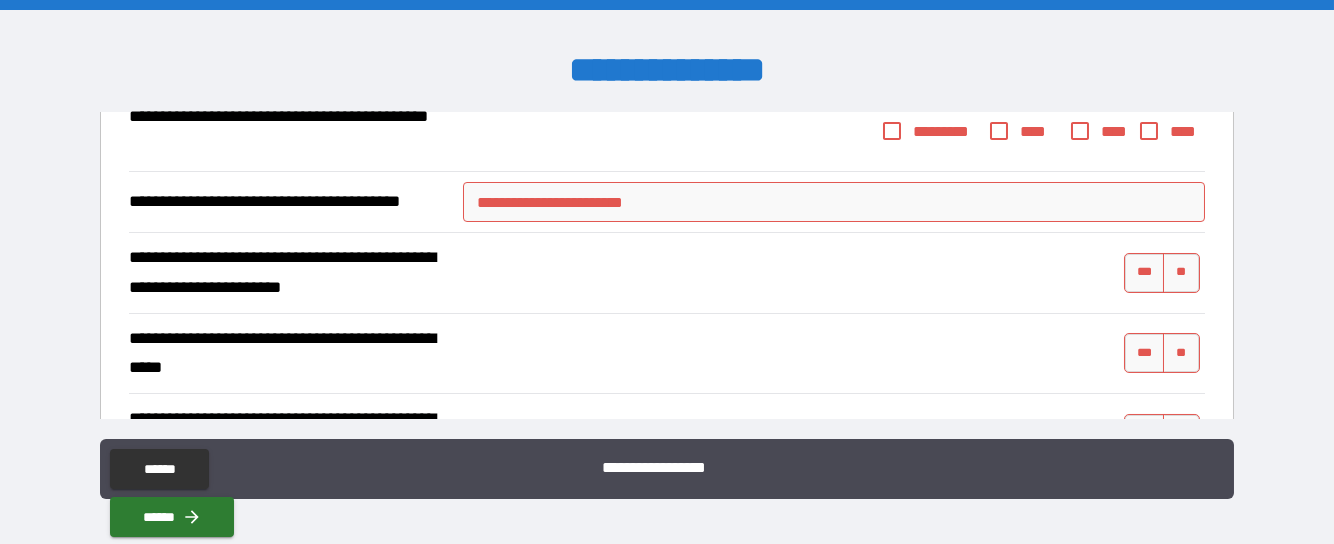 scroll, scrollTop: 449, scrollLeft: 0, axis: vertical 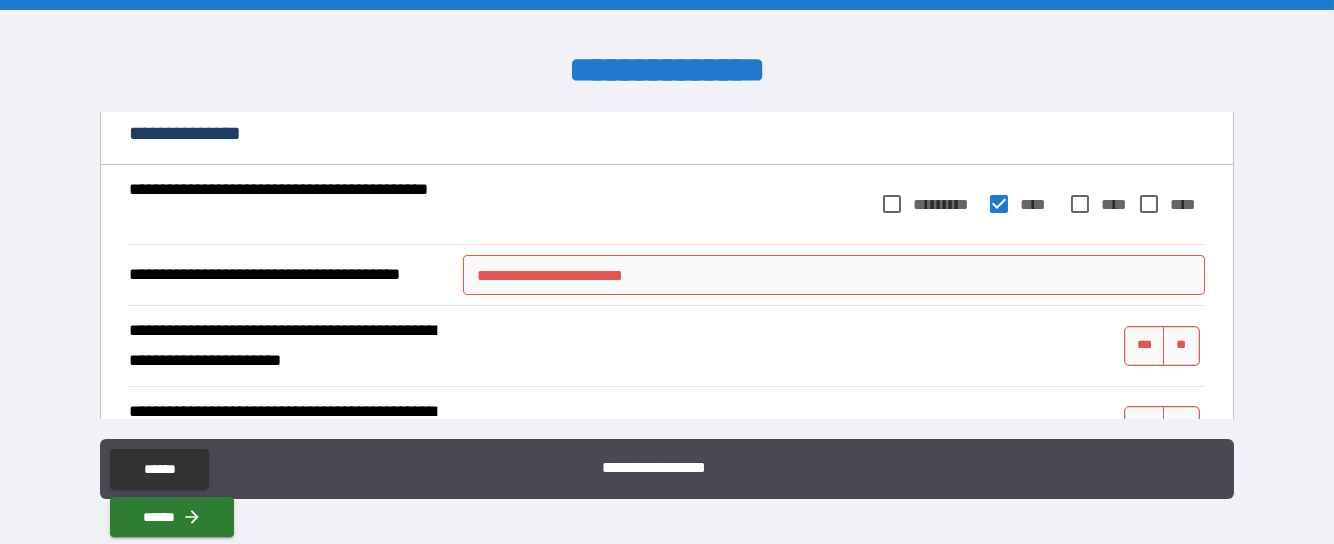 click on "**********" at bounding box center [834, 275] 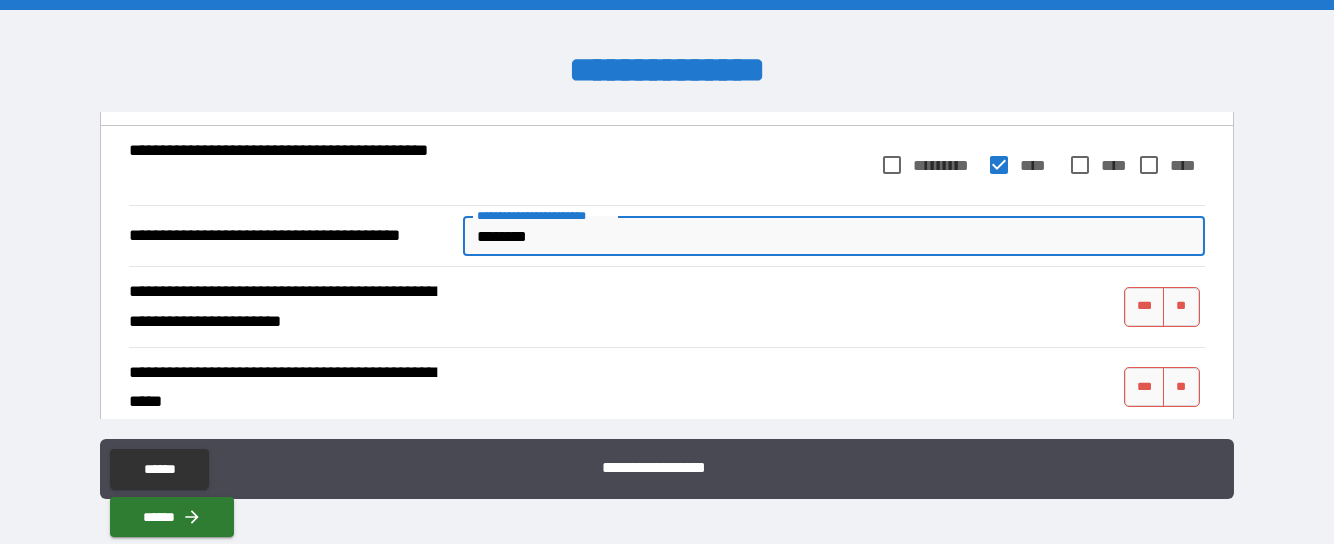 scroll, scrollTop: 550, scrollLeft: 0, axis: vertical 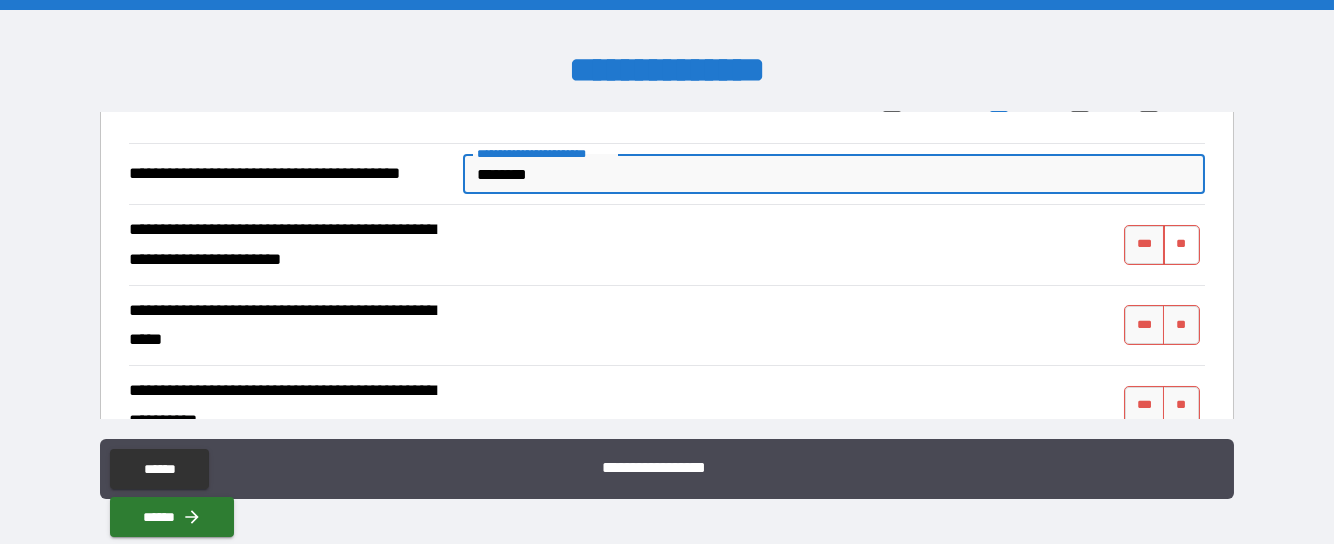 type on "********" 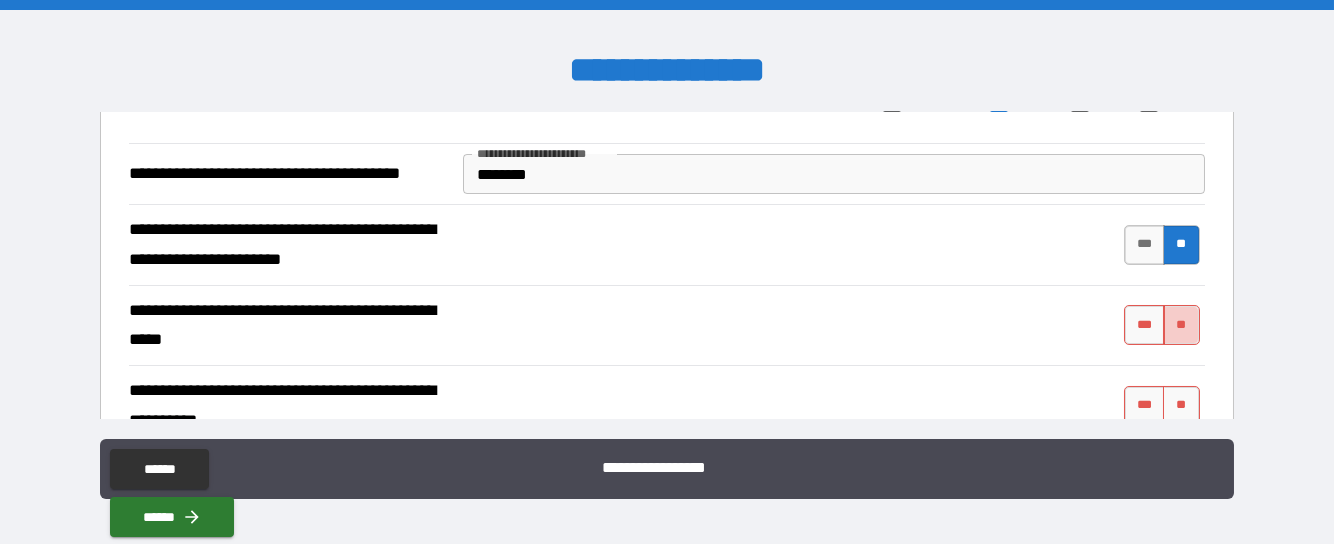 click on "**" at bounding box center [1181, 325] 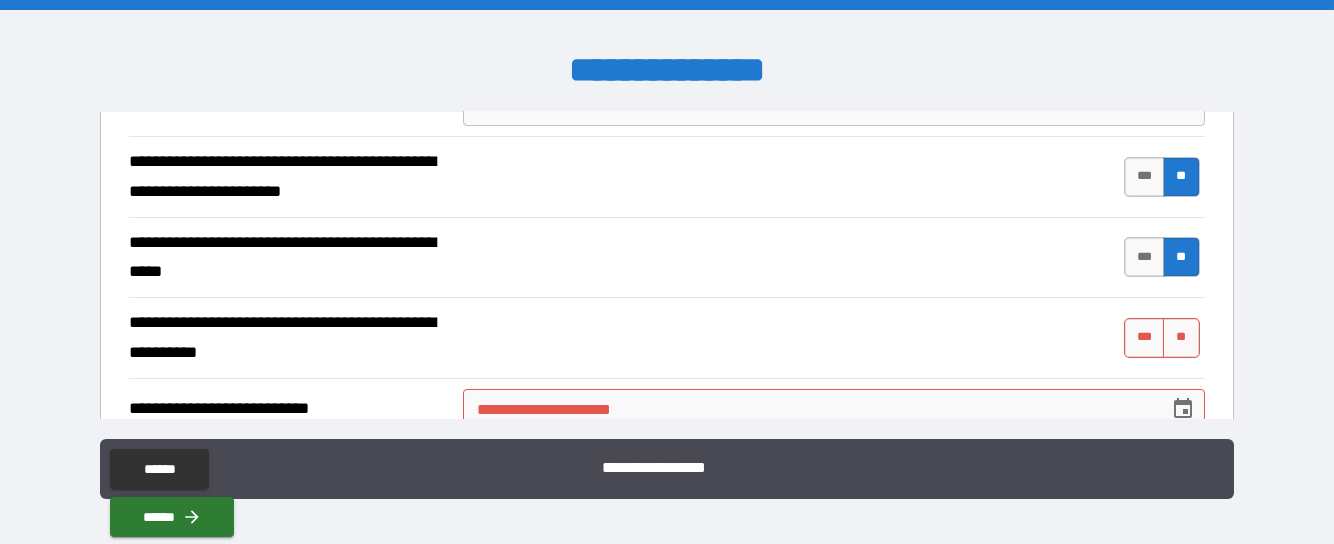 scroll, scrollTop: 650, scrollLeft: 0, axis: vertical 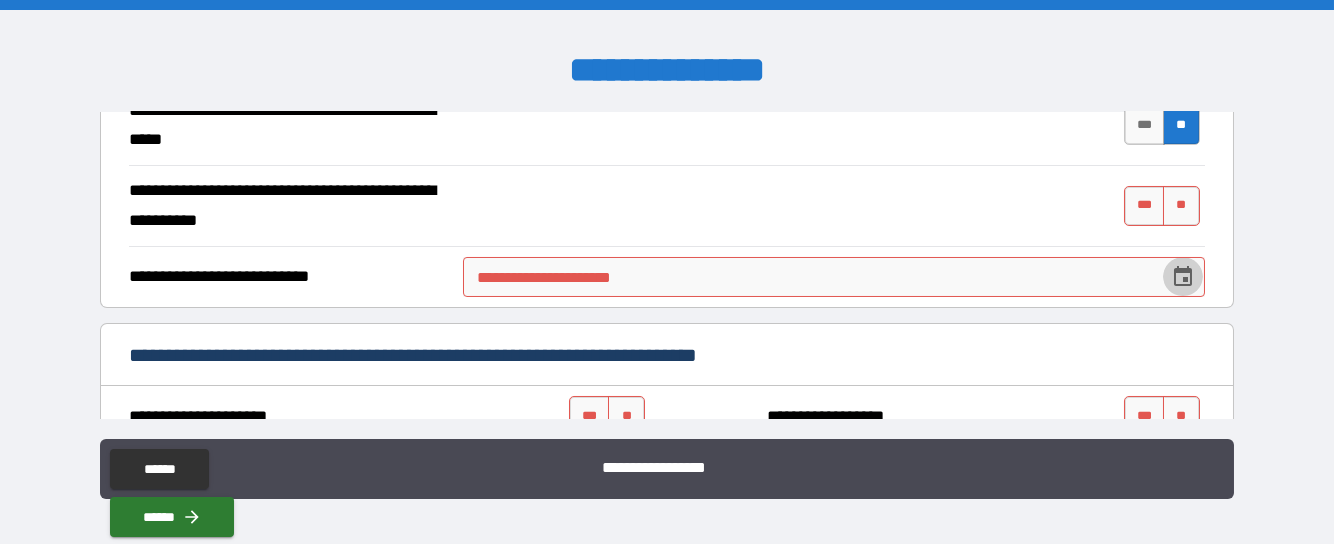 click 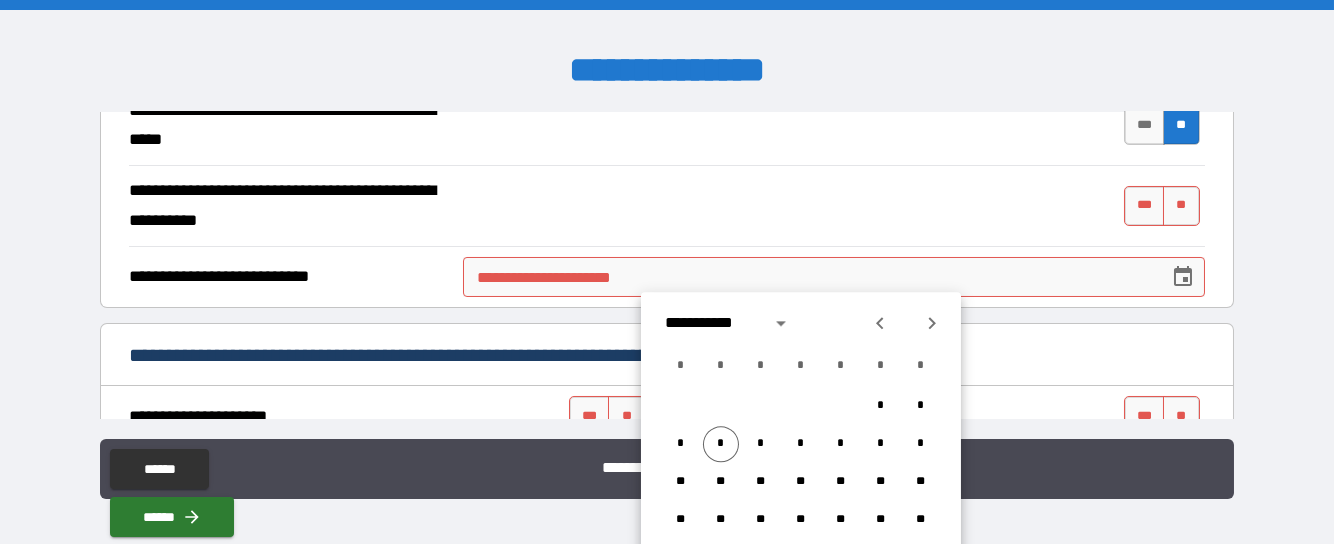 click 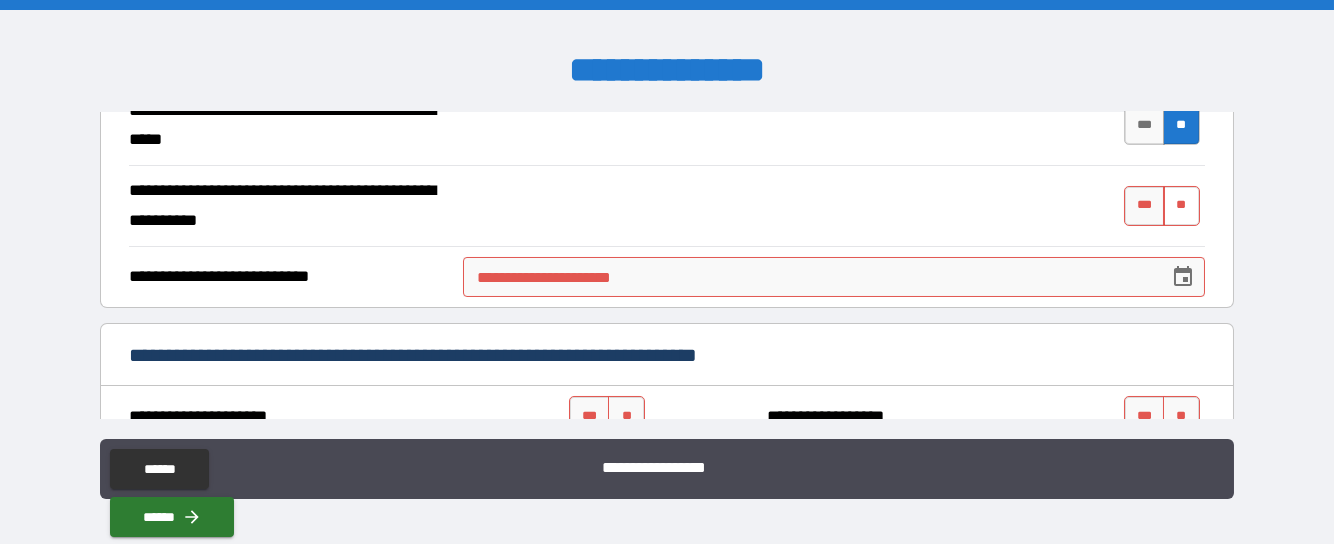 click on "**" at bounding box center (1181, 206) 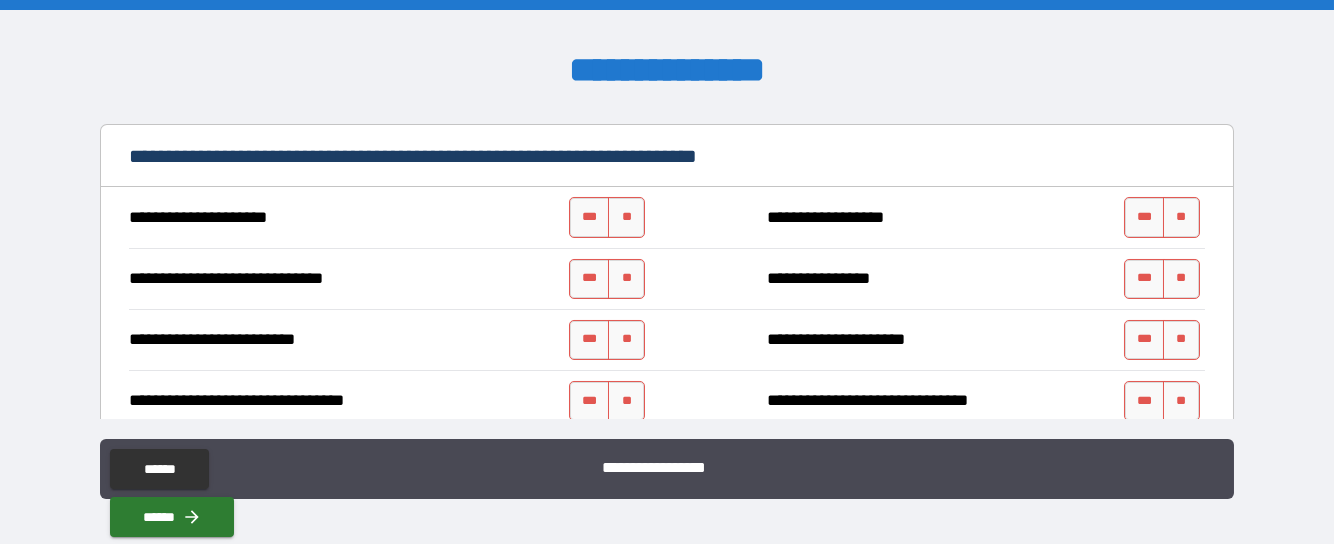 scroll, scrollTop: 750, scrollLeft: 0, axis: vertical 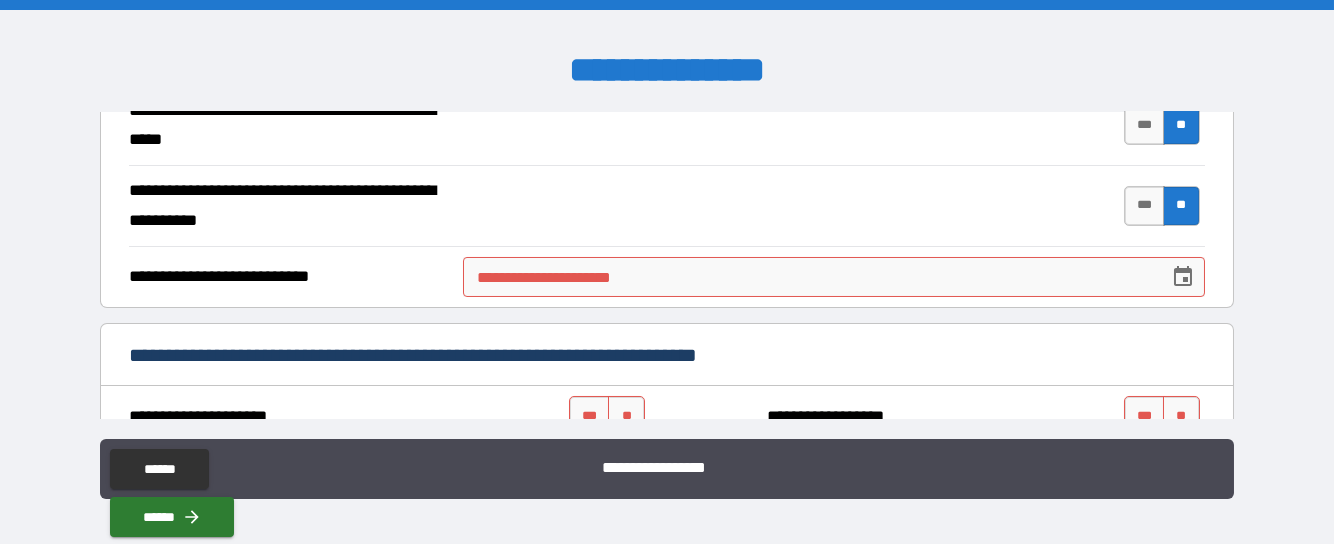 click 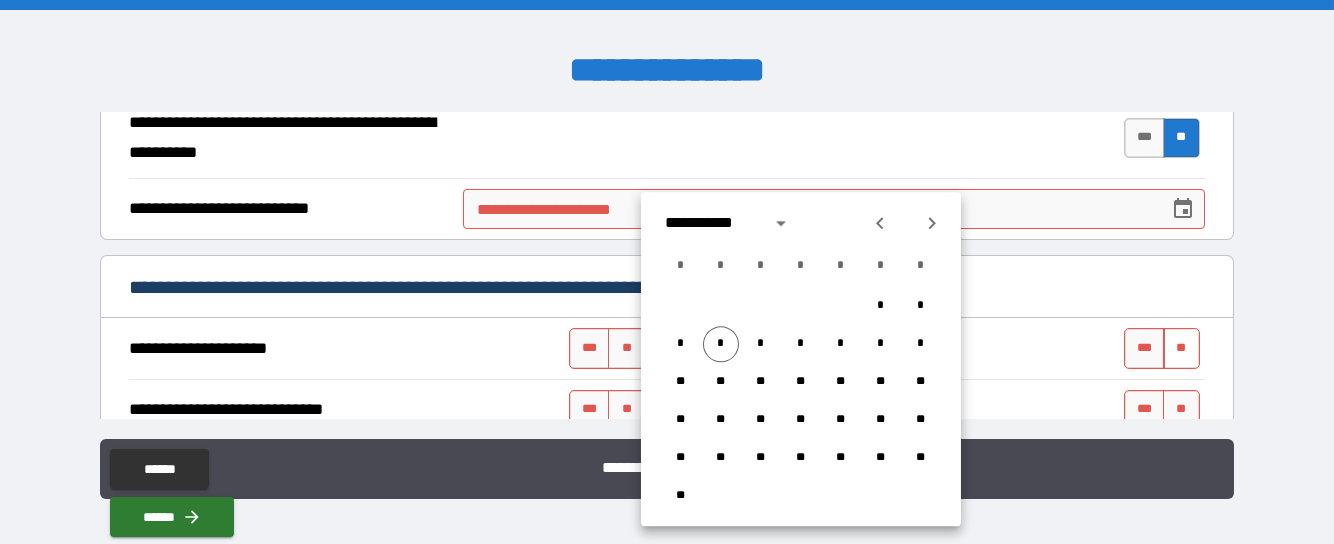 scroll, scrollTop: 849, scrollLeft: 0, axis: vertical 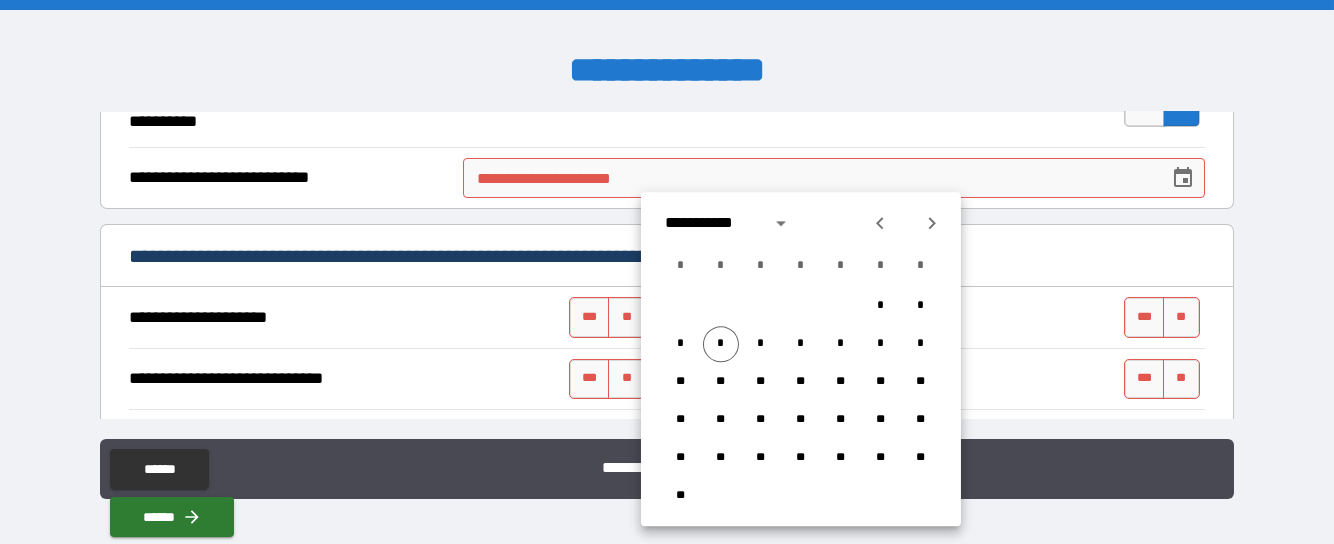 click on "**********" at bounding box center (809, 178) 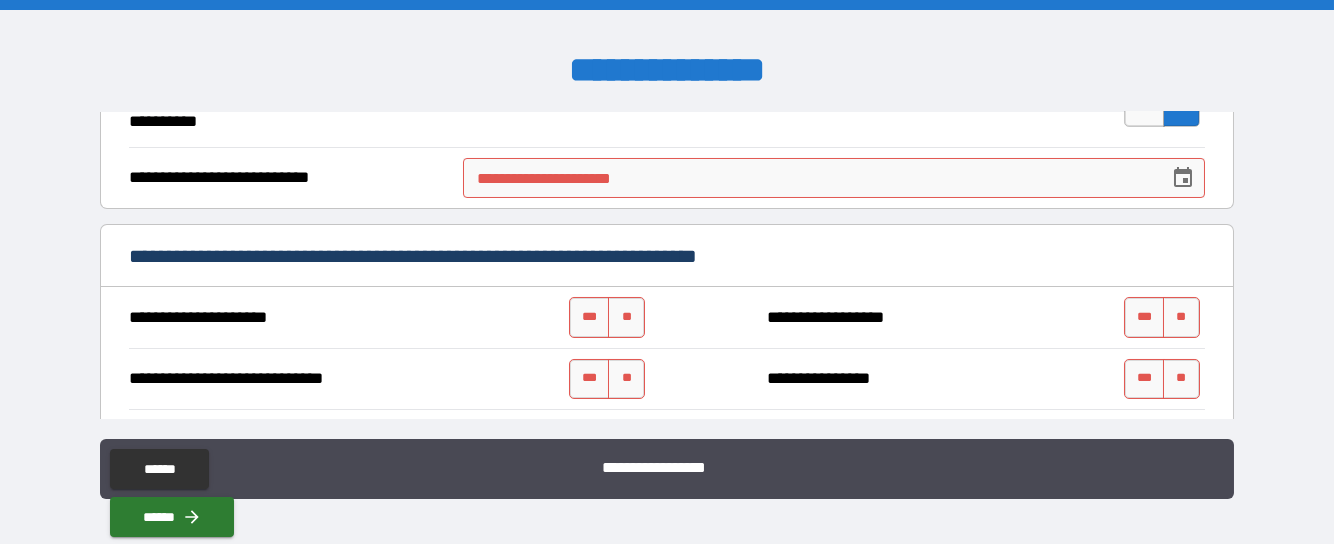 type 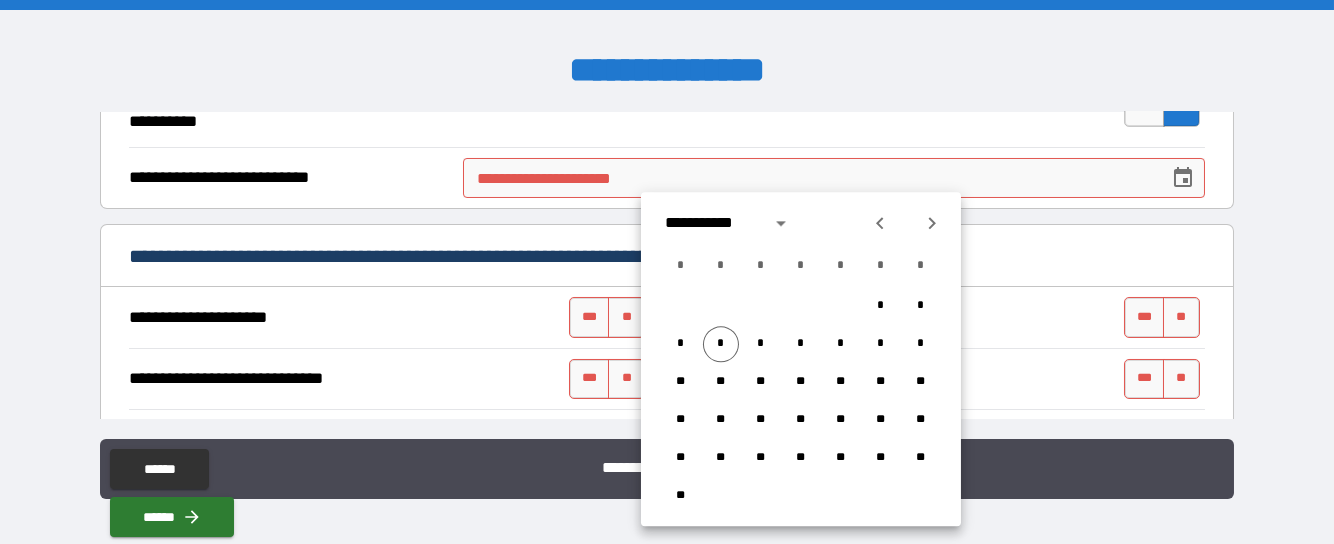 click 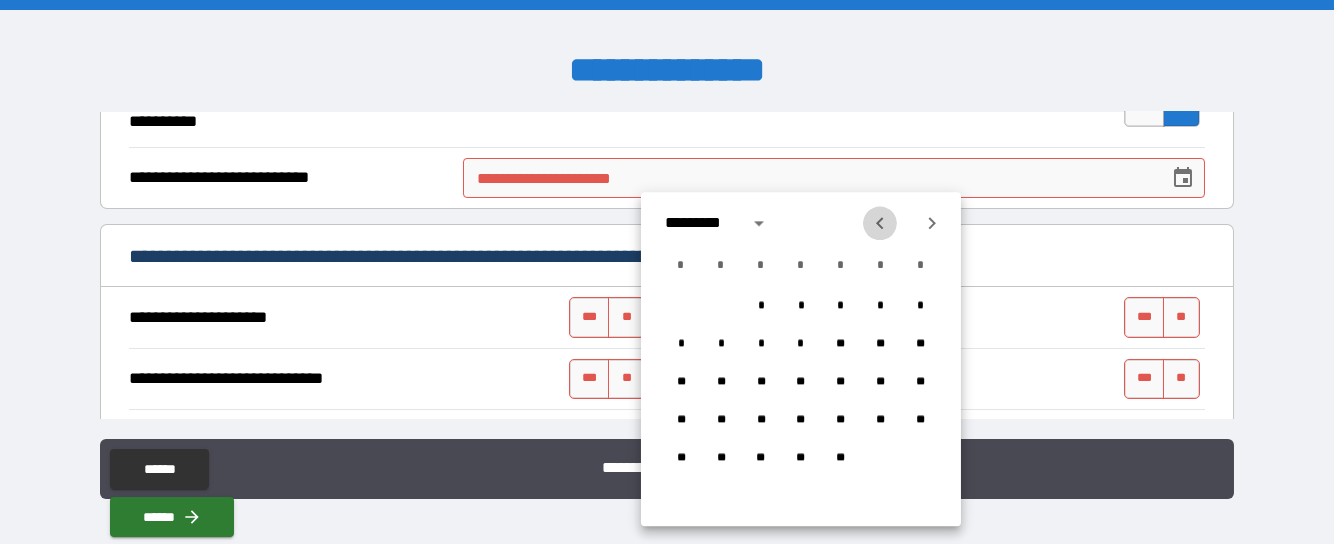 click 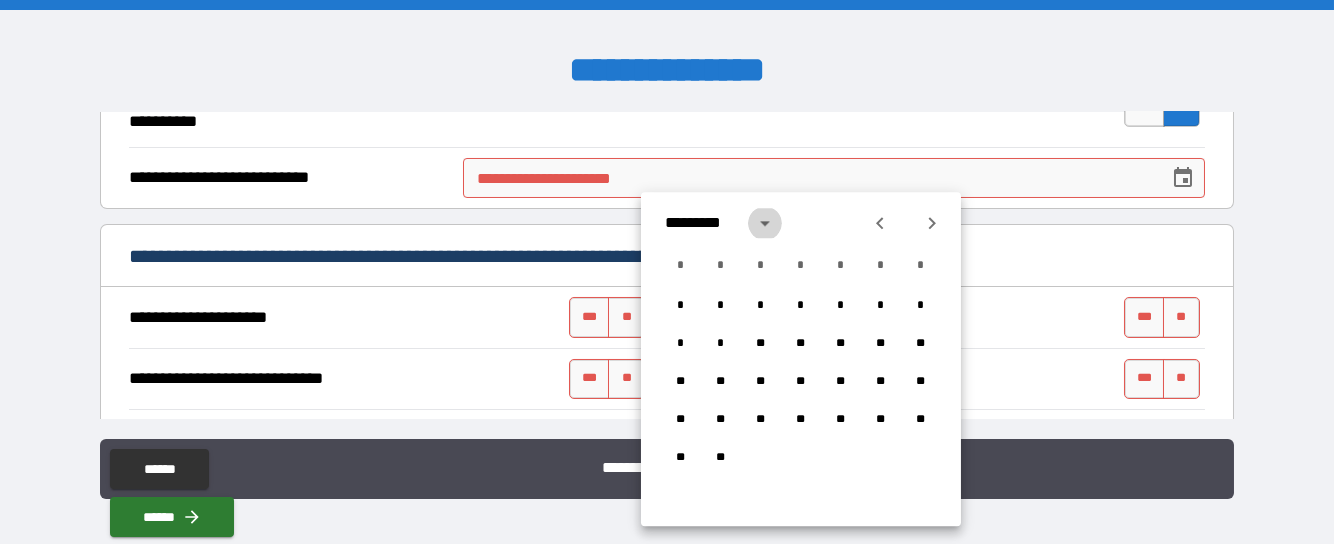 click 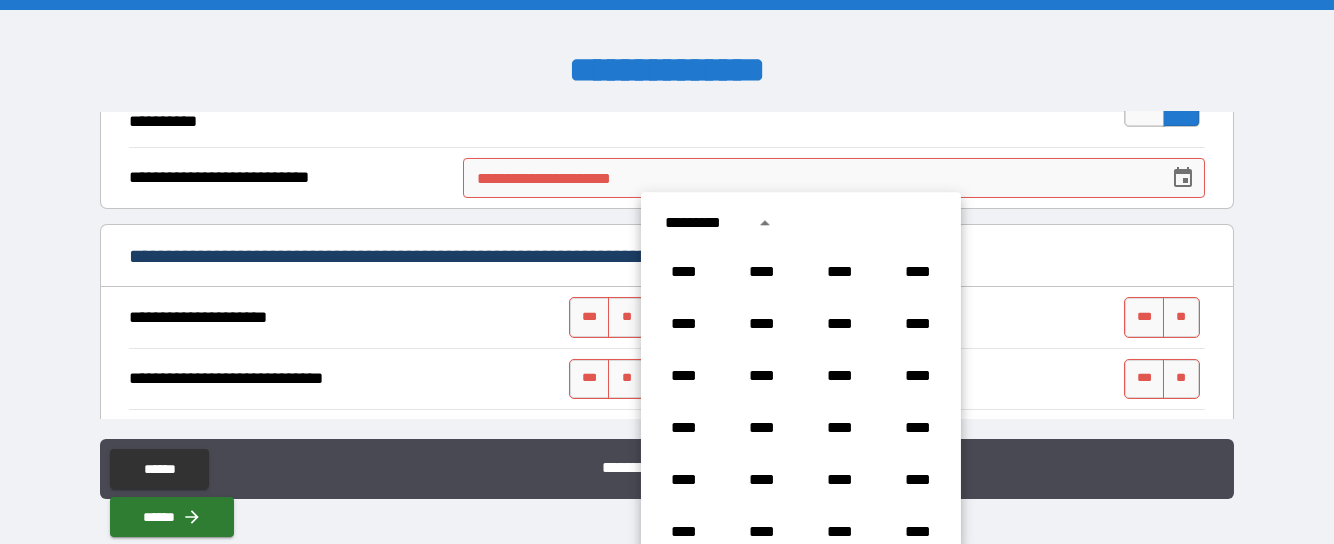 scroll, scrollTop: 1485, scrollLeft: 0, axis: vertical 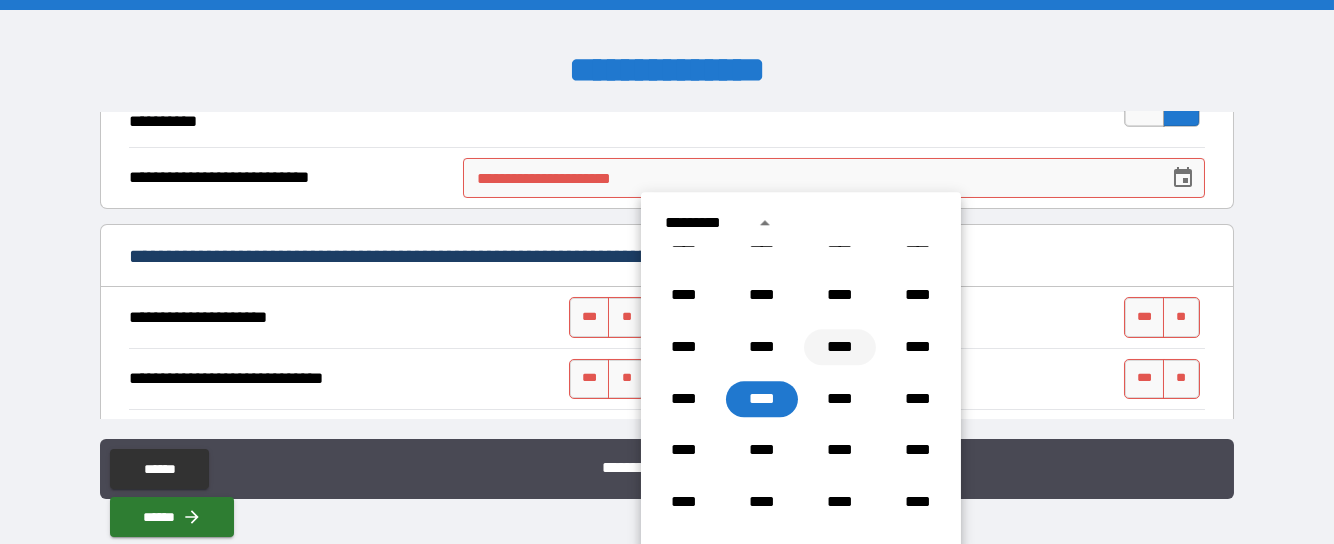 click on "****" at bounding box center [840, 347] 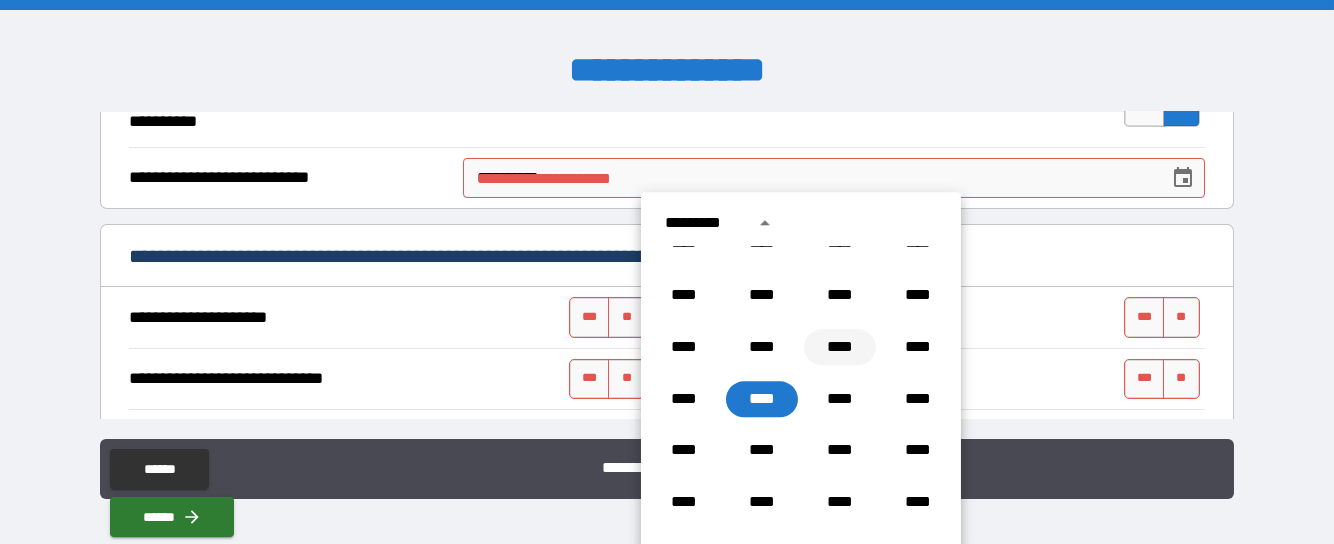 scroll, scrollTop: 0, scrollLeft: 0, axis: both 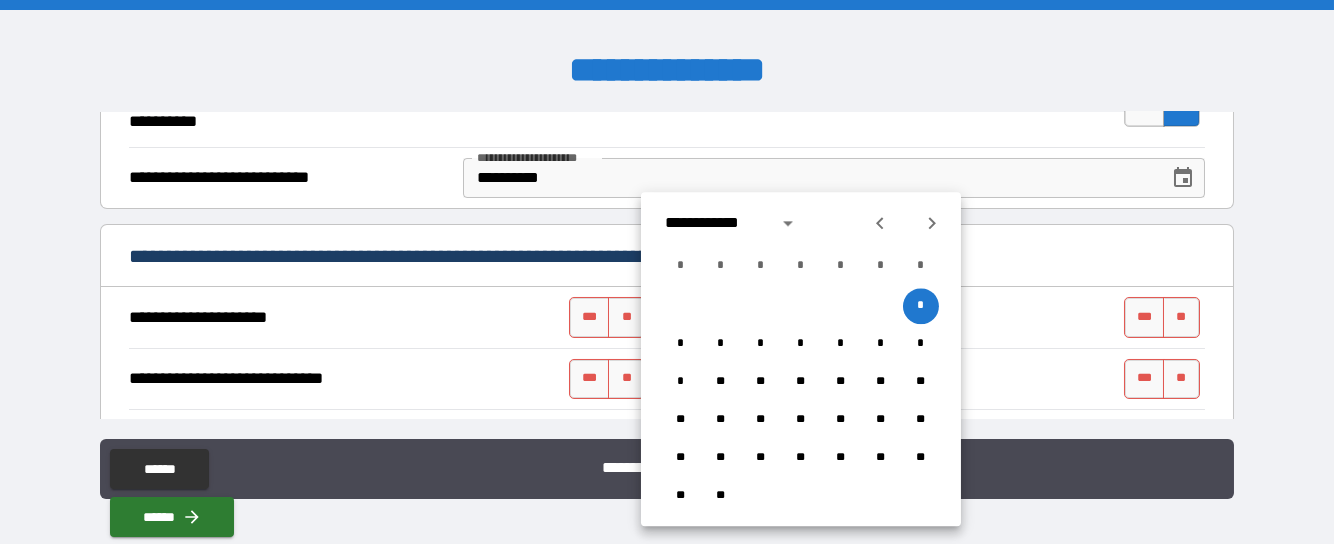 click on "**********" at bounding box center [667, 265] 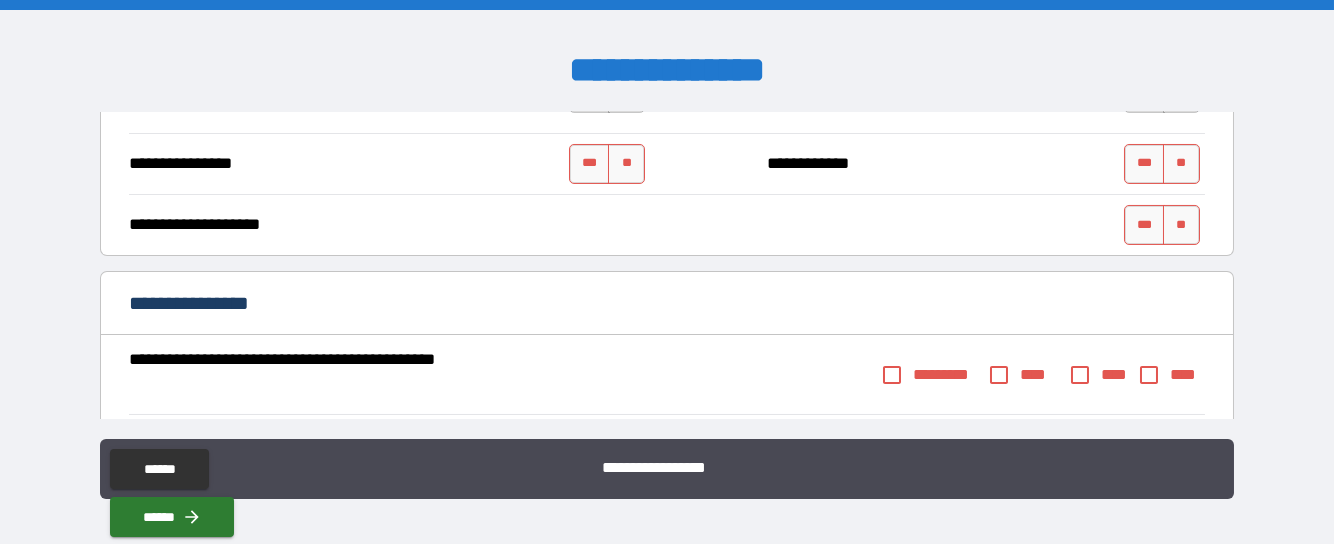 scroll, scrollTop: 1549, scrollLeft: 0, axis: vertical 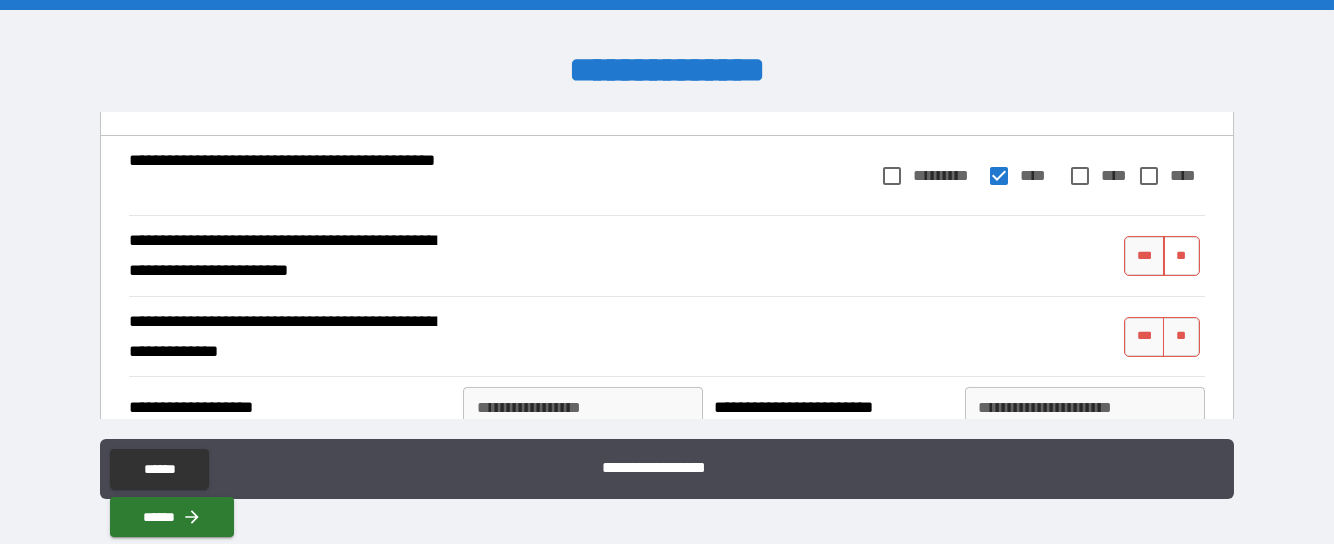 click on "**" at bounding box center [1181, 256] 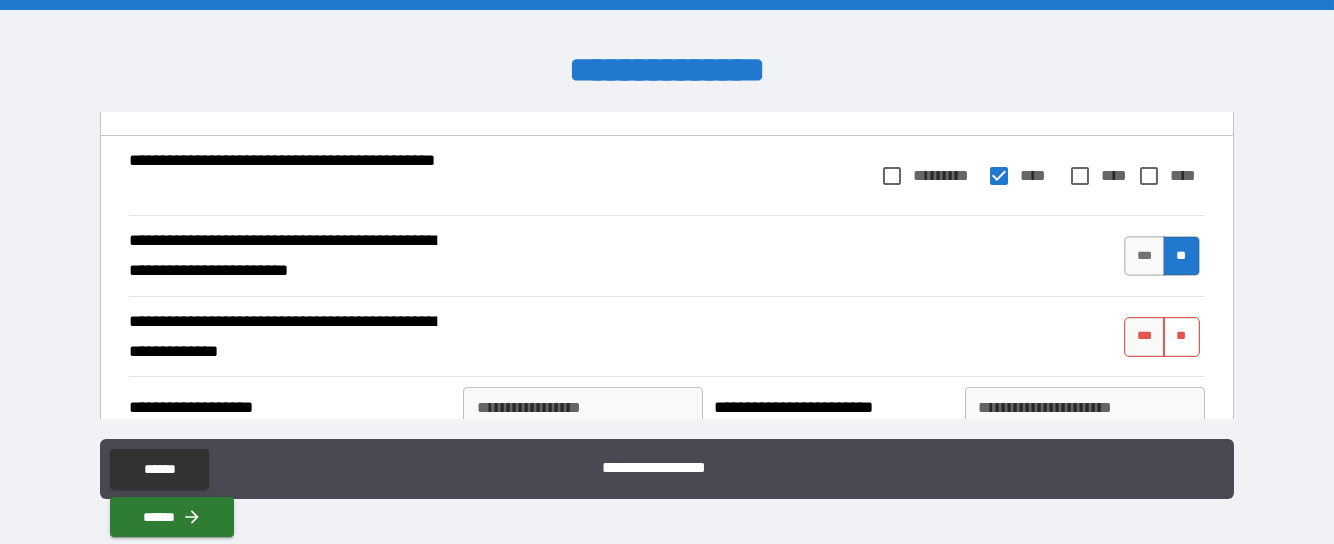 click on "**" at bounding box center [1181, 337] 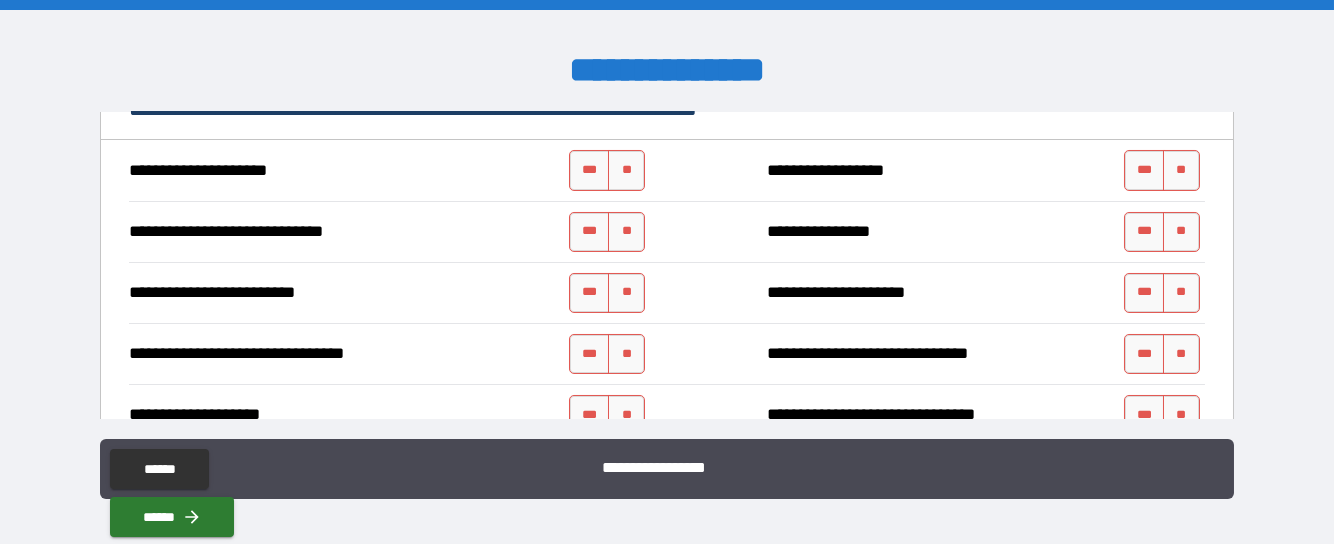 scroll, scrollTop: 949, scrollLeft: 0, axis: vertical 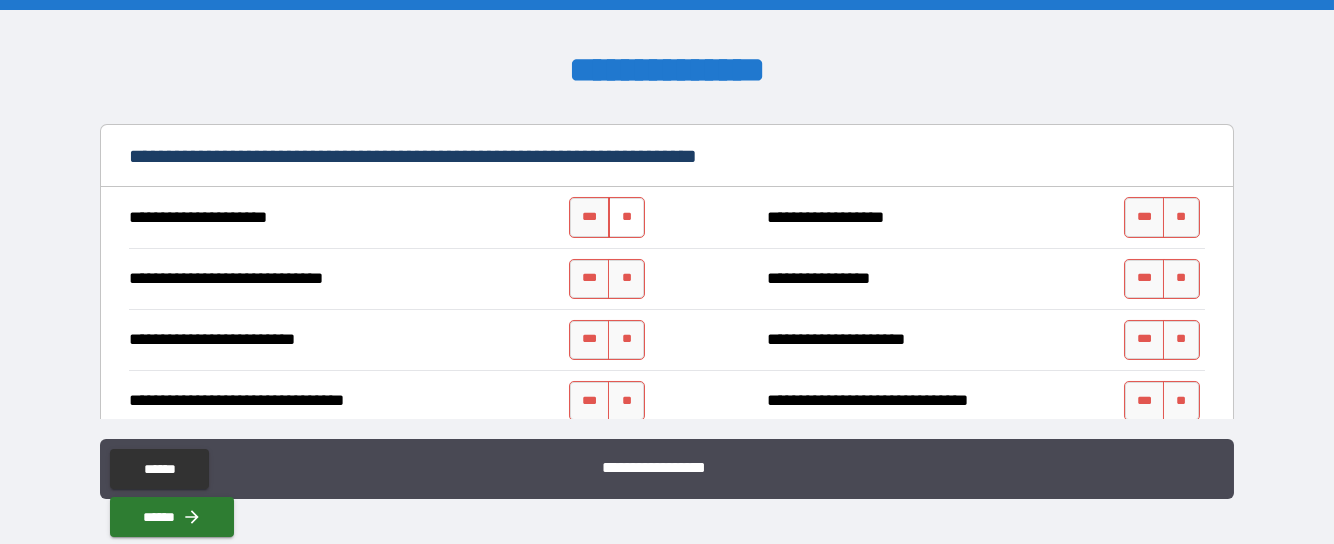 click on "**" at bounding box center [626, 217] 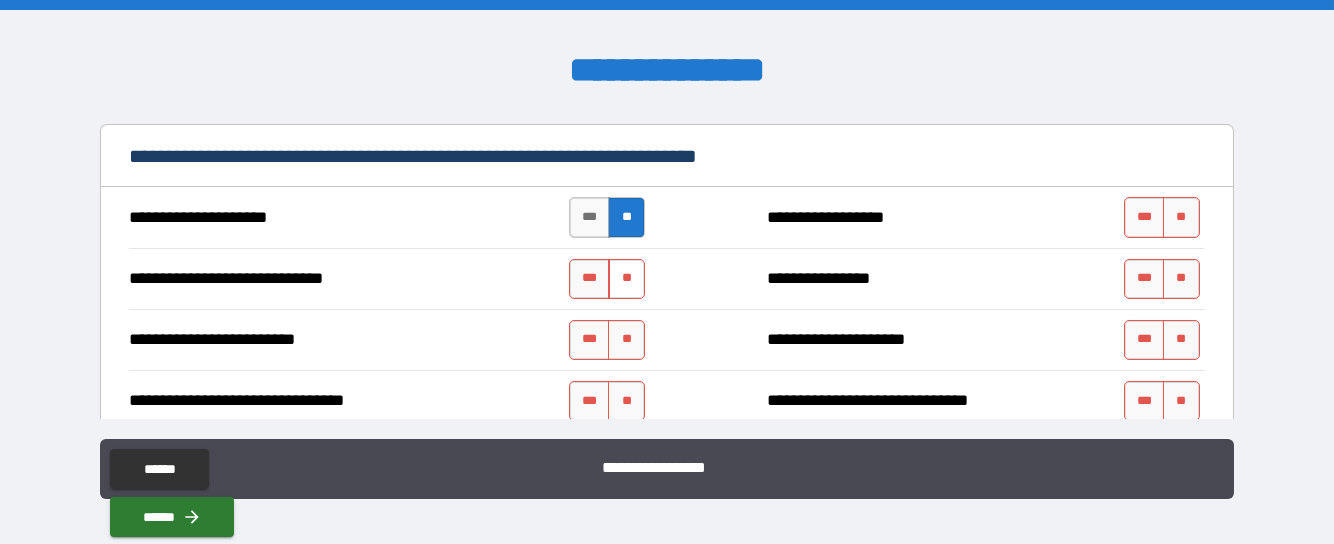 click on "**" at bounding box center [626, 279] 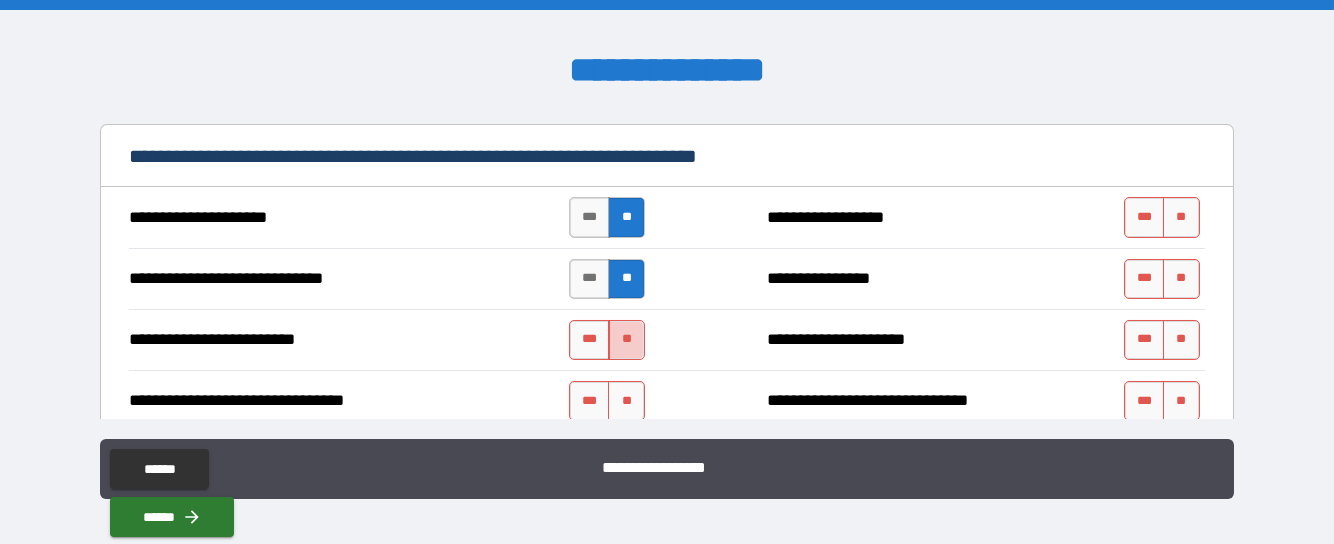 click on "**" at bounding box center [626, 340] 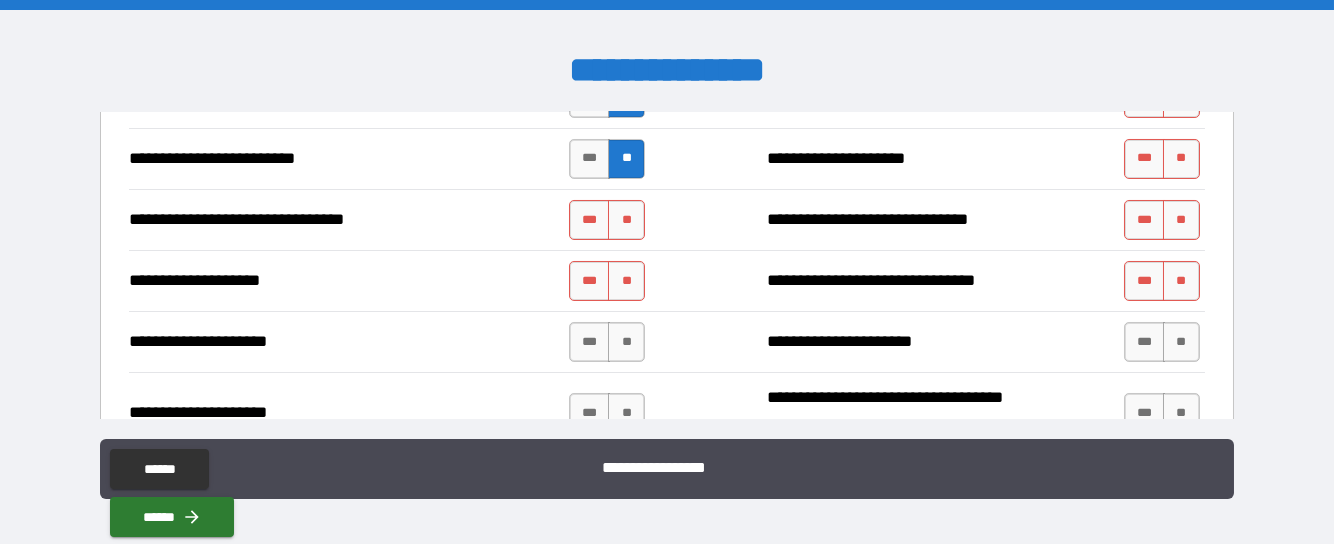 scroll, scrollTop: 1150, scrollLeft: 0, axis: vertical 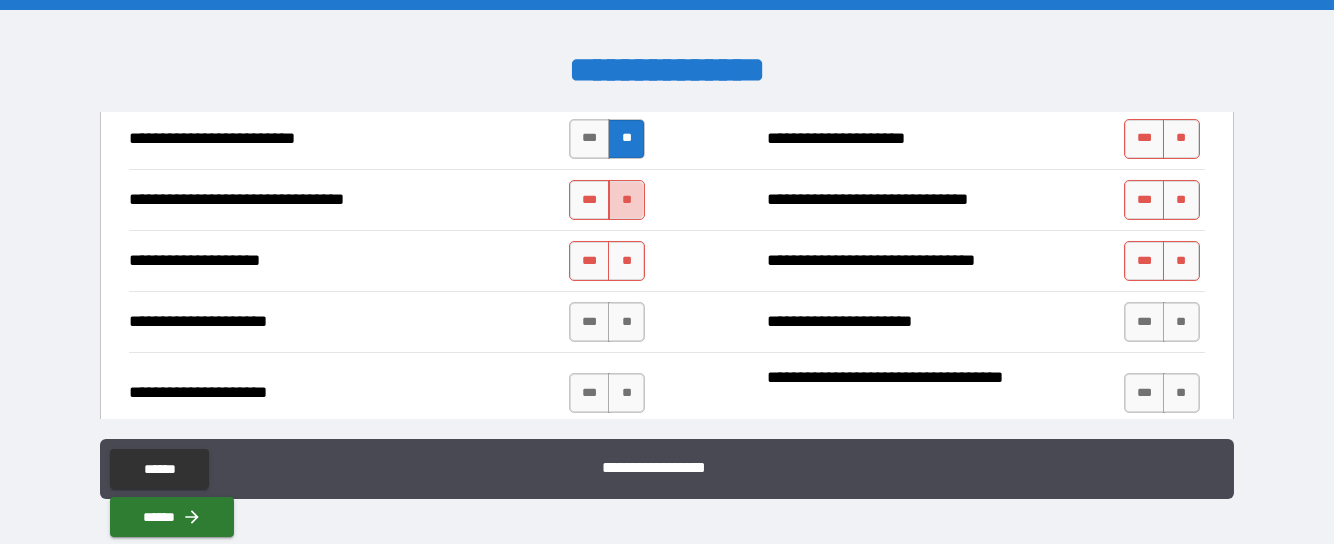 click on "**" at bounding box center (626, 200) 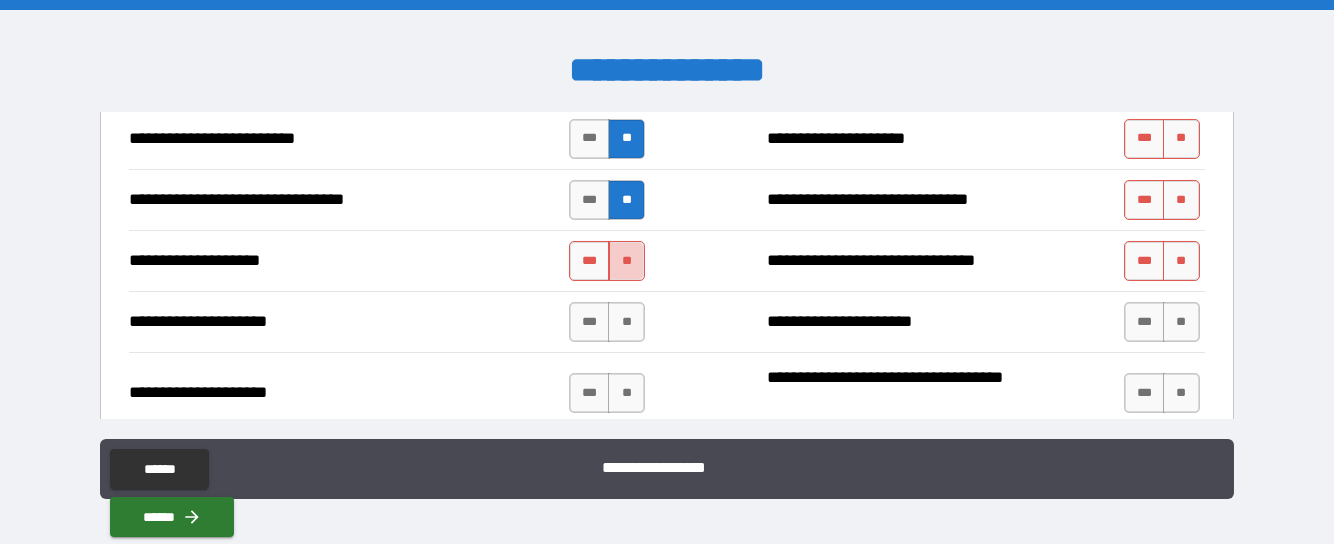 click on "**" at bounding box center (626, 261) 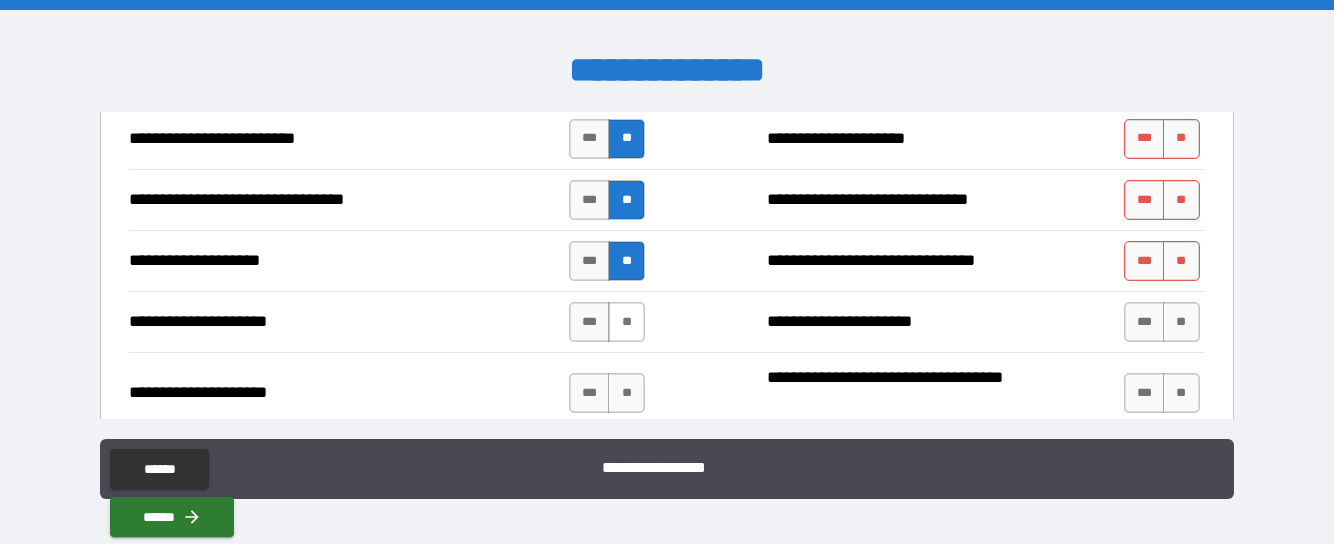 click on "**" at bounding box center (626, 322) 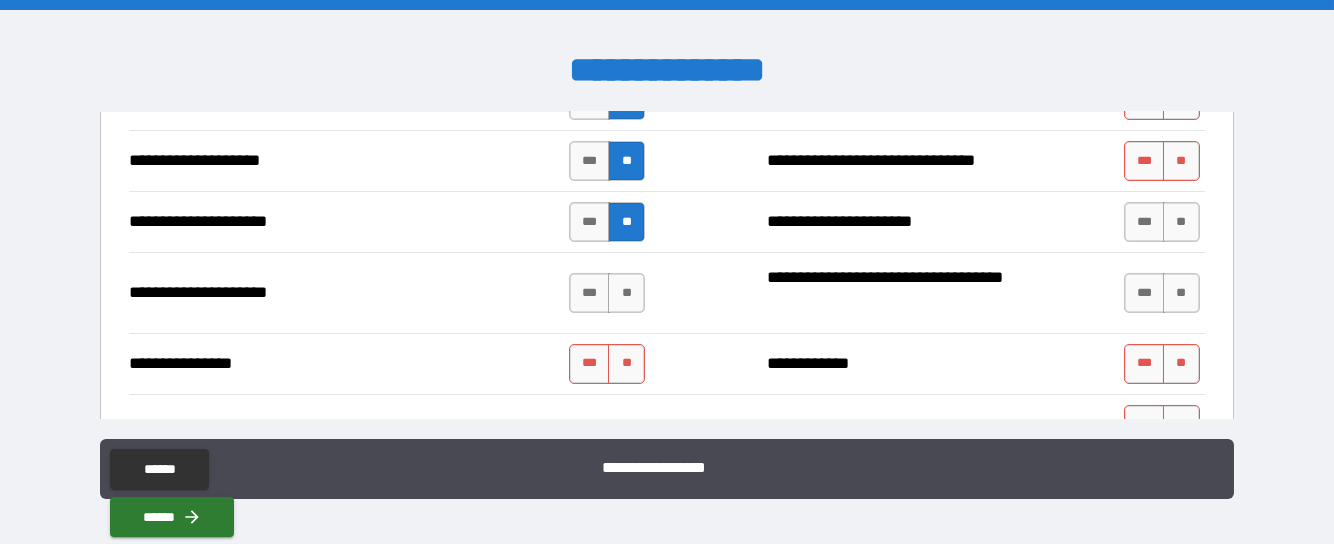 scroll, scrollTop: 1350, scrollLeft: 0, axis: vertical 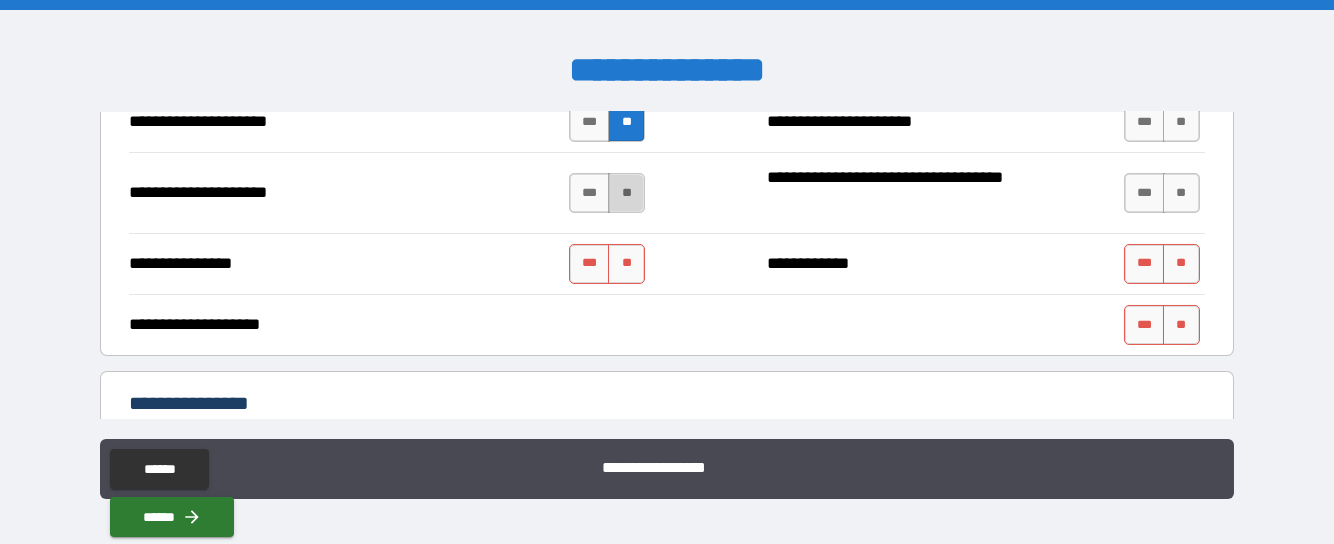 click on "**" at bounding box center (626, 193) 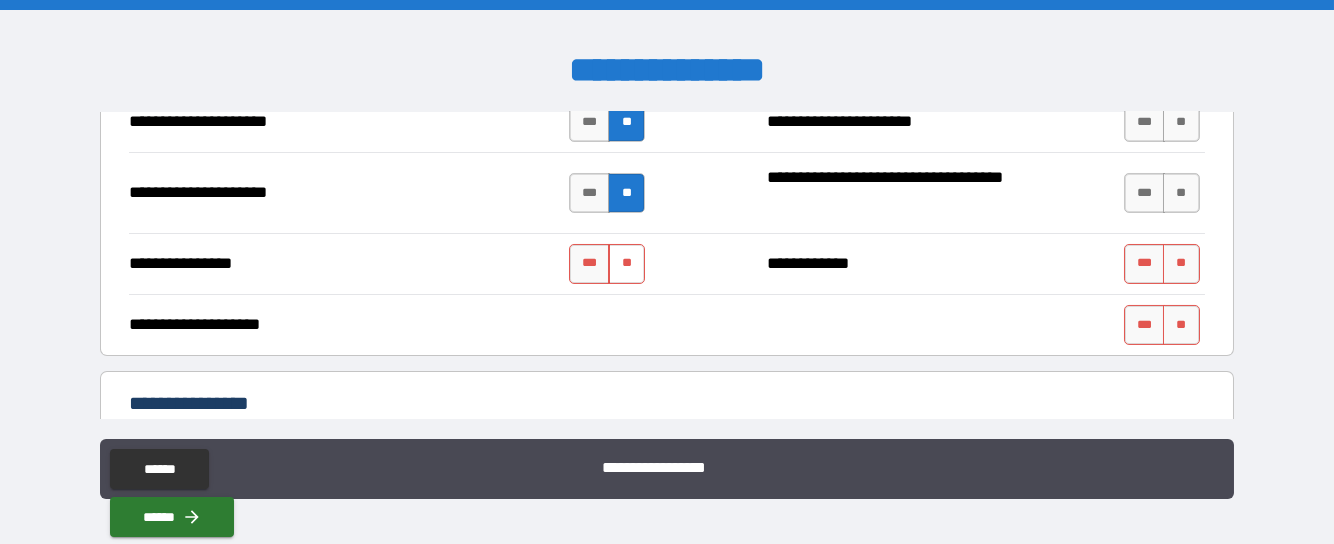 click on "**" at bounding box center [626, 264] 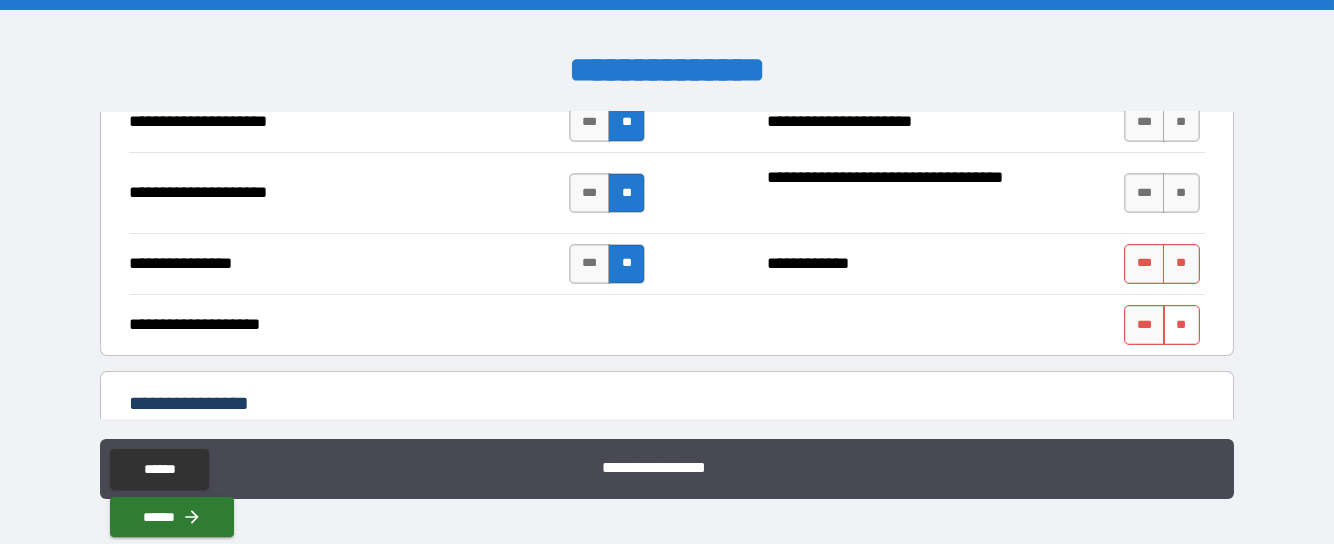 click on "**" at bounding box center (1181, 325) 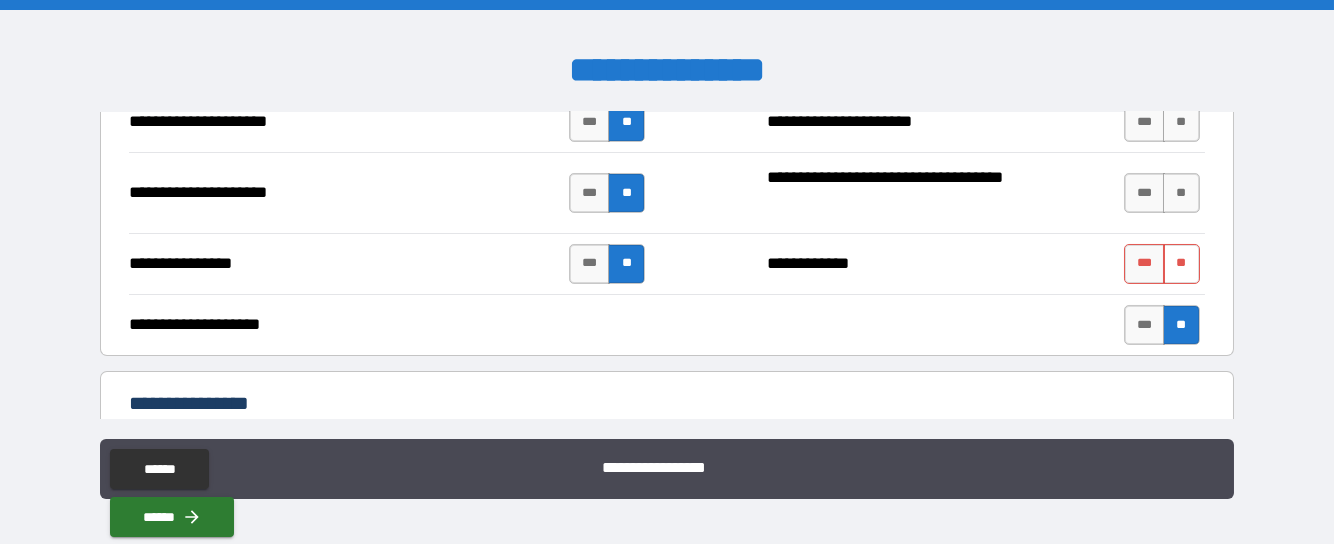 click on "**" at bounding box center (1181, 264) 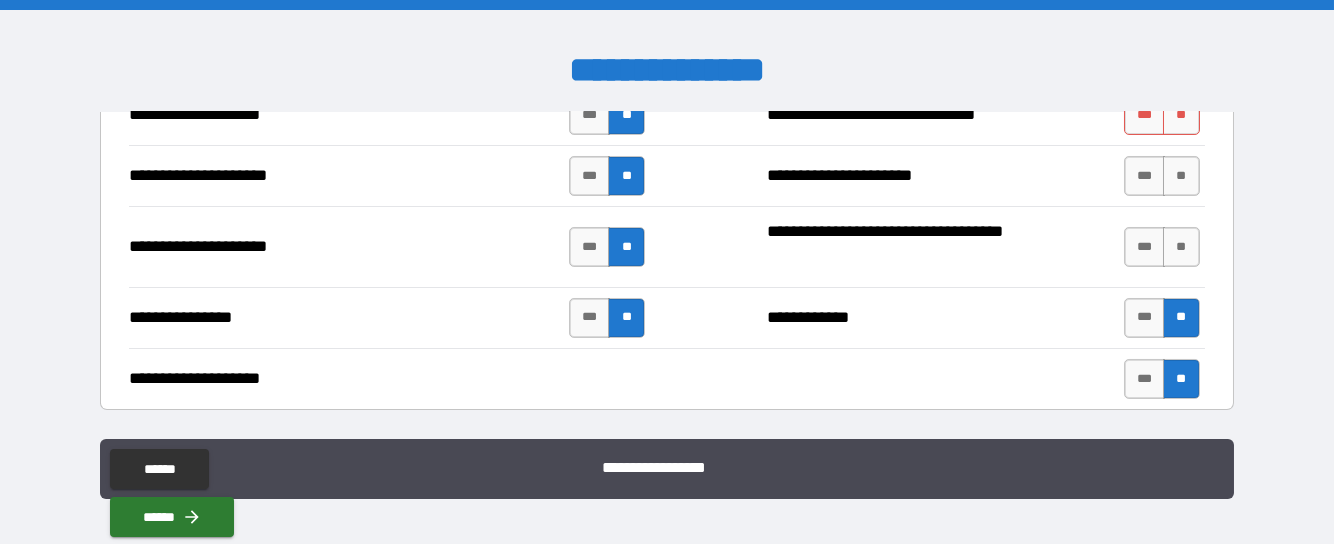 scroll, scrollTop: 1250, scrollLeft: 0, axis: vertical 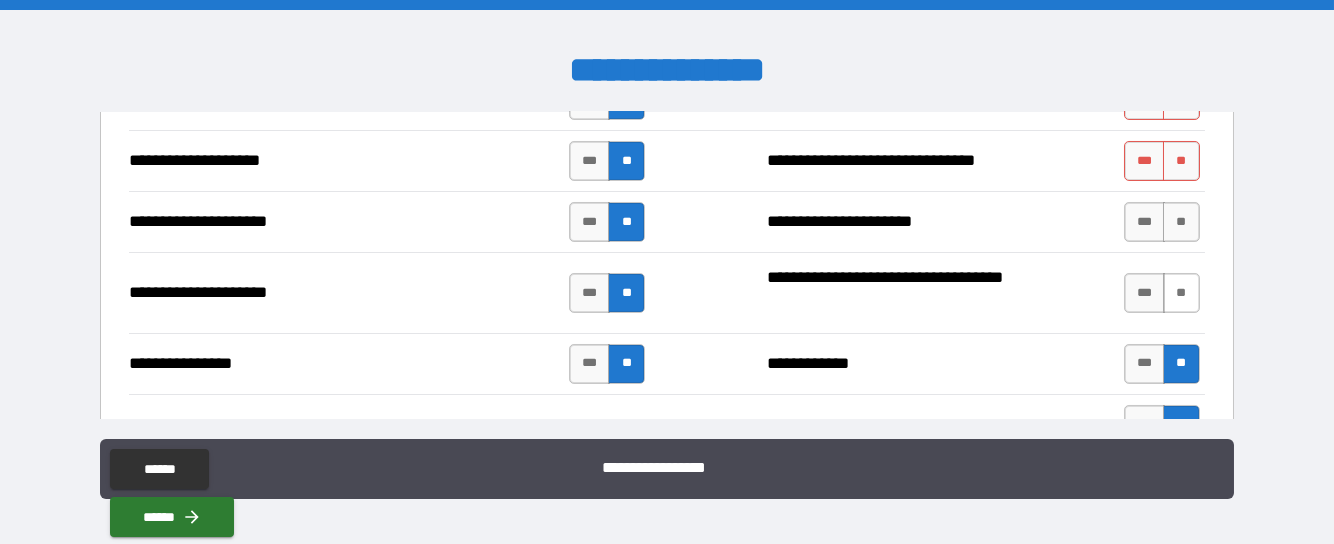 click on "**" at bounding box center [1181, 293] 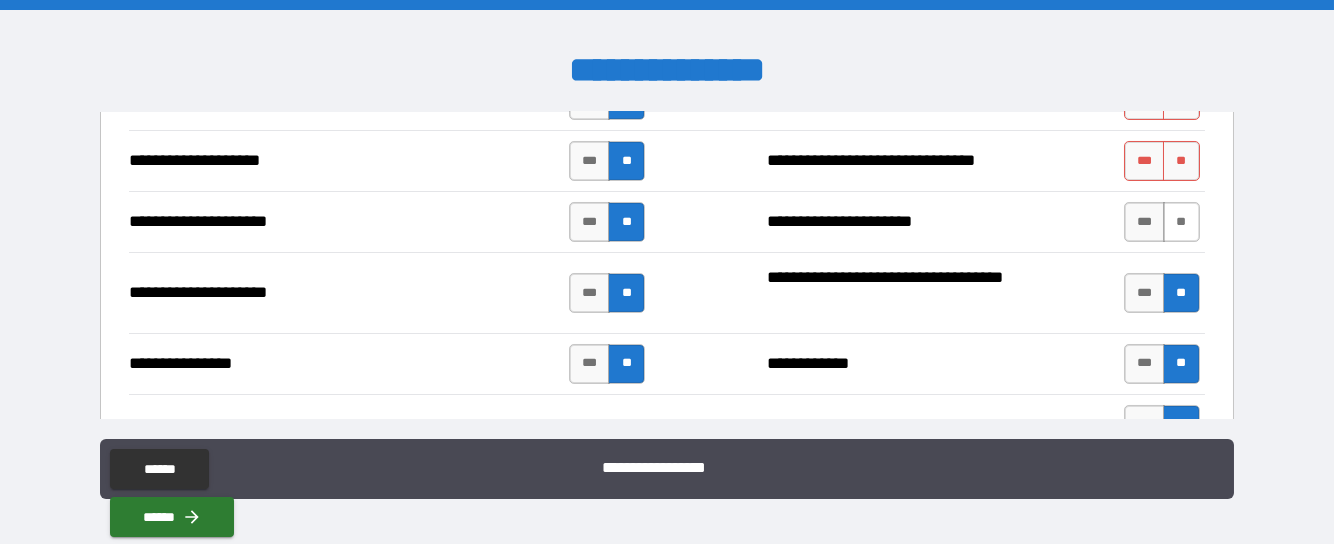 click on "**" at bounding box center (1181, 222) 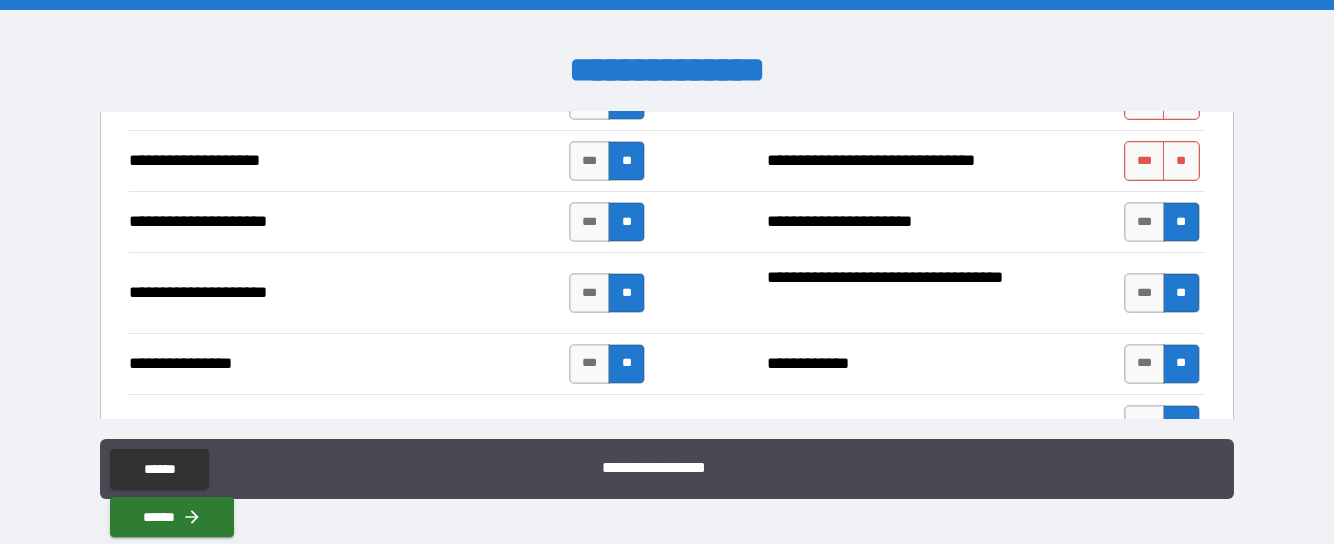 scroll, scrollTop: 1150, scrollLeft: 0, axis: vertical 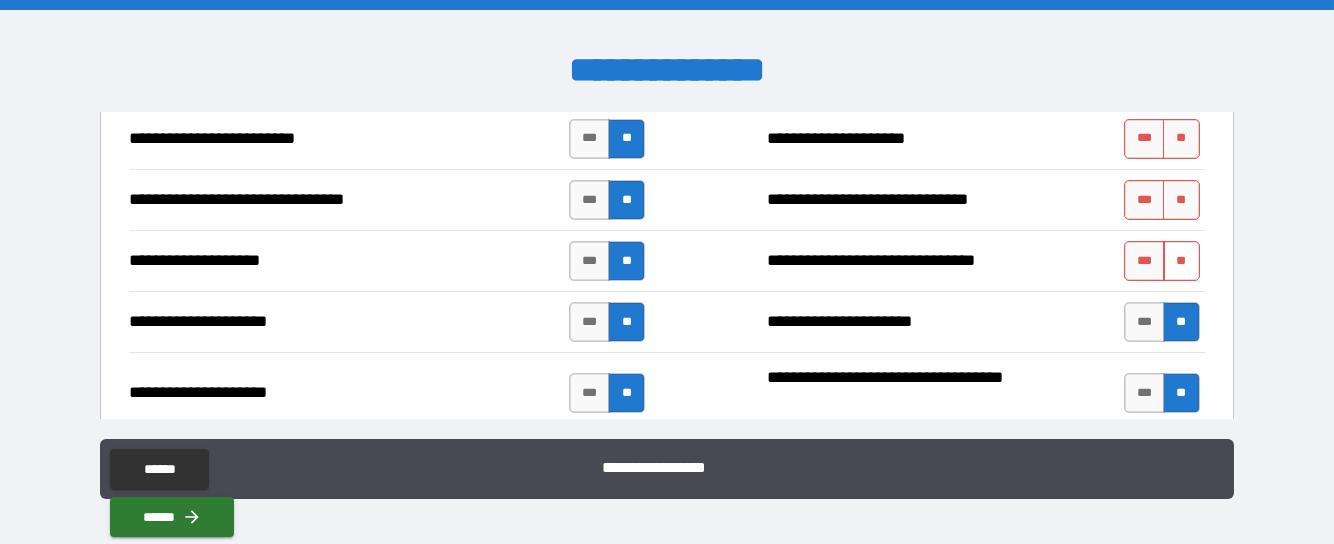 click on "**" at bounding box center [1181, 261] 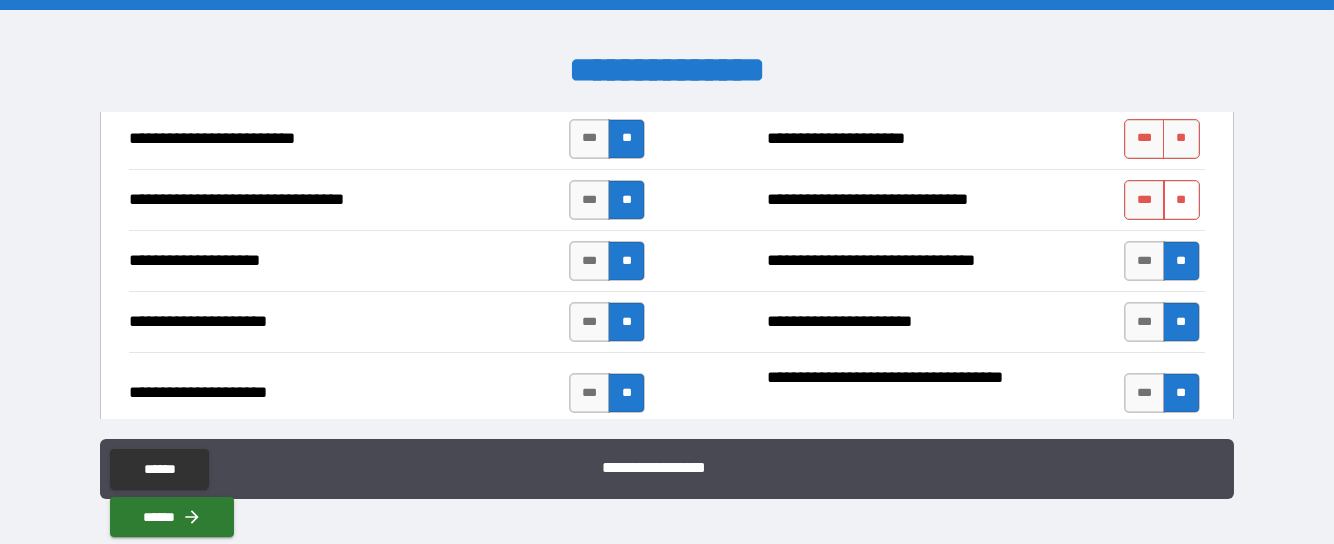click on "**" at bounding box center (1181, 200) 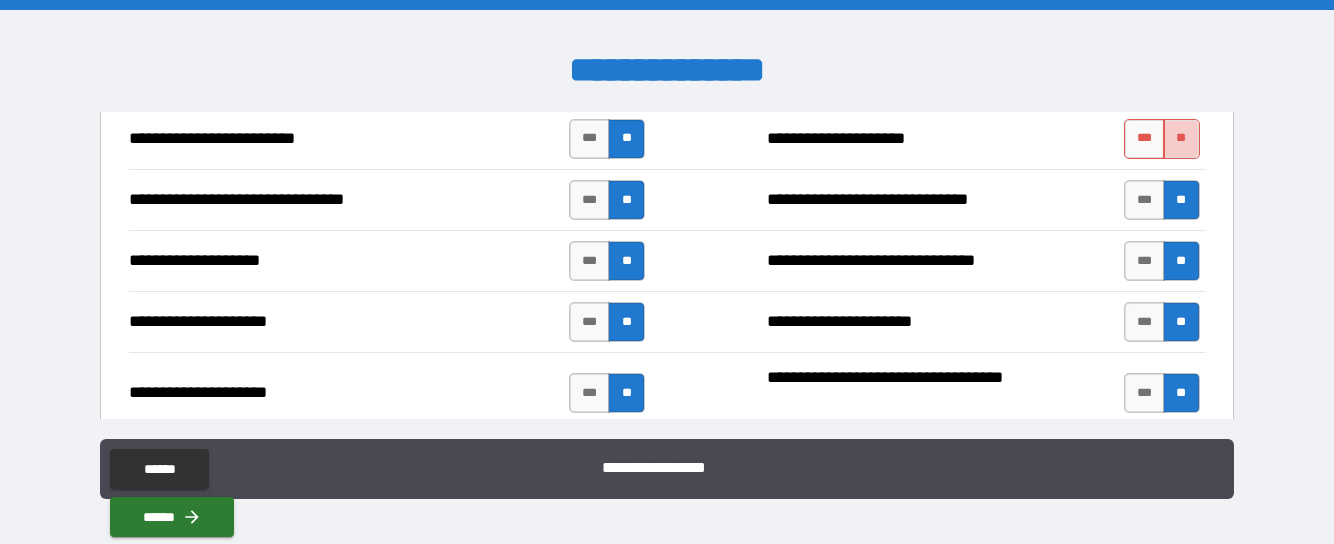 click on "**" at bounding box center (1181, 139) 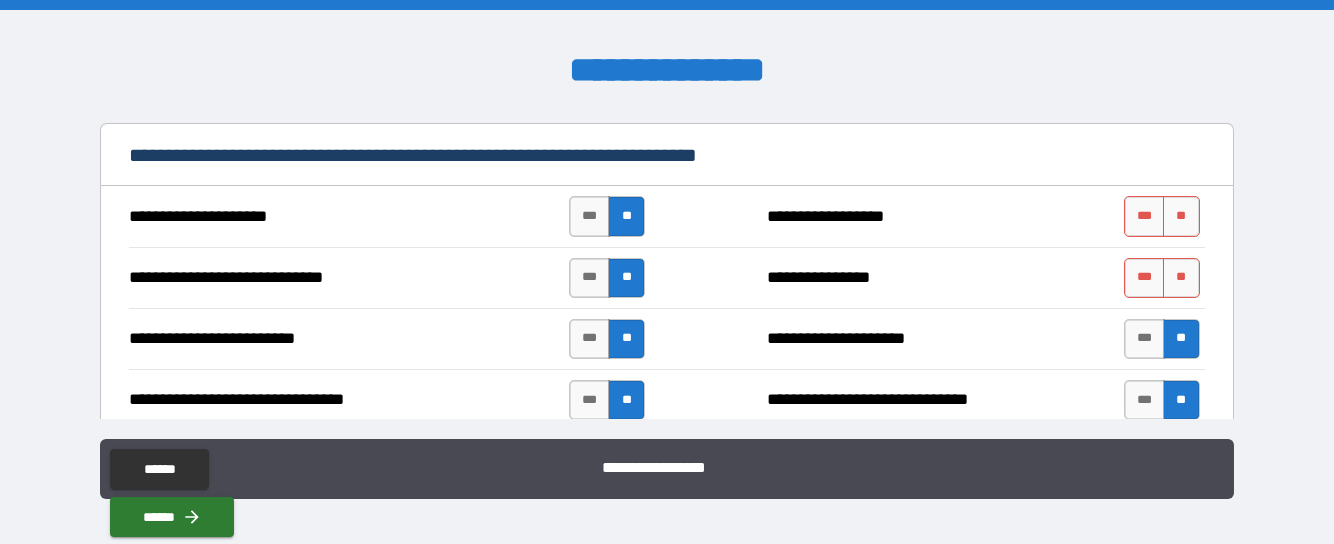 scroll, scrollTop: 949, scrollLeft: 0, axis: vertical 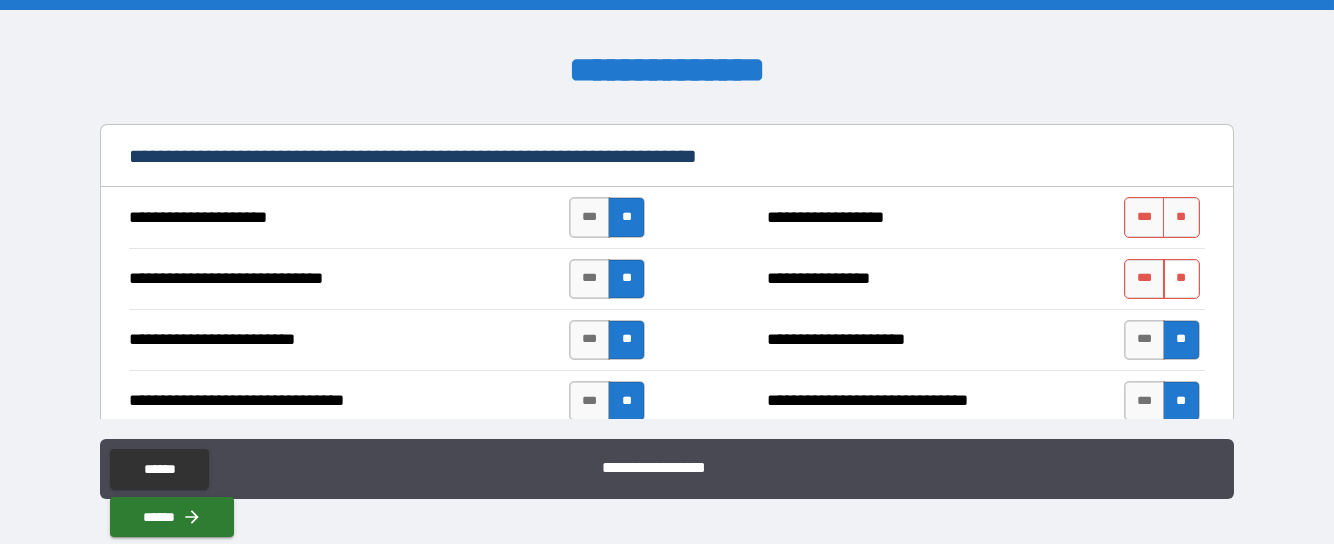 click on "**" at bounding box center [1181, 279] 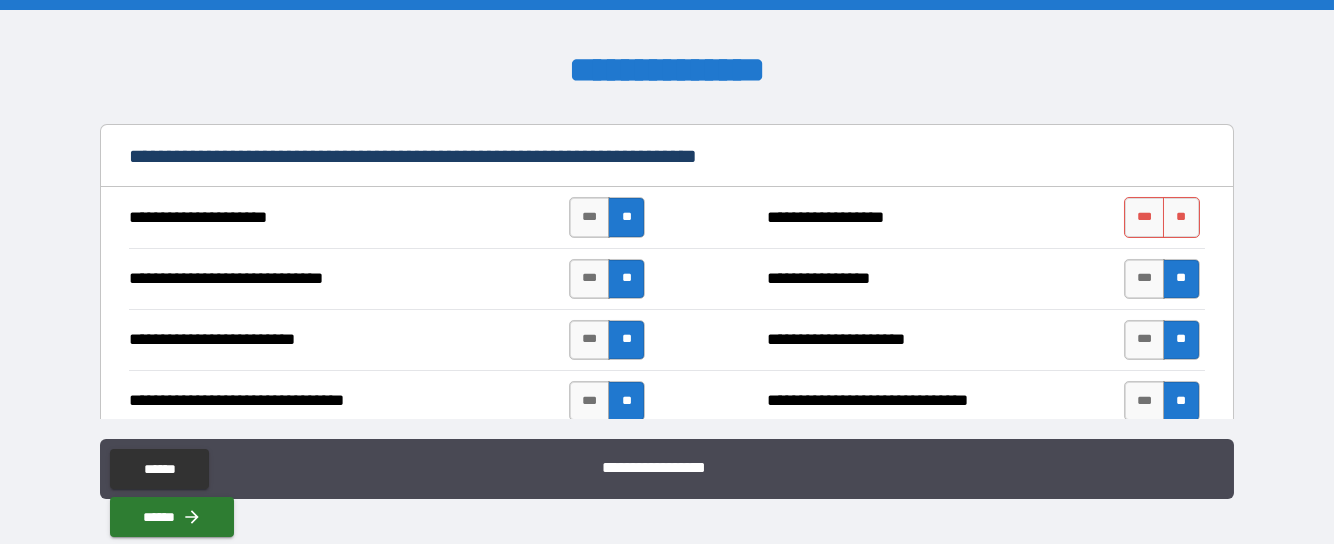 click on "**********" at bounding box center [666, 222] 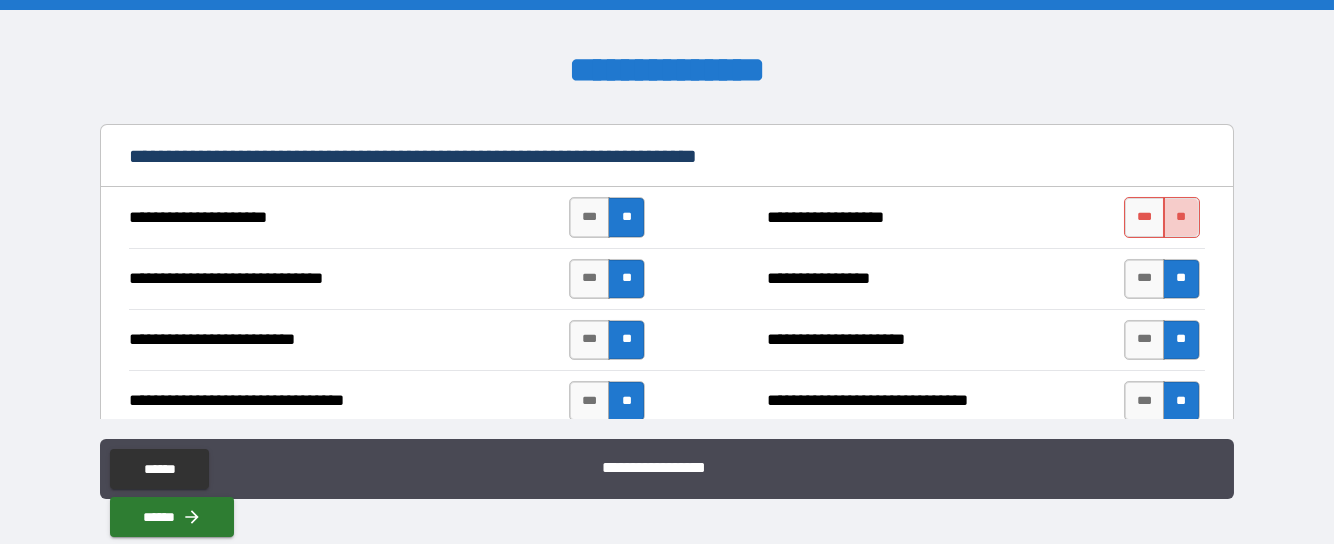 click on "**" at bounding box center (1181, 217) 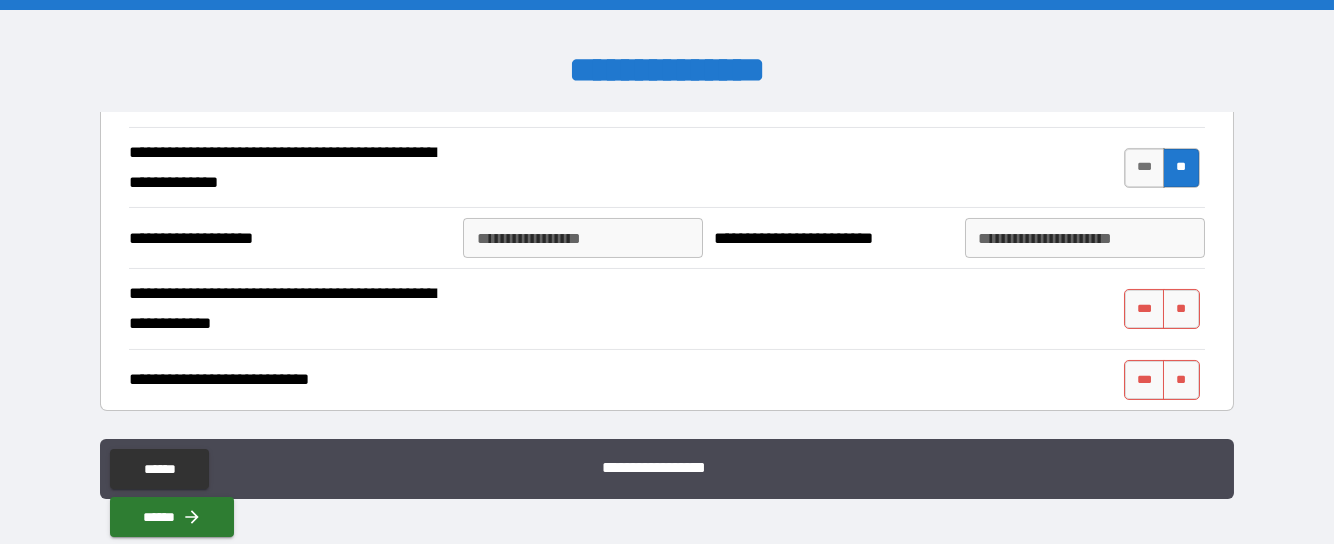 scroll, scrollTop: 1849, scrollLeft: 0, axis: vertical 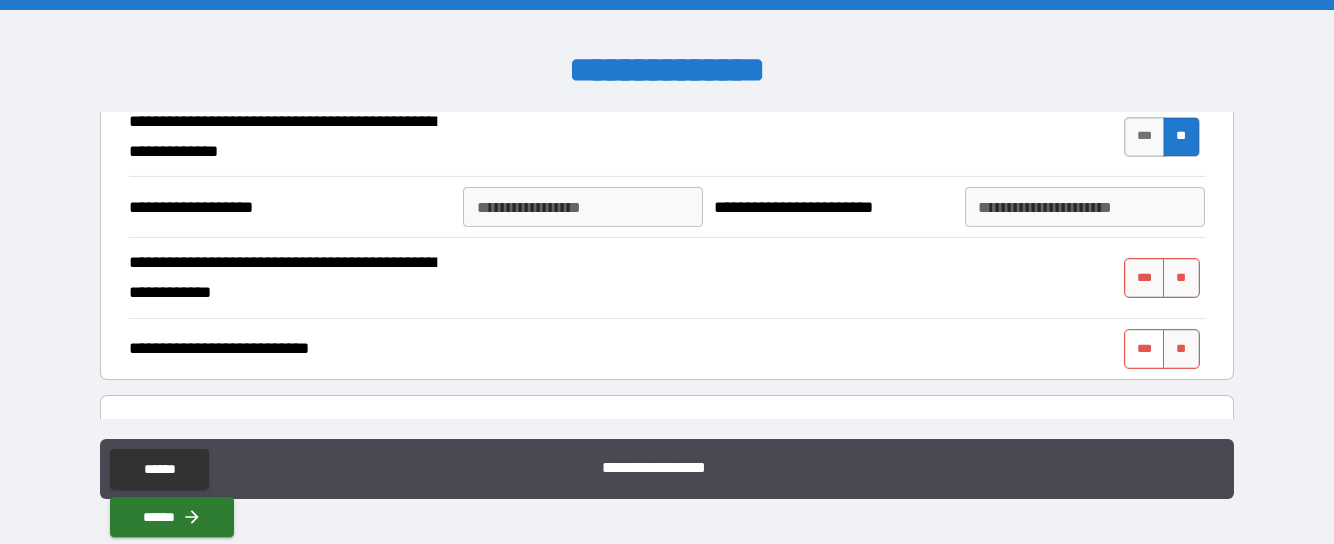 click on "***" at bounding box center (1145, 349) 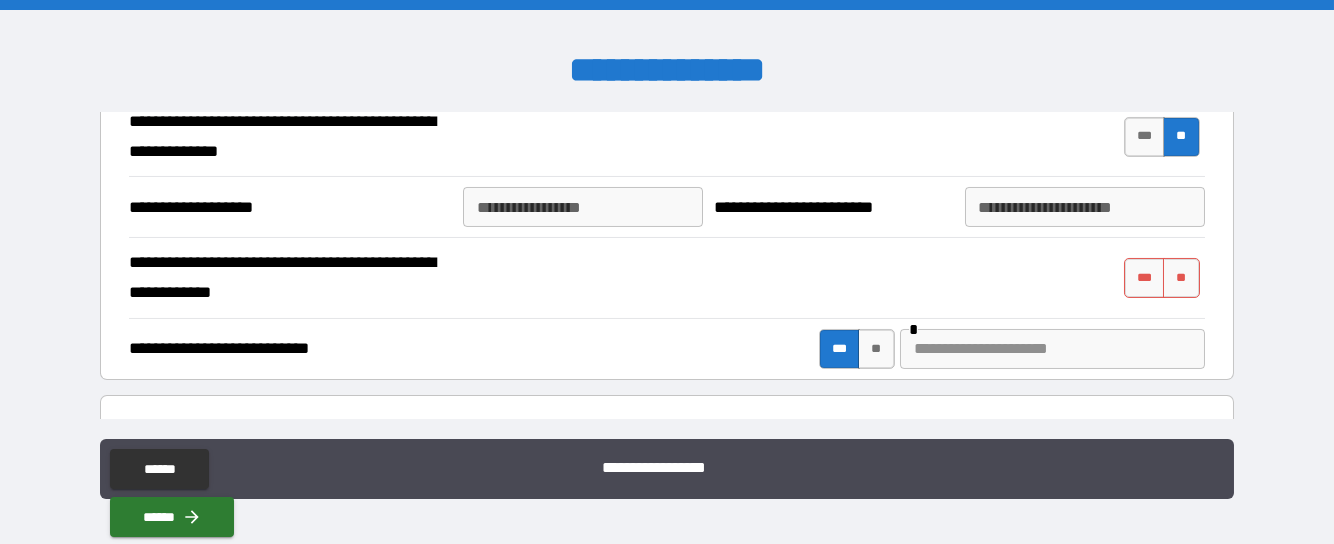 click at bounding box center [1052, 349] 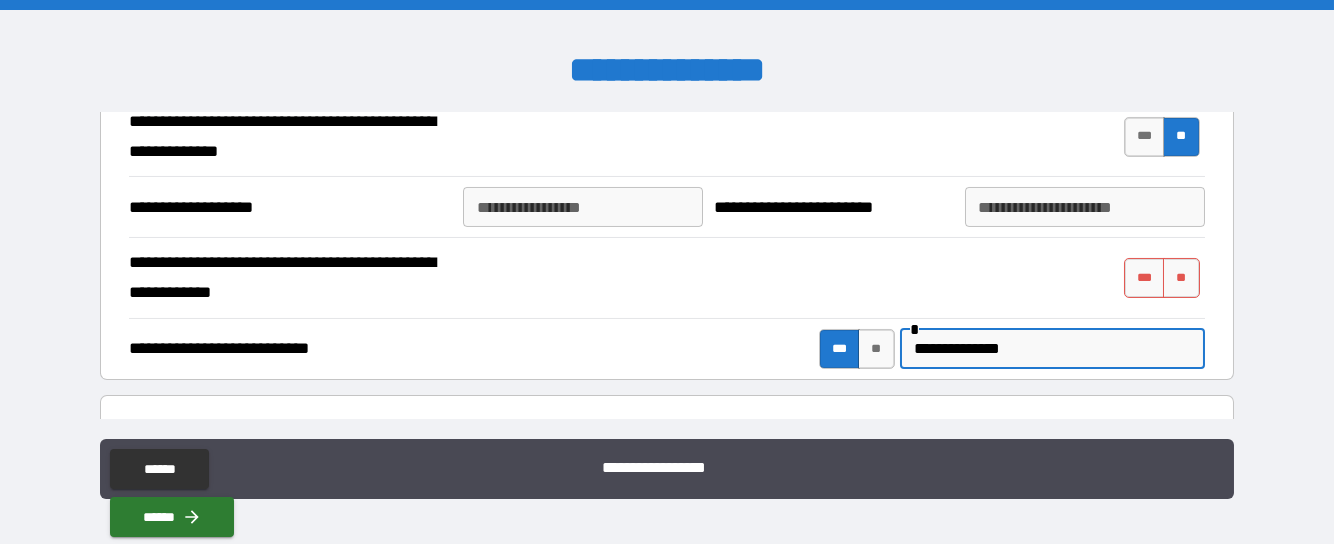 type on "**********" 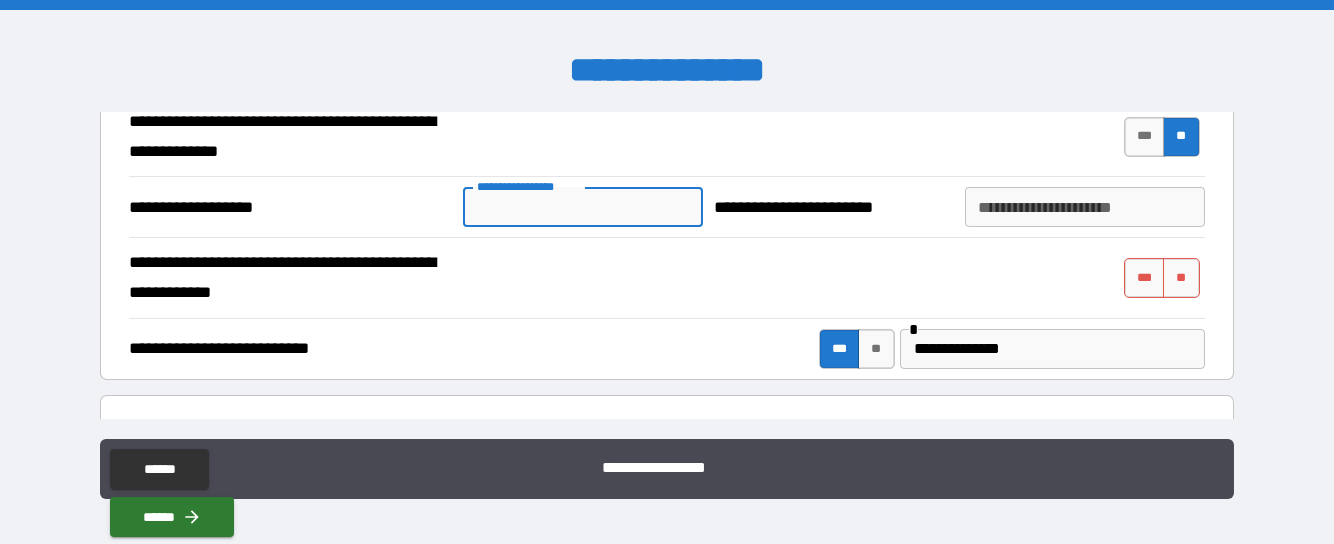 click on "**********" at bounding box center (583, 207) 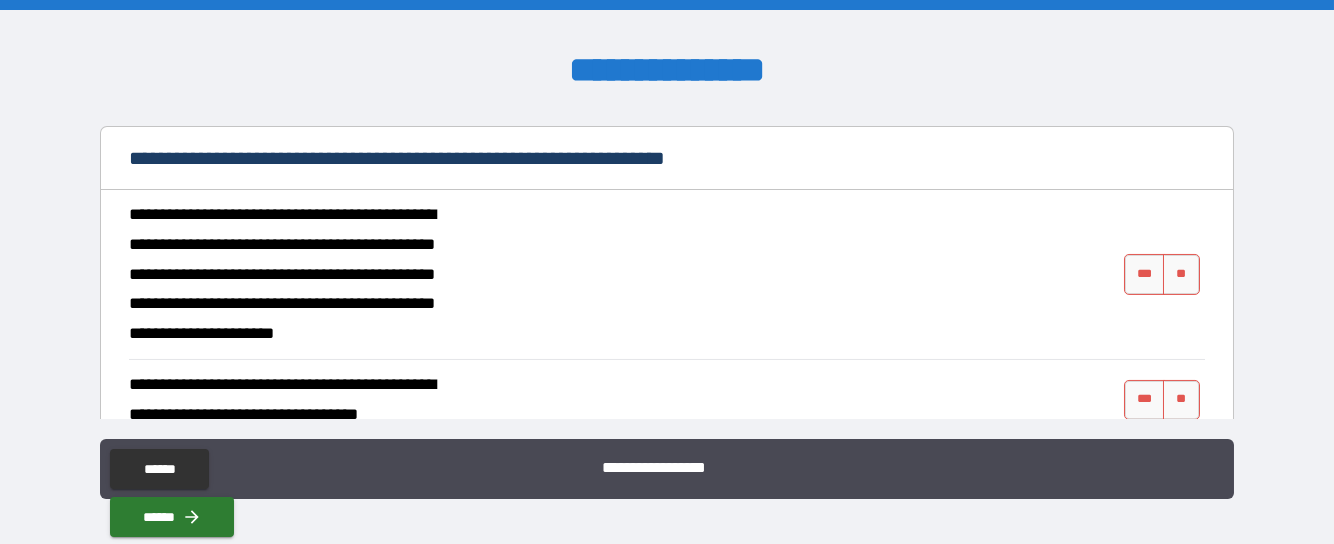 scroll, scrollTop: 2150, scrollLeft: 0, axis: vertical 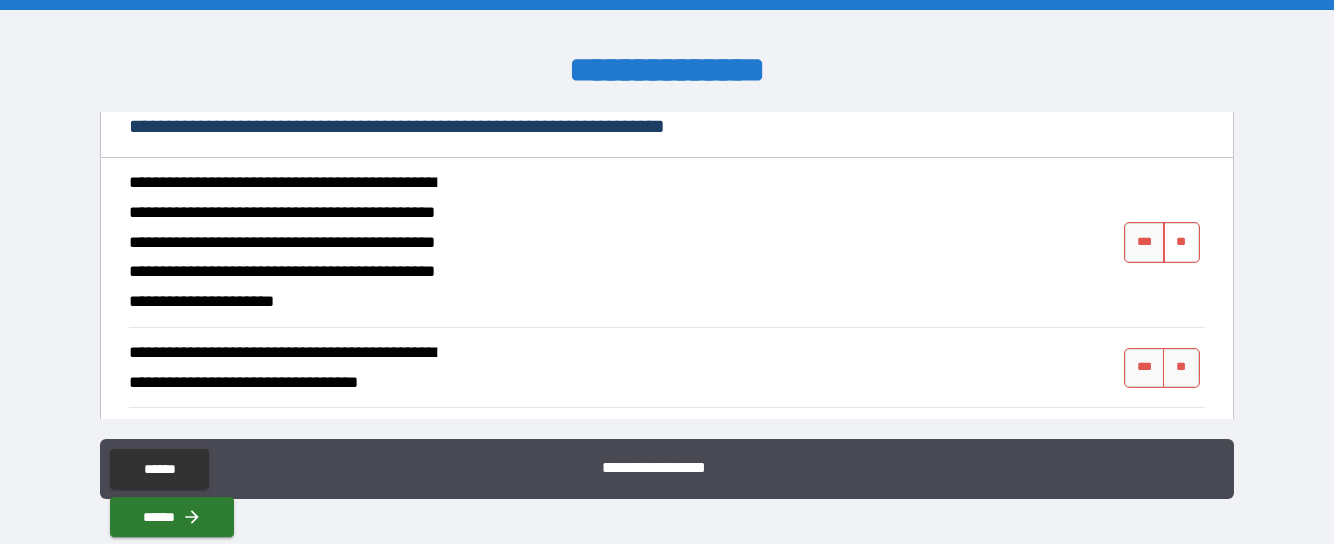 type on "**********" 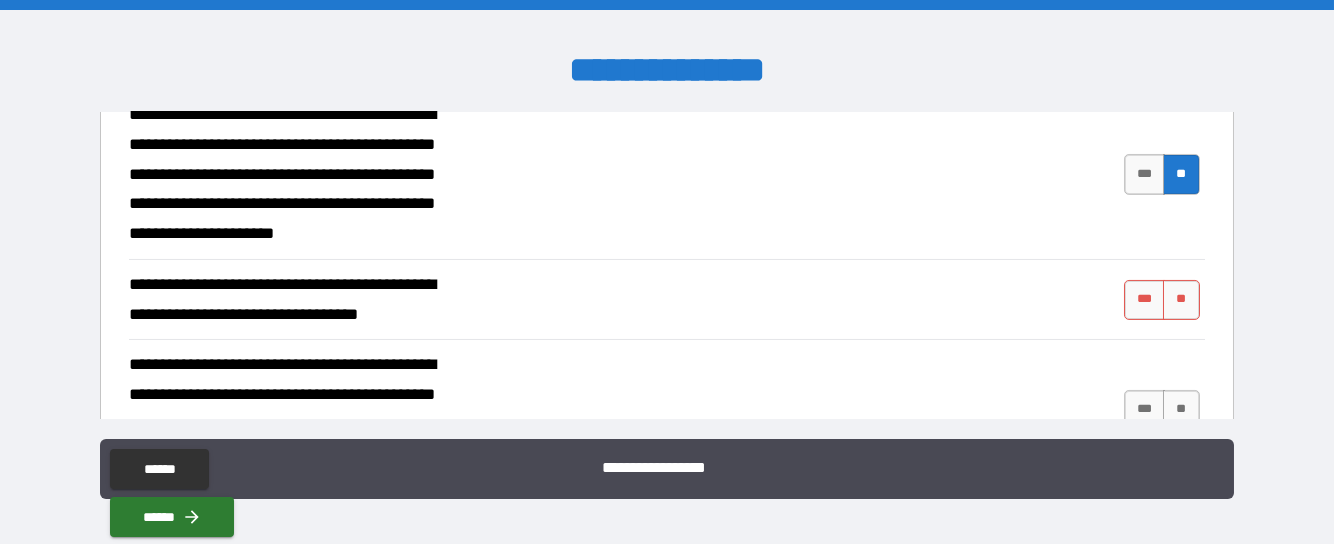 scroll, scrollTop: 2250, scrollLeft: 0, axis: vertical 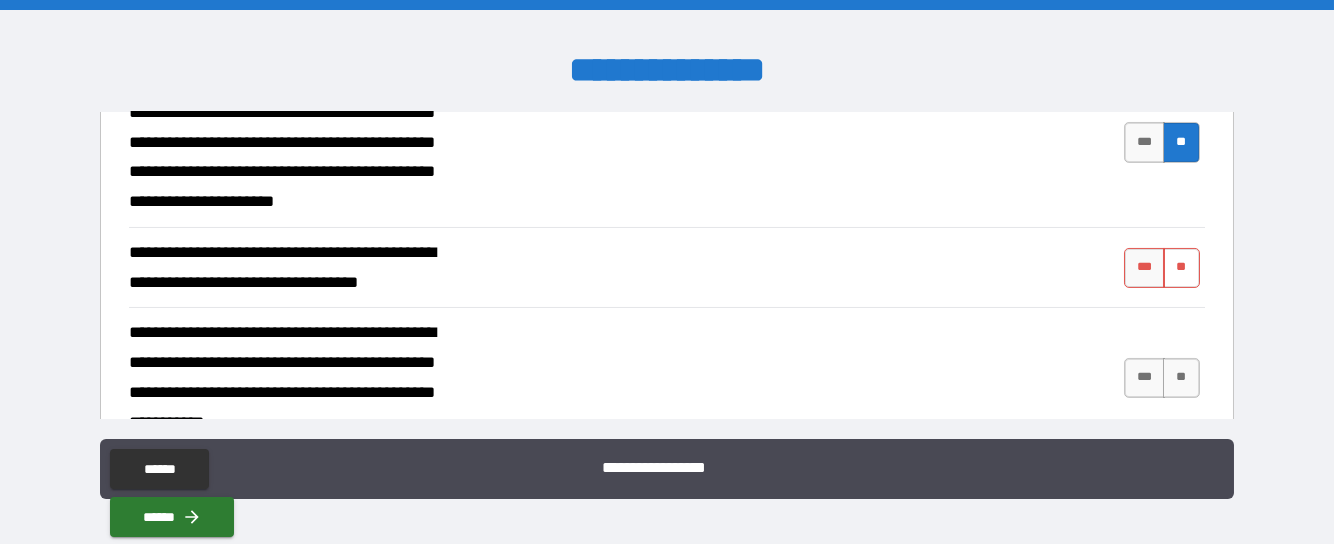 click on "**" at bounding box center [1181, 268] 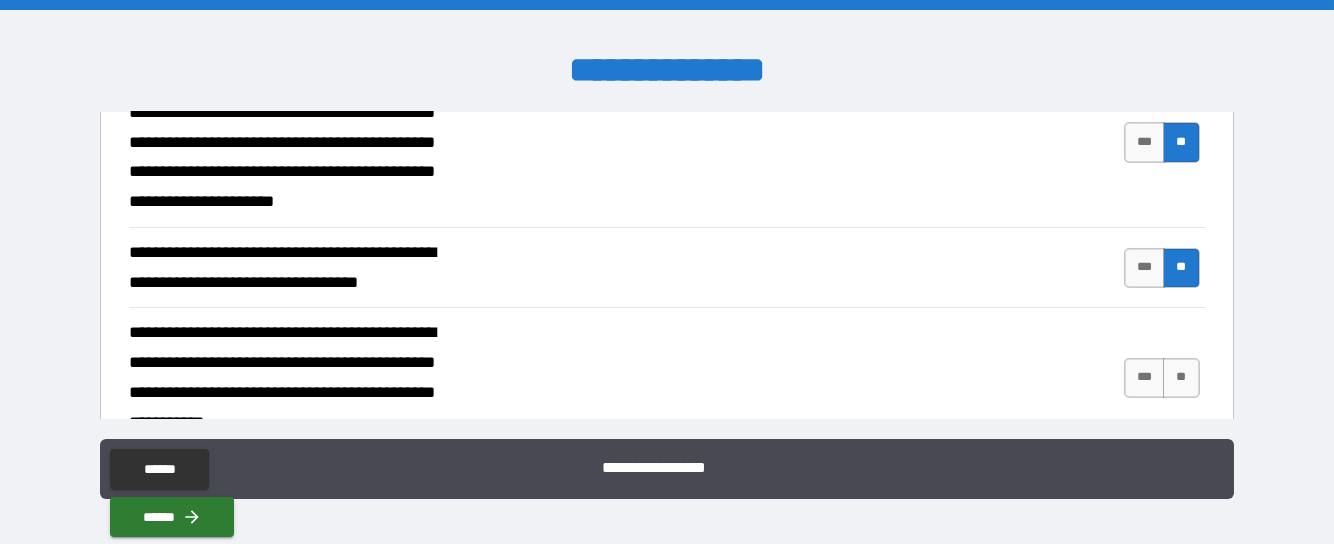 scroll, scrollTop: 2350, scrollLeft: 0, axis: vertical 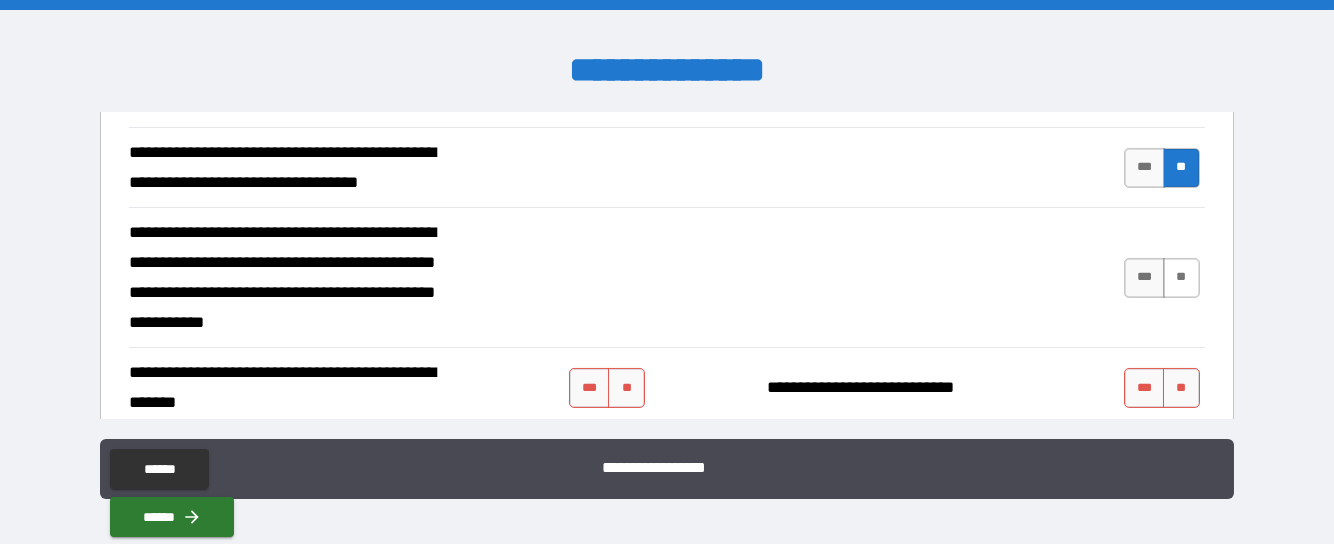 click on "**" at bounding box center (1181, 278) 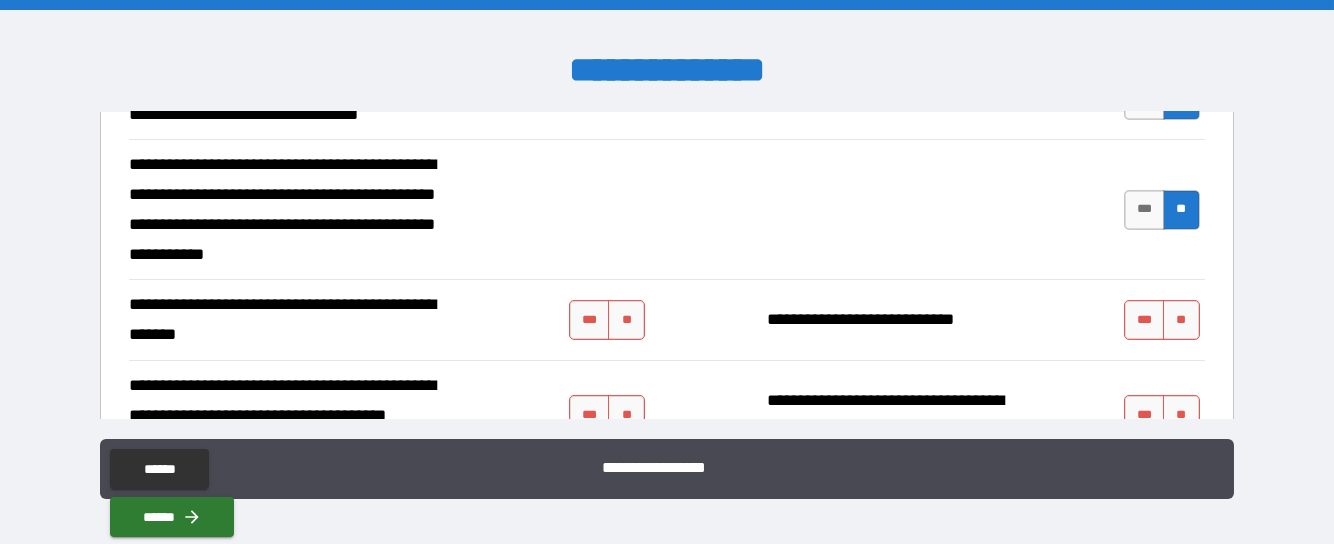 scroll, scrollTop: 2450, scrollLeft: 0, axis: vertical 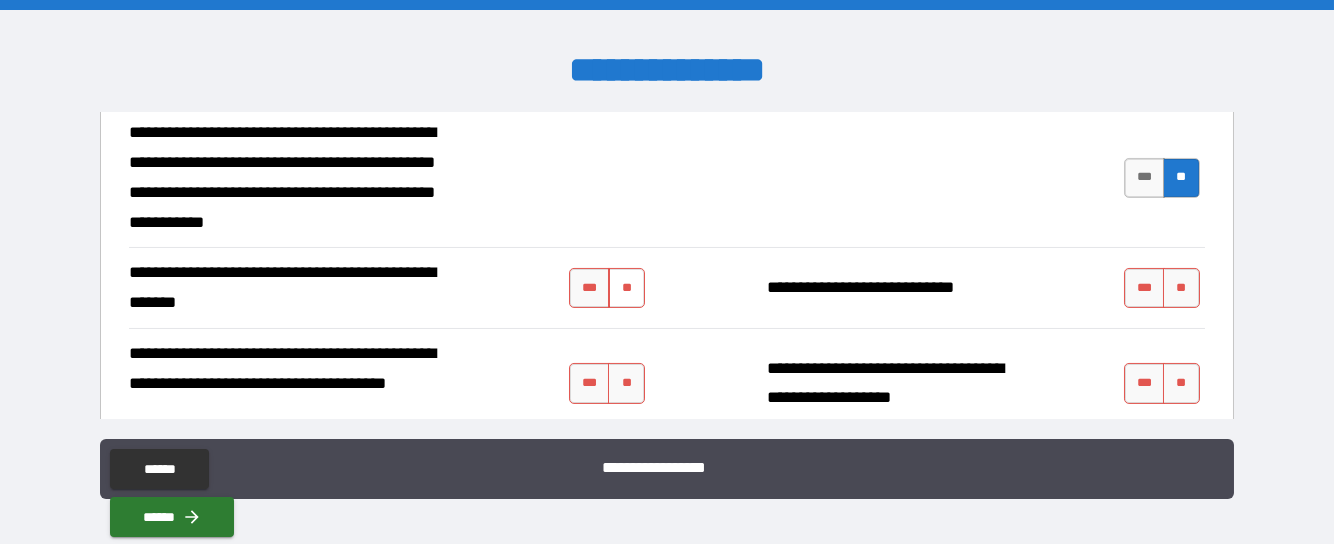 click on "**" at bounding box center [626, 288] 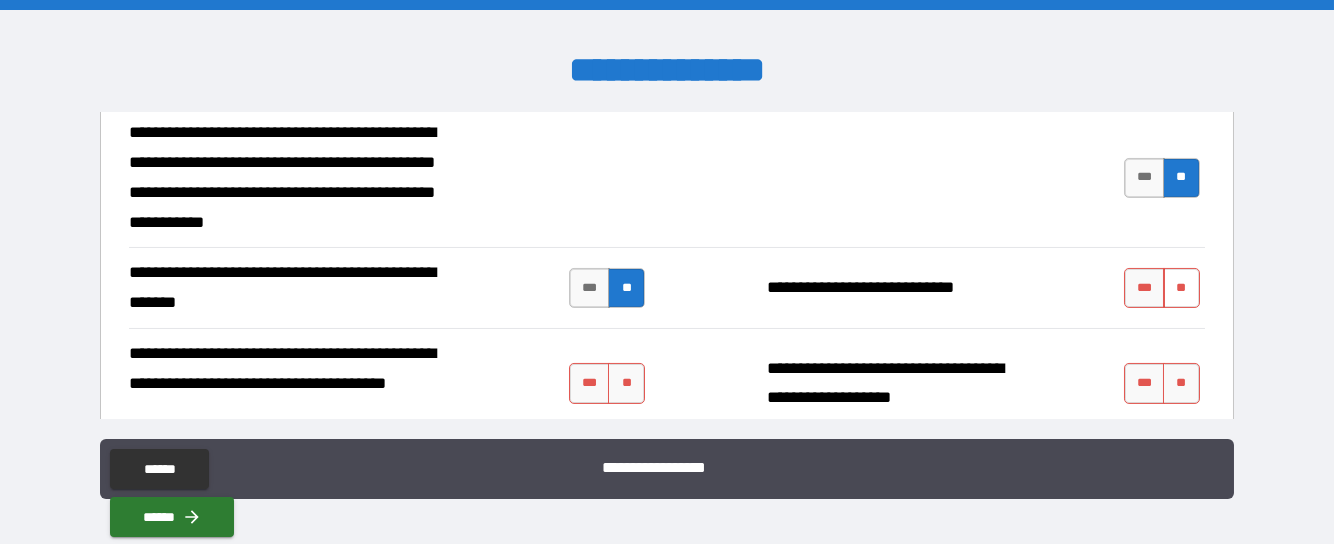 click on "**" at bounding box center (1181, 288) 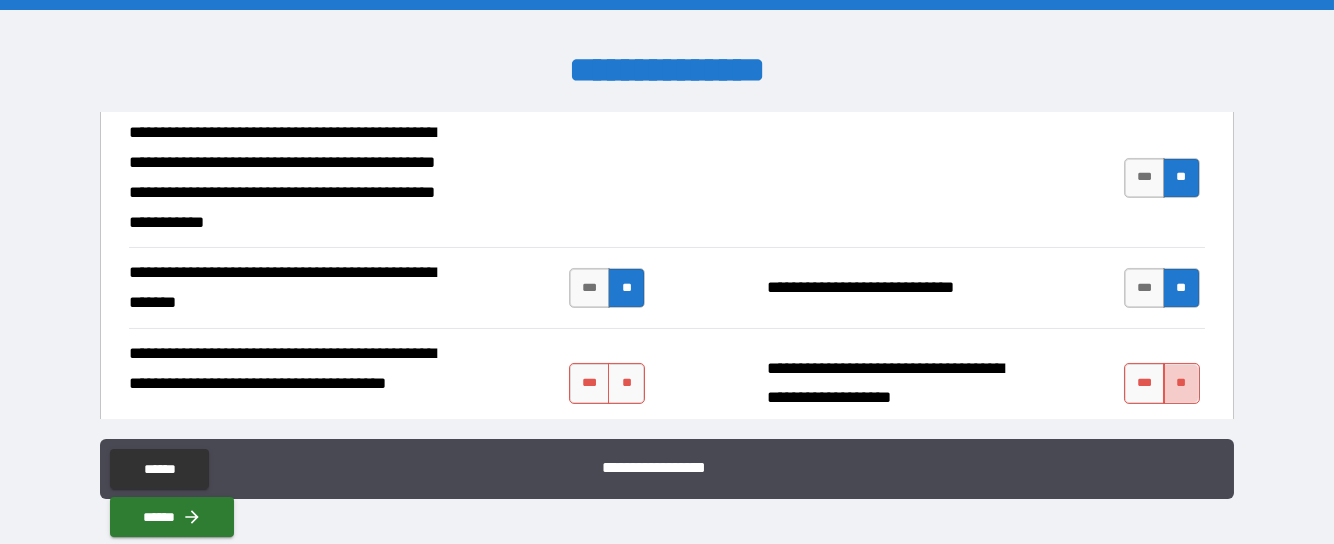 click on "**" at bounding box center [1181, 383] 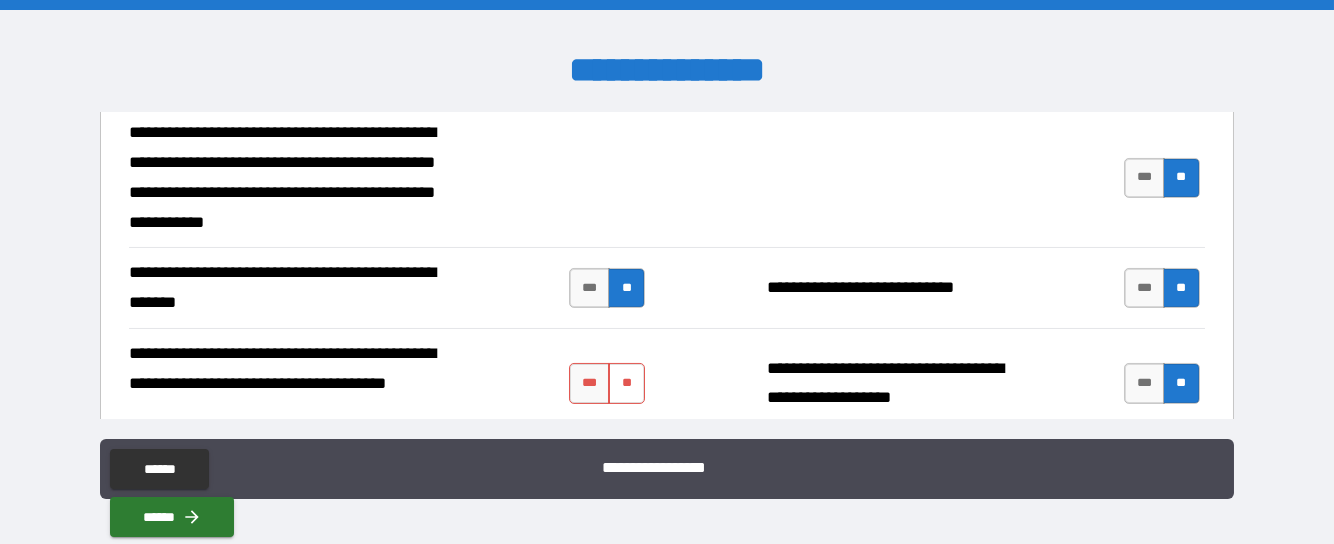 click on "**" at bounding box center [626, 383] 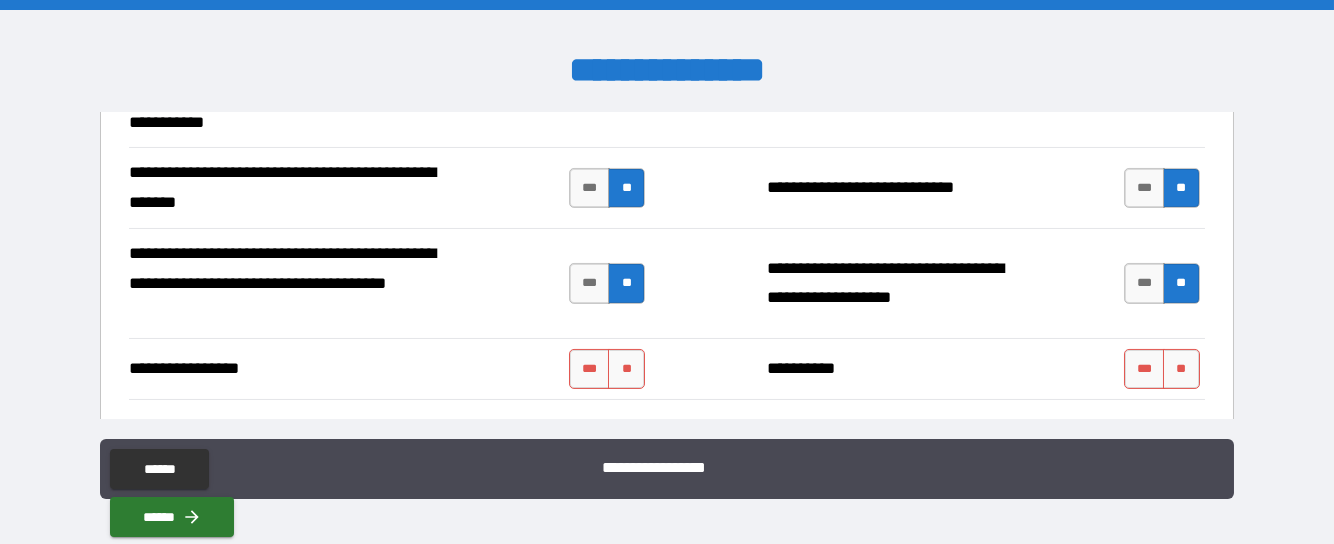scroll, scrollTop: 2650, scrollLeft: 0, axis: vertical 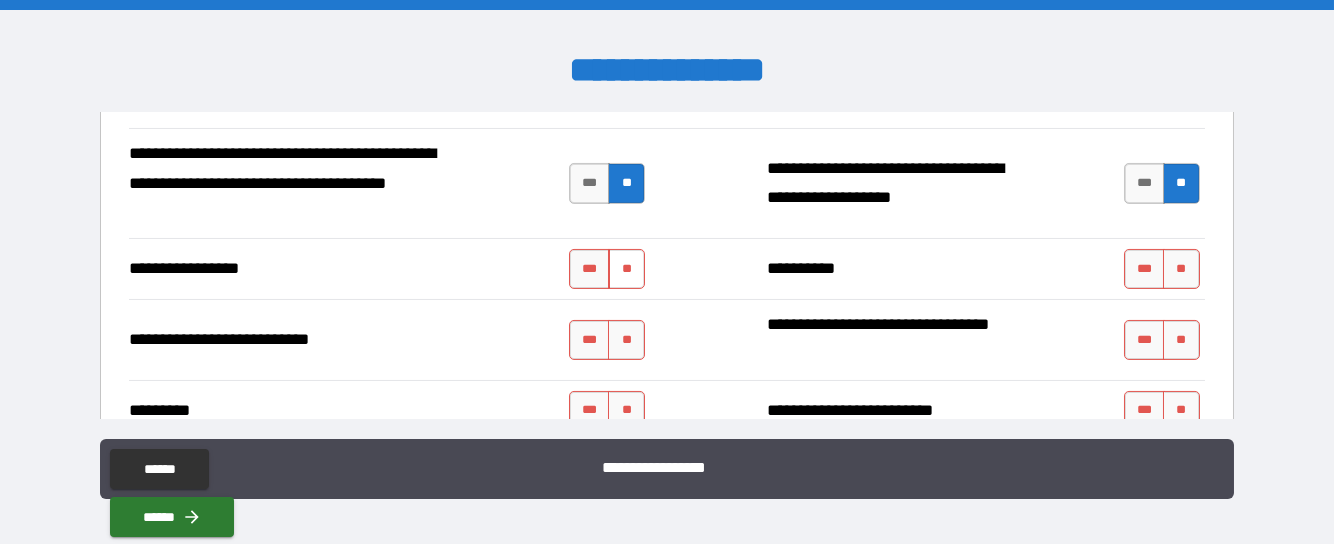 click on "**" at bounding box center [626, 269] 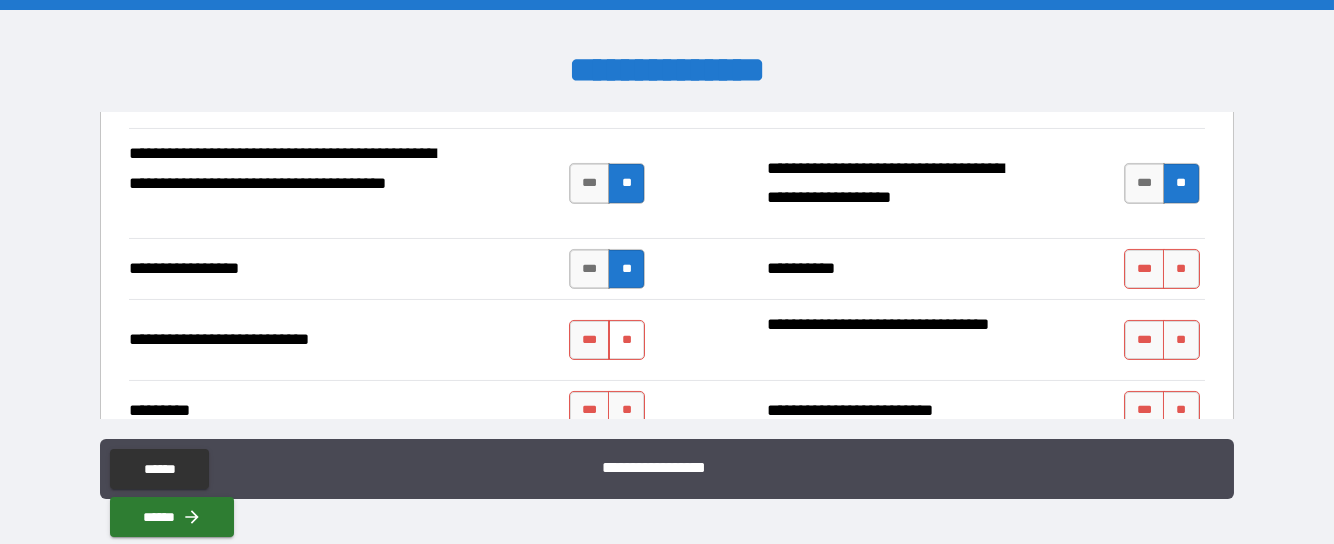 click on "**" at bounding box center (626, 340) 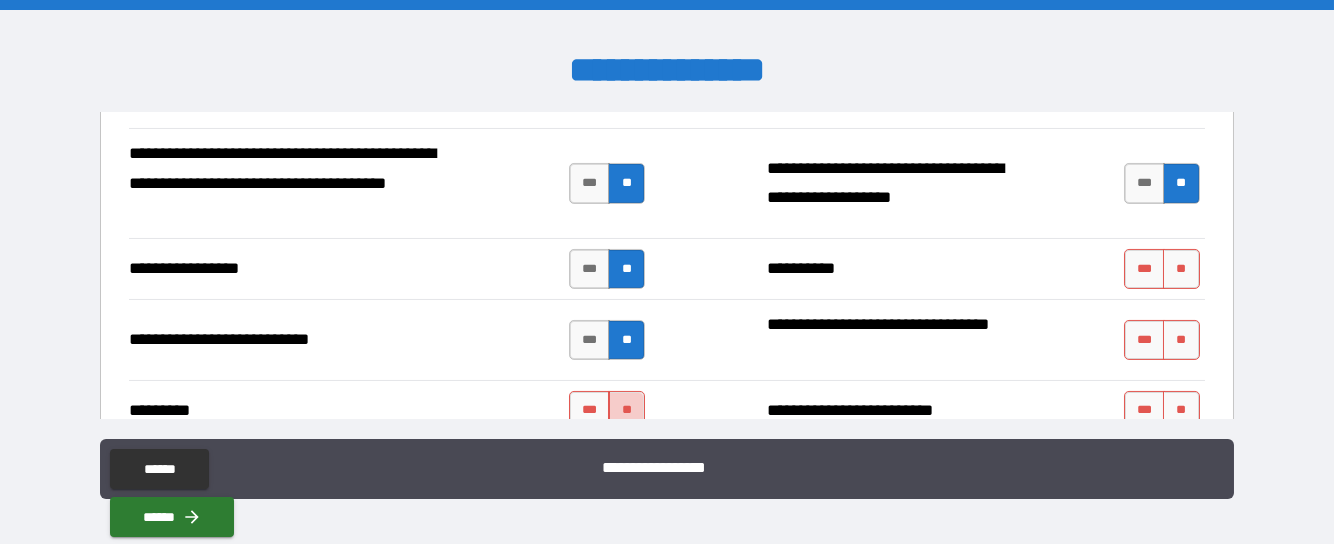 click on "**" at bounding box center [626, 411] 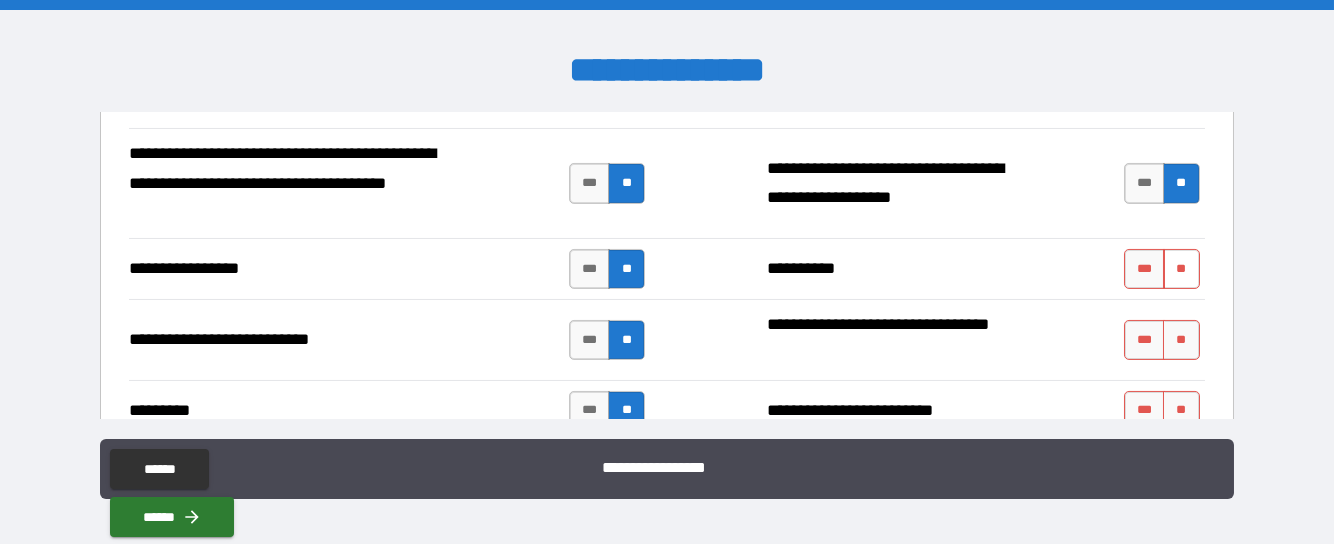 click on "**" at bounding box center (1181, 269) 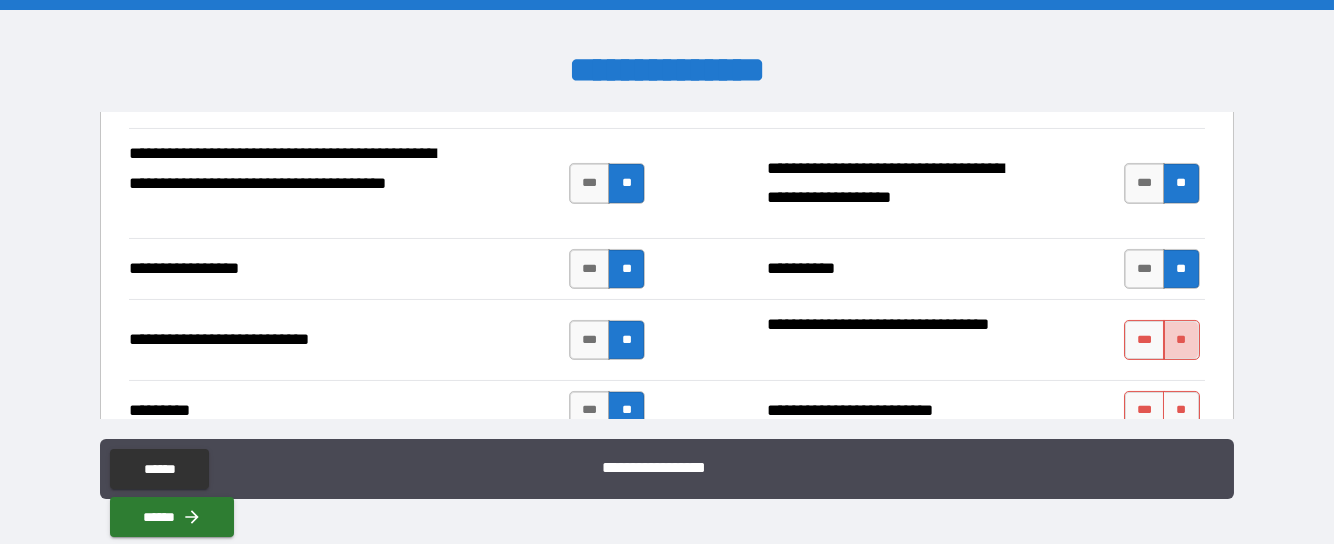 click on "**" at bounding box center (1181, 340) 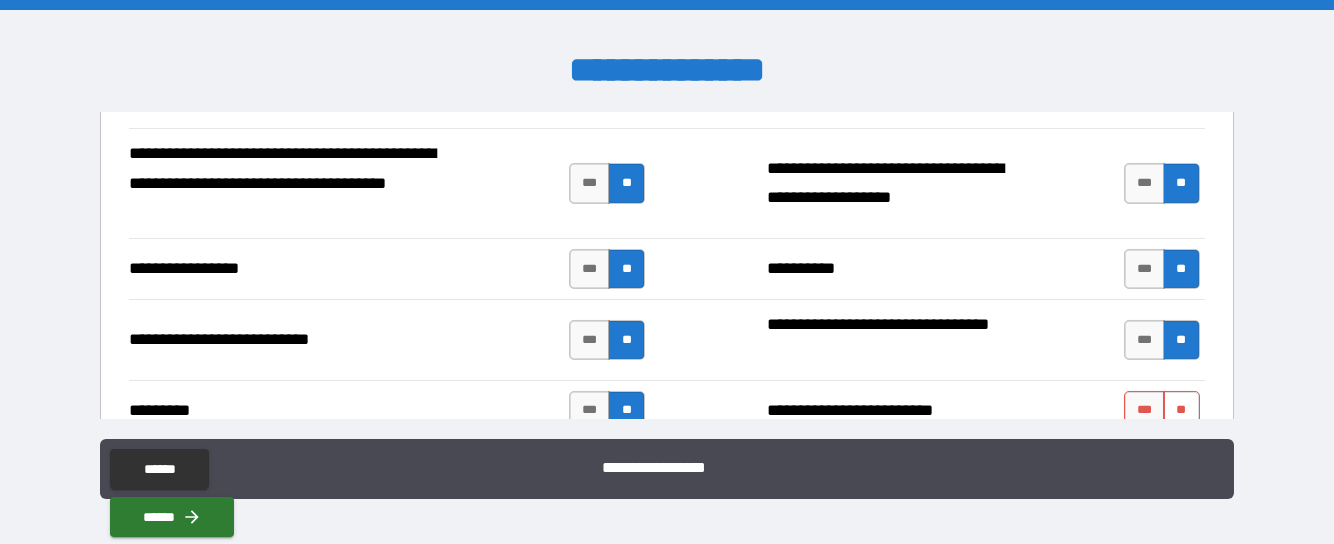 click on "**" at bounding box center [1181, 411] 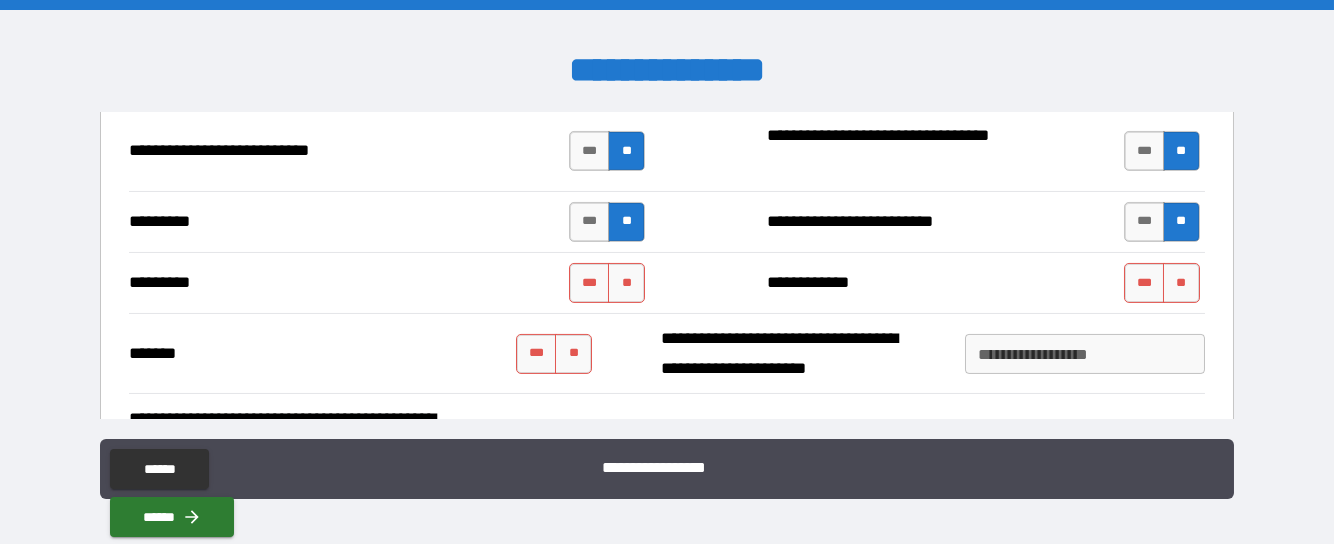 scroll, scrollTop: 2850, scrollLeft: 0, axis: vertical 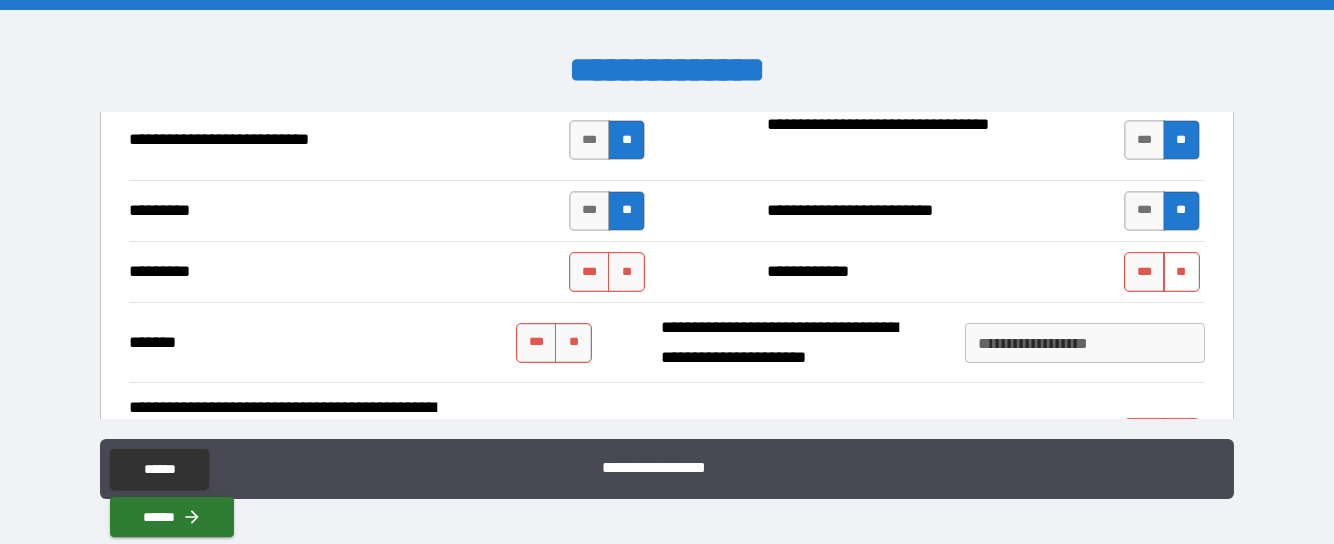 click on "**" at bounding box center [1181, 272] 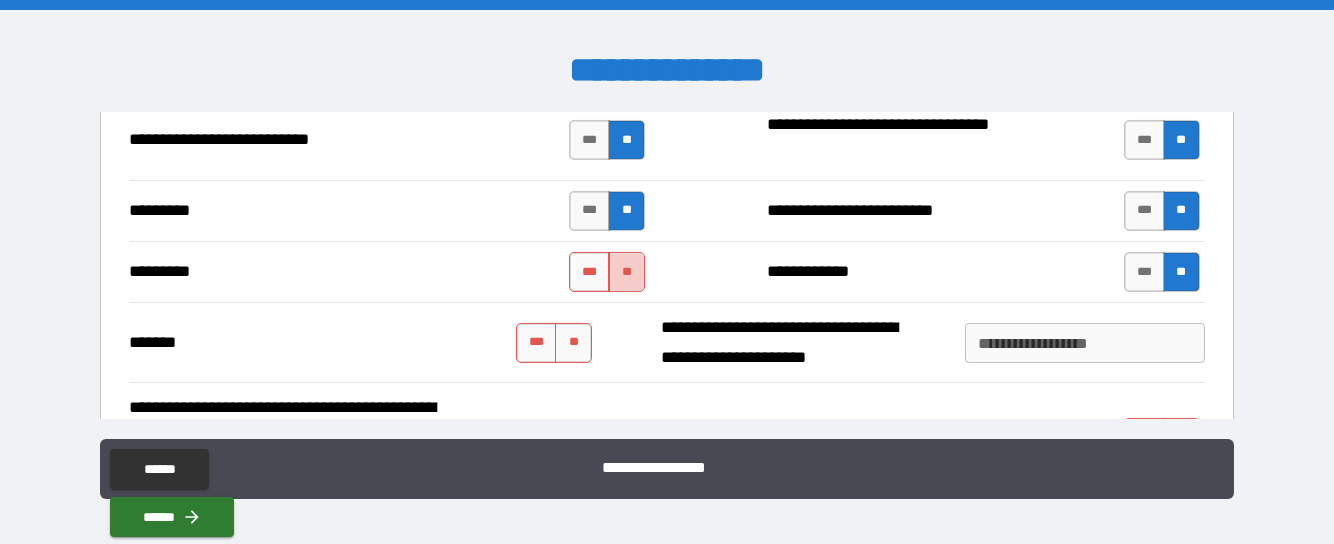 click on "**" at bounding box center [626, 272] 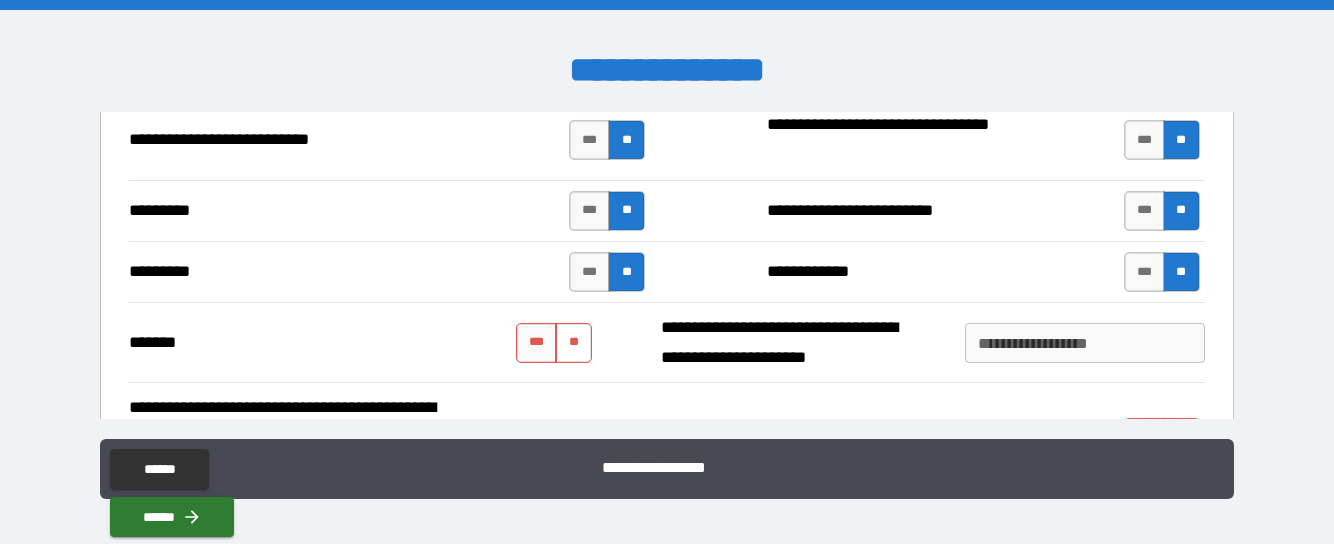 click on "**" at bounding box center (573, 343) 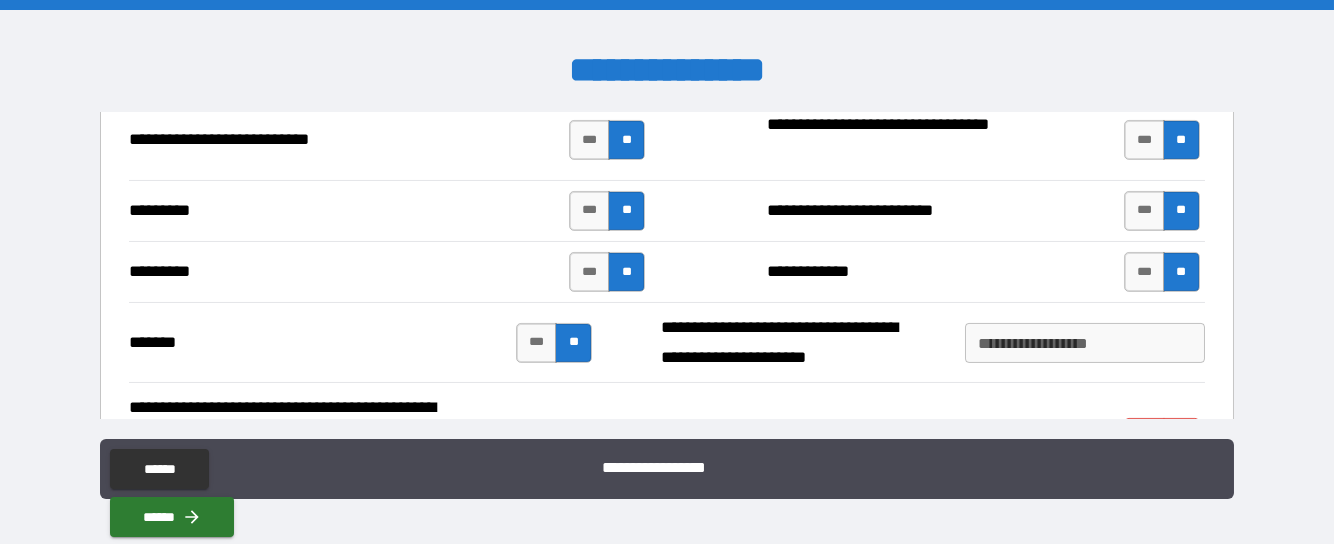 scroll, scrollTop: 3050, scrollLeft: 0, axis: vertical 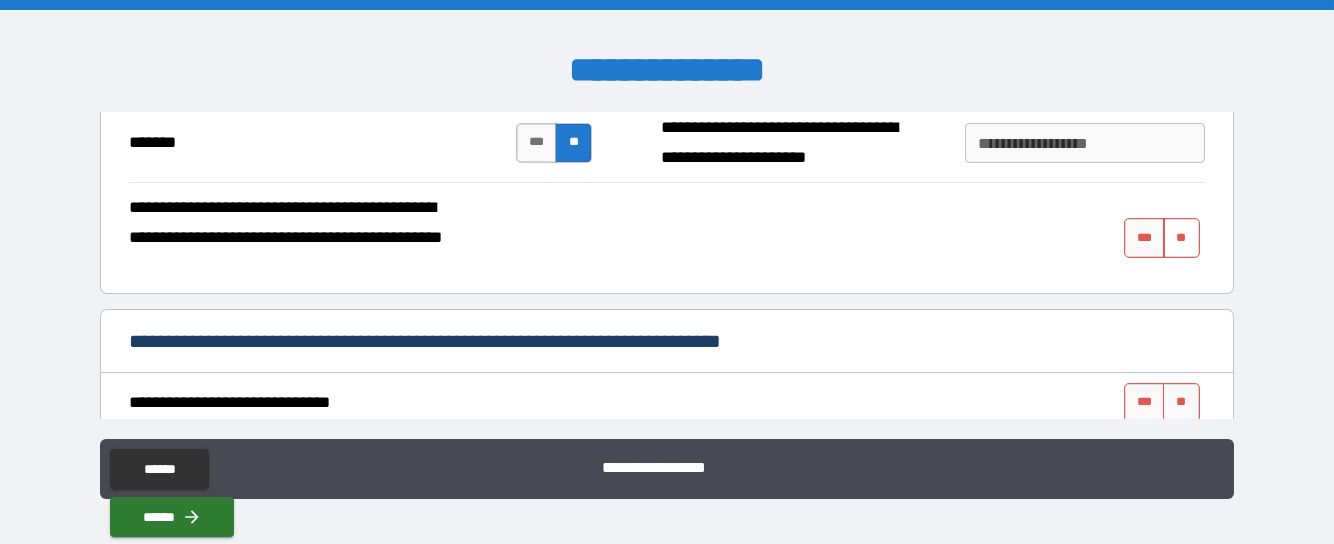 click on "**" at bounding box center [1181, 238] 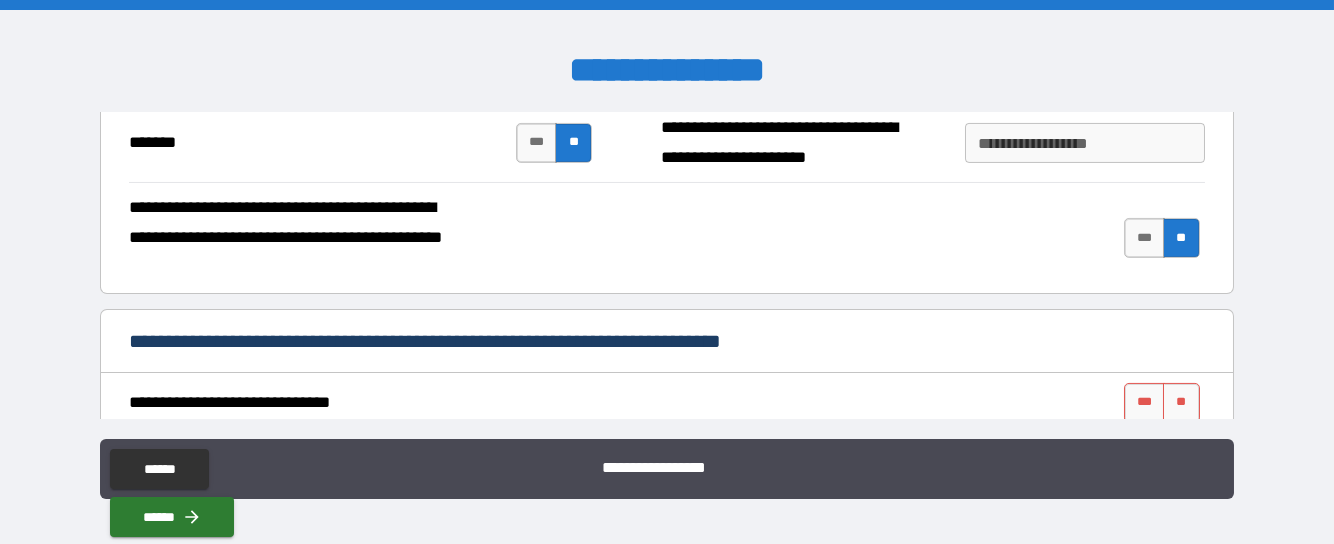 scroll, scrollTop: 3149, scrollLeft: 0, axis: vertical 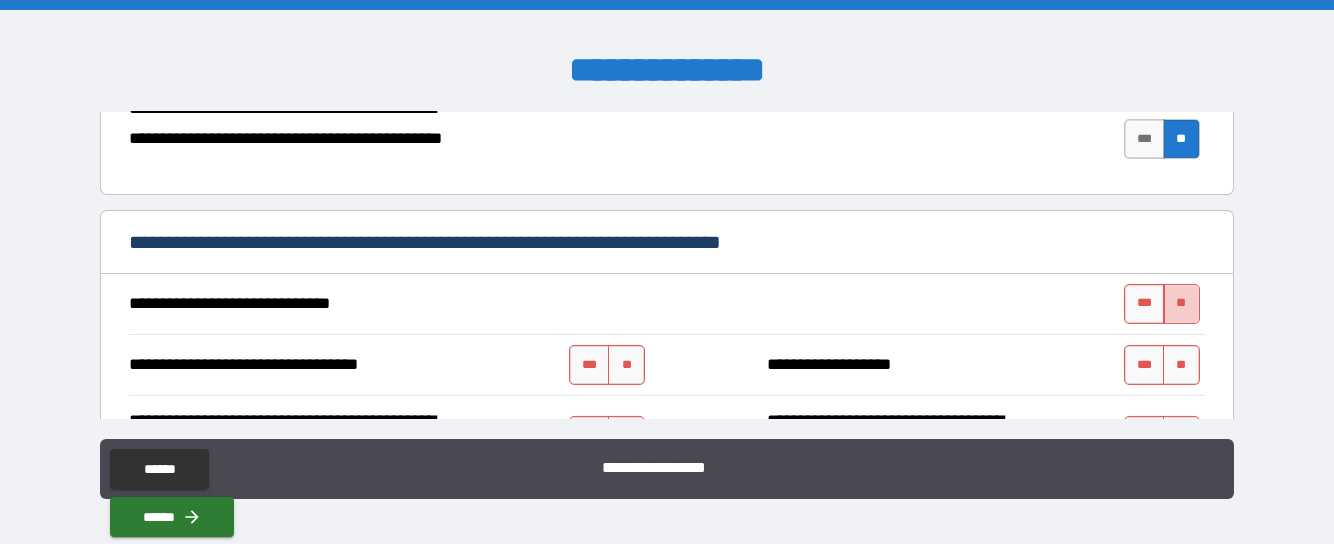 click on "**" at bounding box center (1181, 304) 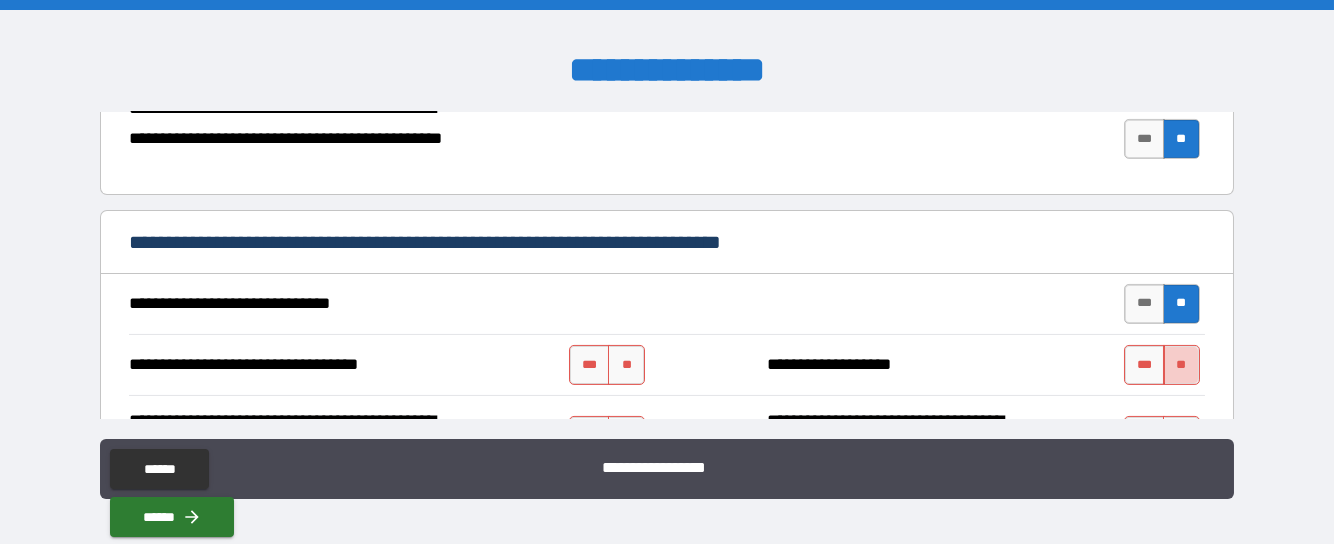 click on "**" at bounding box center [1181, 365] 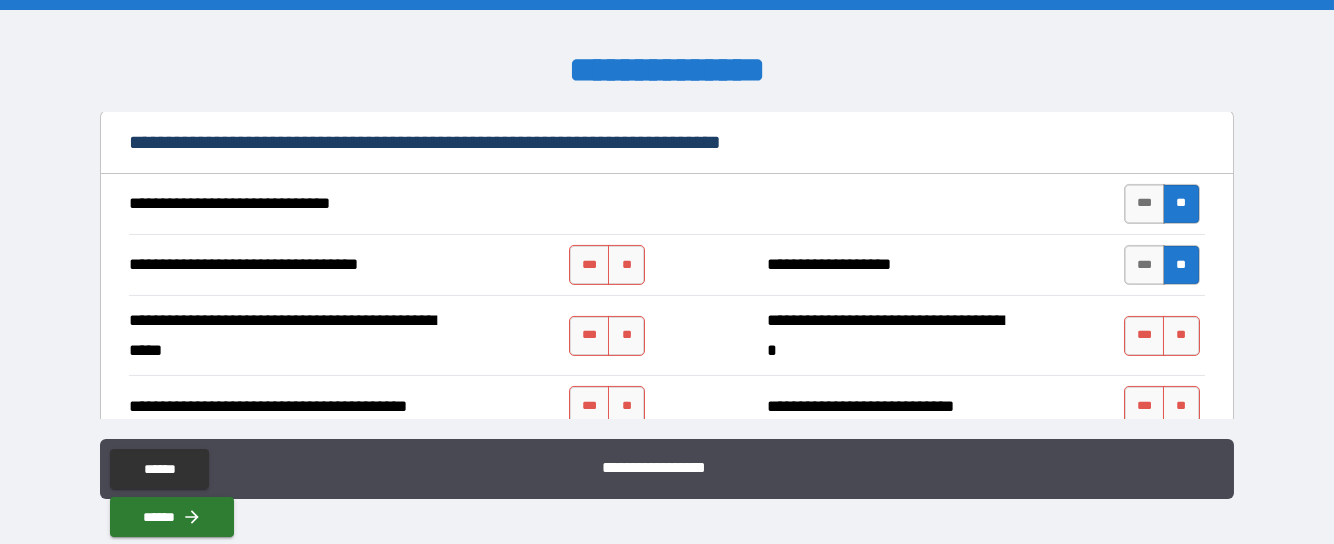 scroll, scrollTop: 3349, scrollLeft: 0, axis: vertical 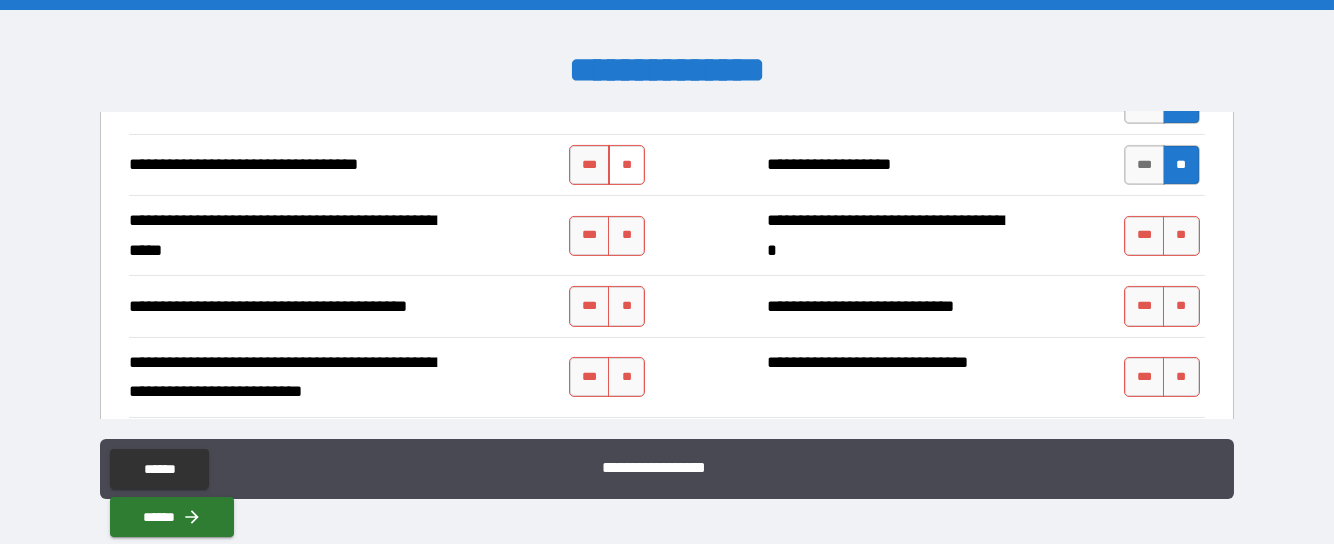 click on "**" at bounding box center [626, 165] 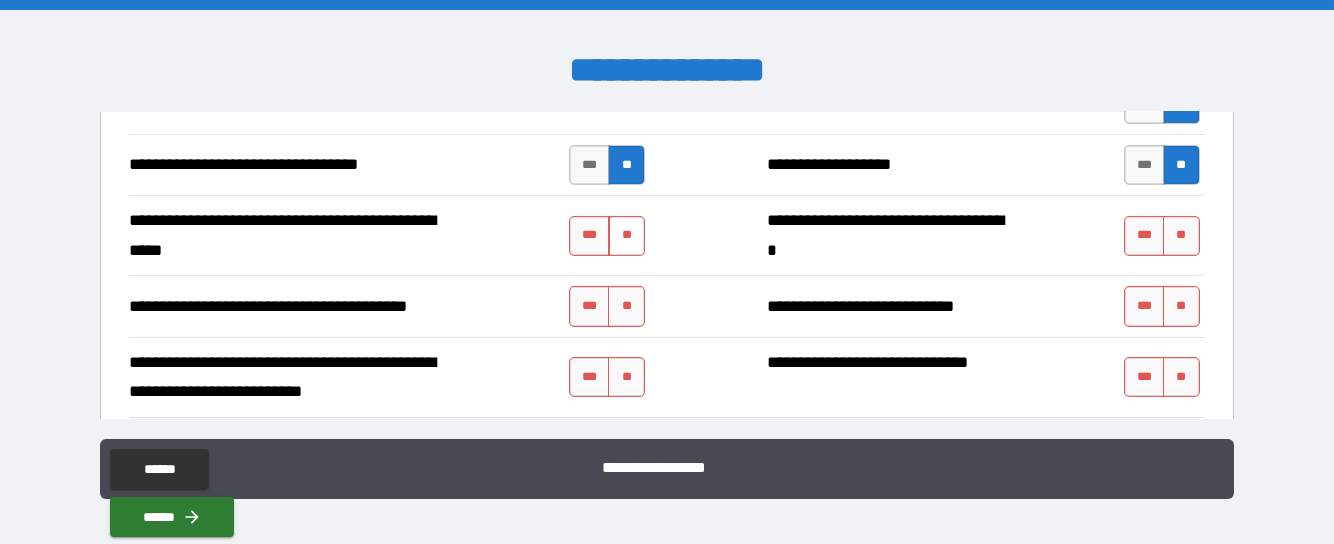 click on "**" at bounding box center [626, 236] 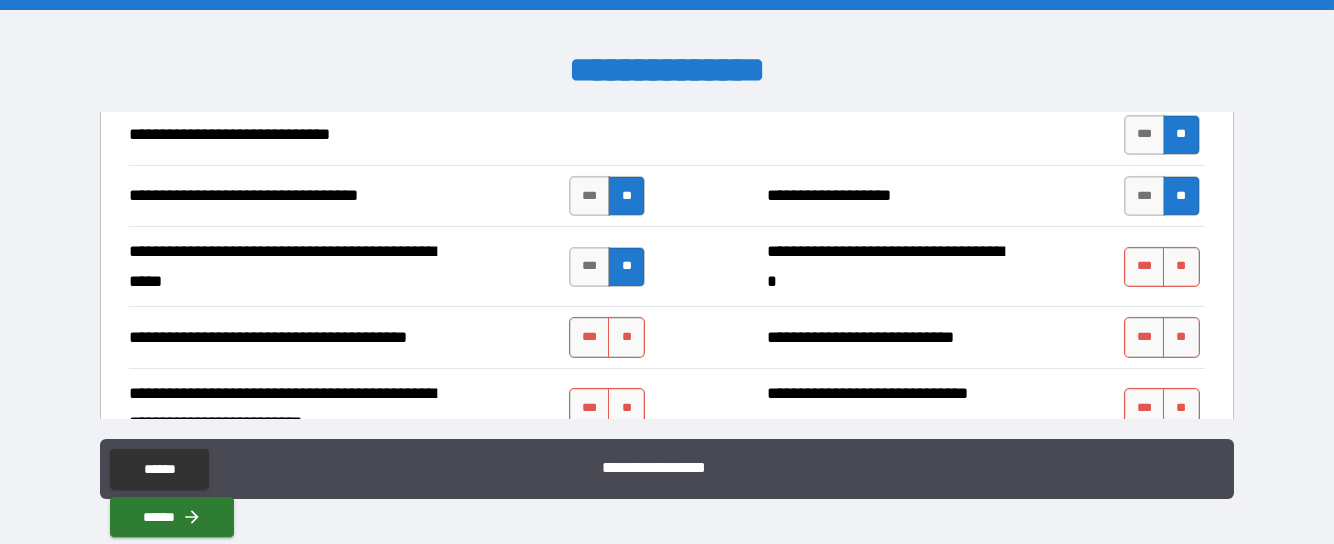 scroll, scrollTop: 3349, scrollLeft: 0, axis: vertical 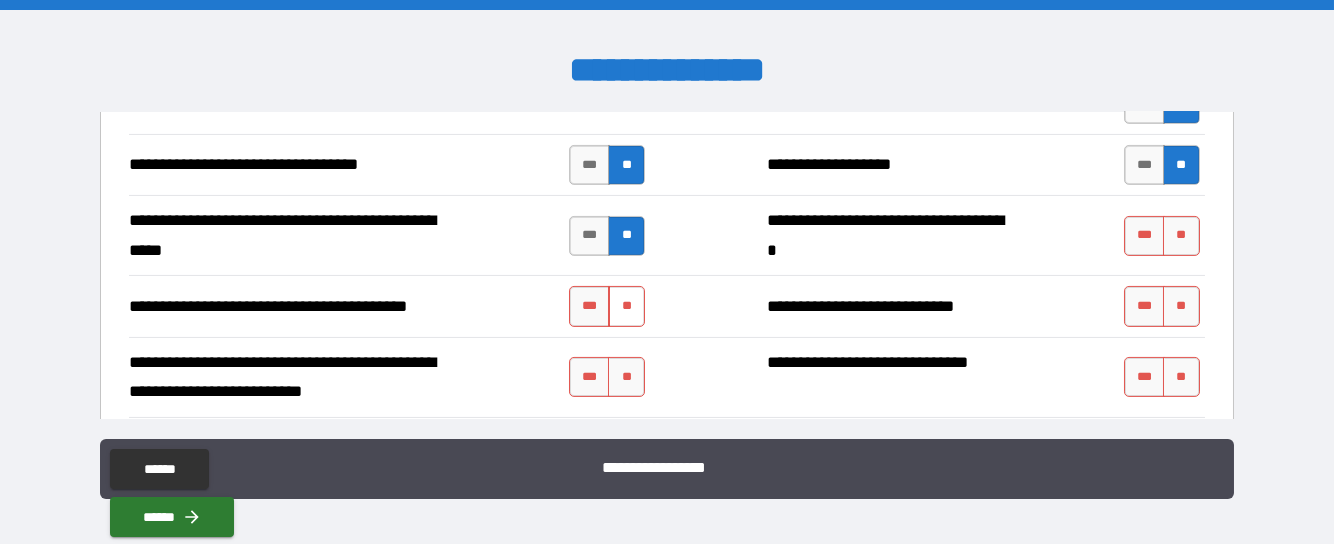 click on "**" at bounding box center (626, 306) 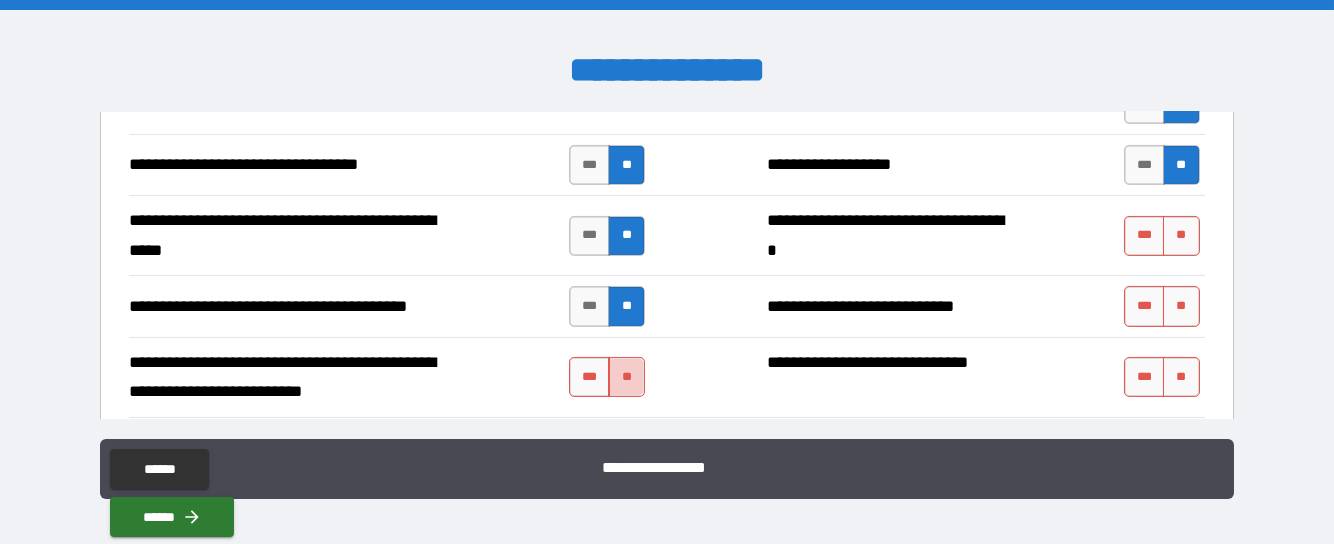 click on "**" at bounding box center (626, 377) 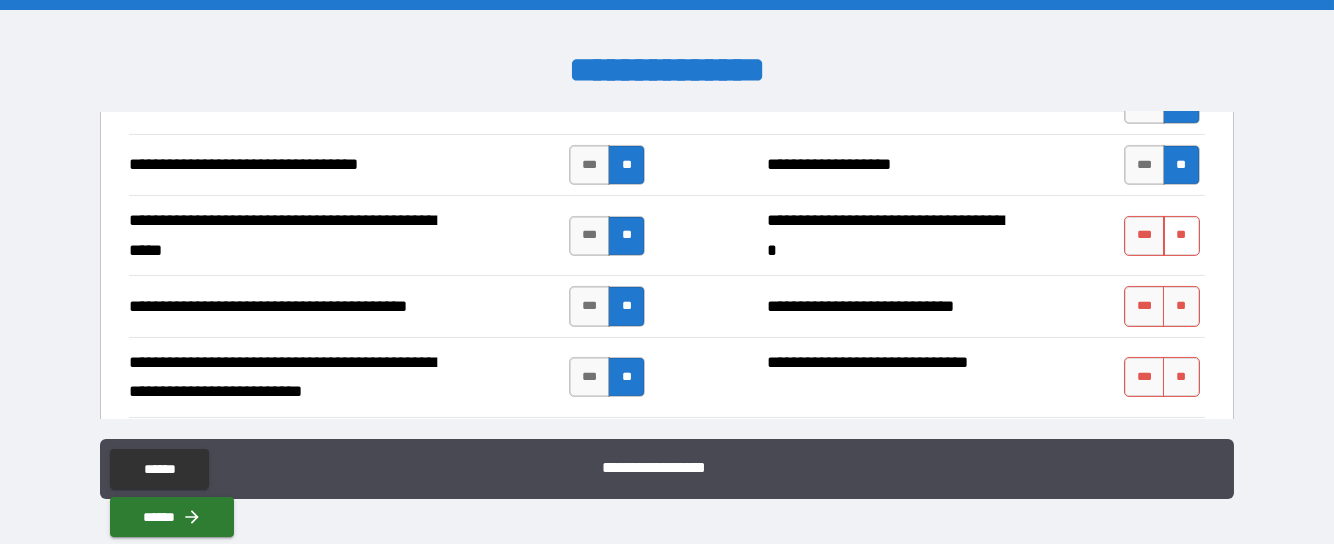 click on "**" at bounding box center [1181, 236] 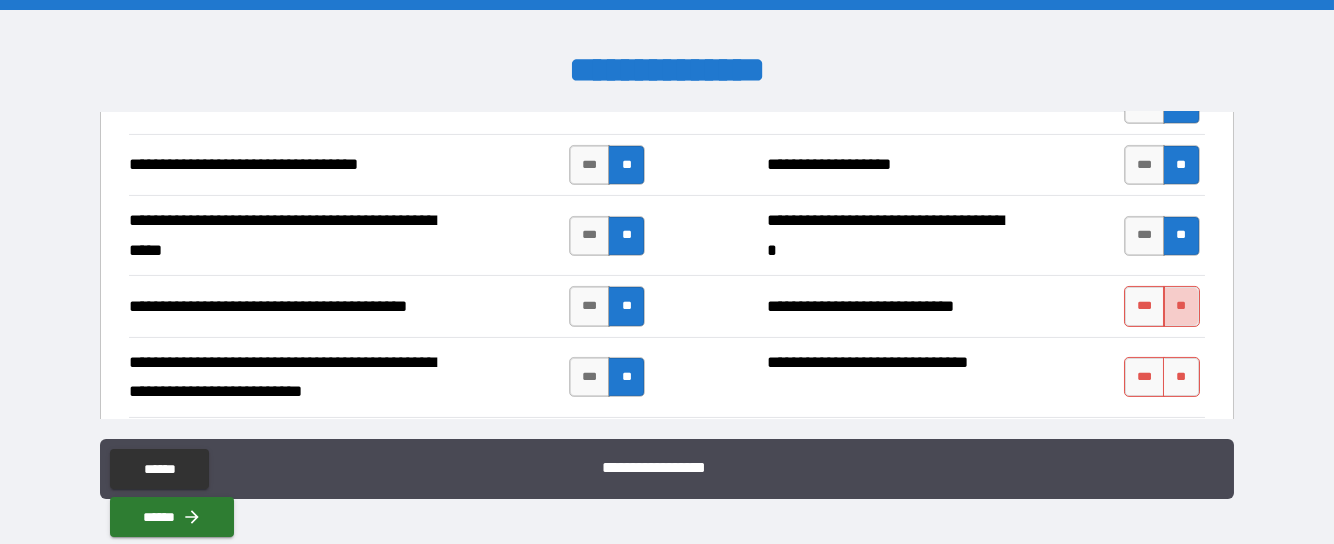 click on "**" at bounding box center (1181, 306) 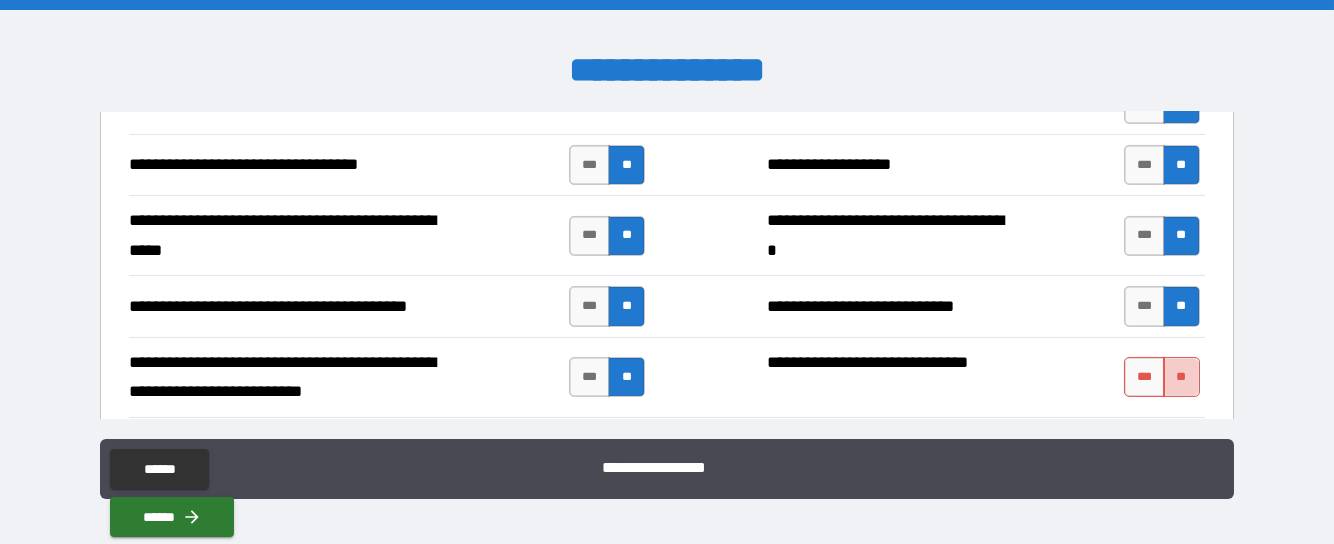 click on "**" at bounding box center (1181, 377) 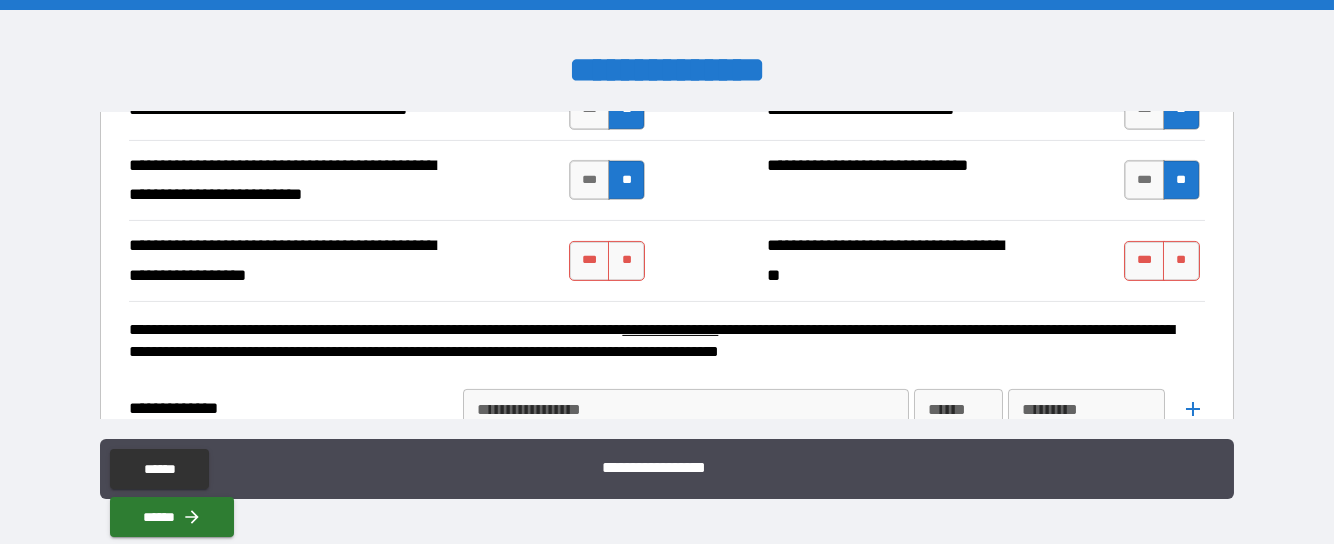 scroll, scrollTop: 3549, scrollLeft: 0, axis: vertical 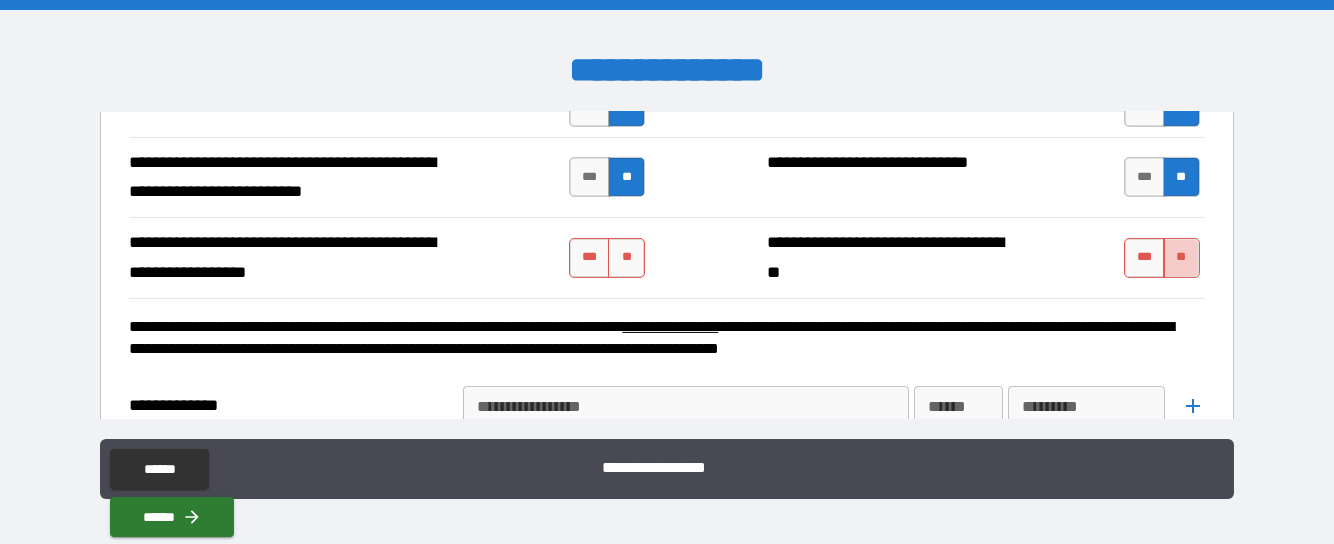 click on "**" at bounding box center [1181, 258] 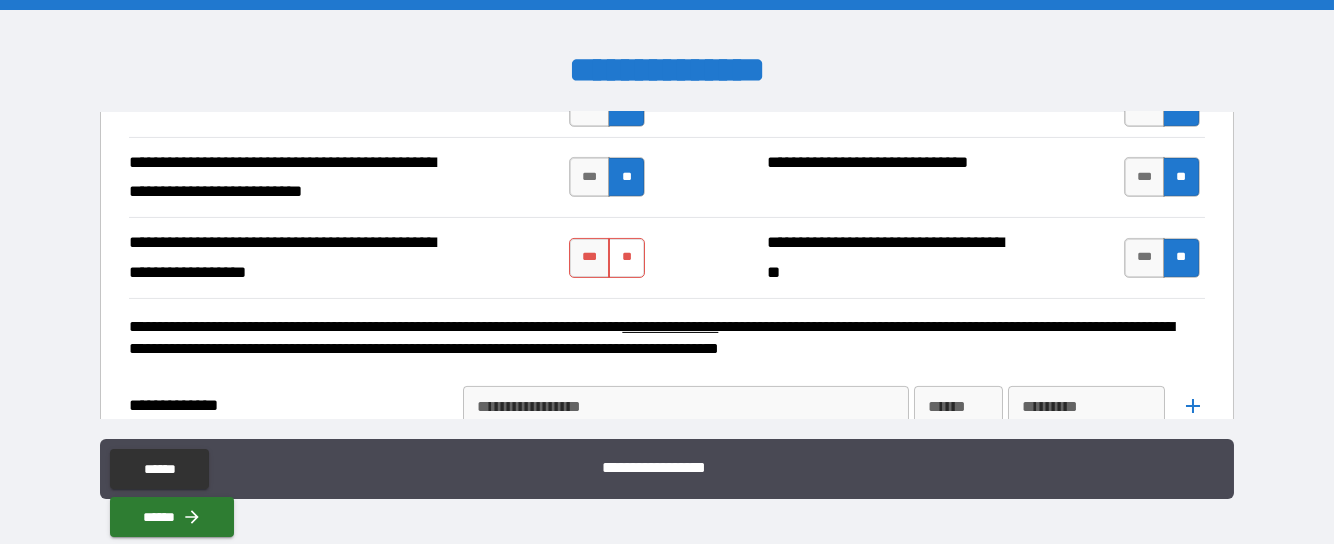 click on "**" at bounding box center (626, 258) 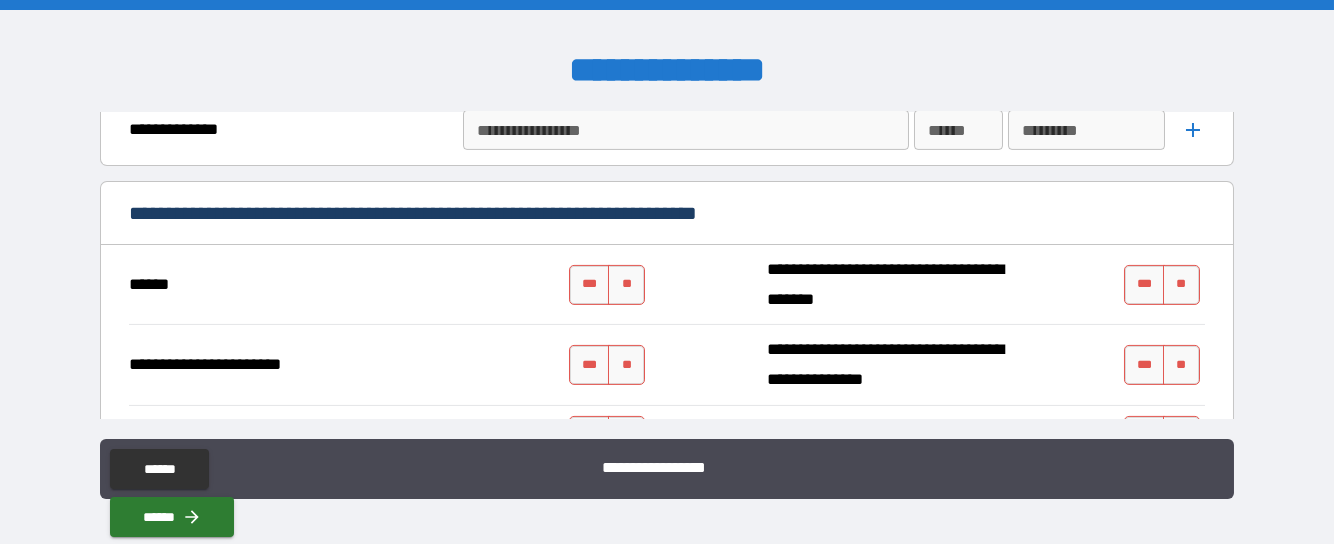 scroll, scrollTop: 3849, scrollLeft: 0, axis: vertical 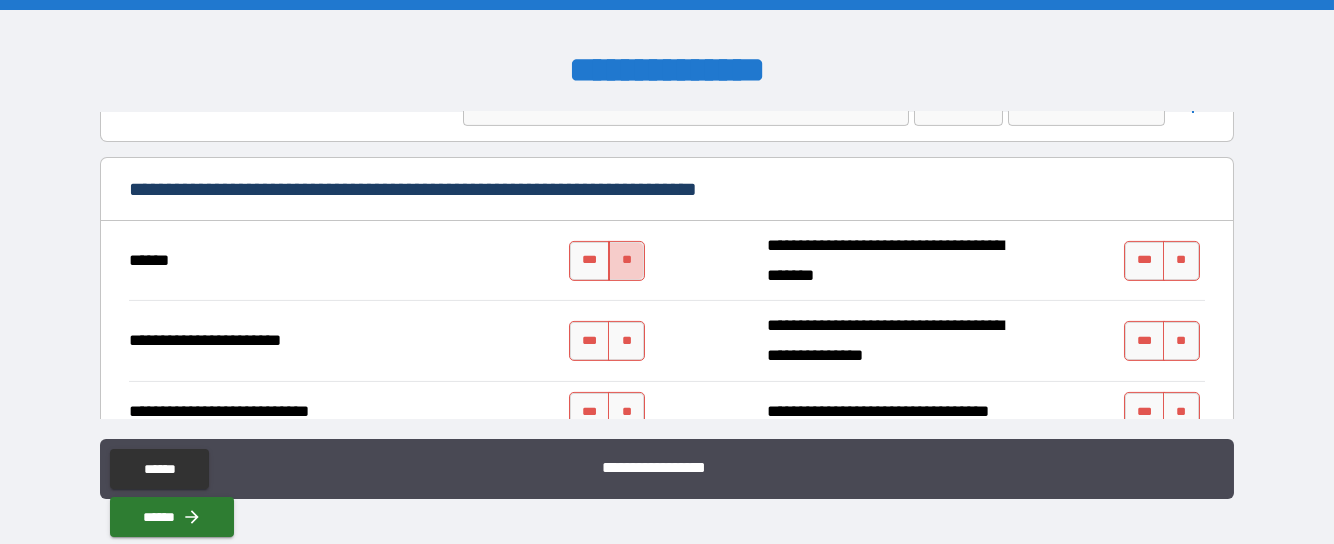 click on "**" at bounding box center [626, 261] 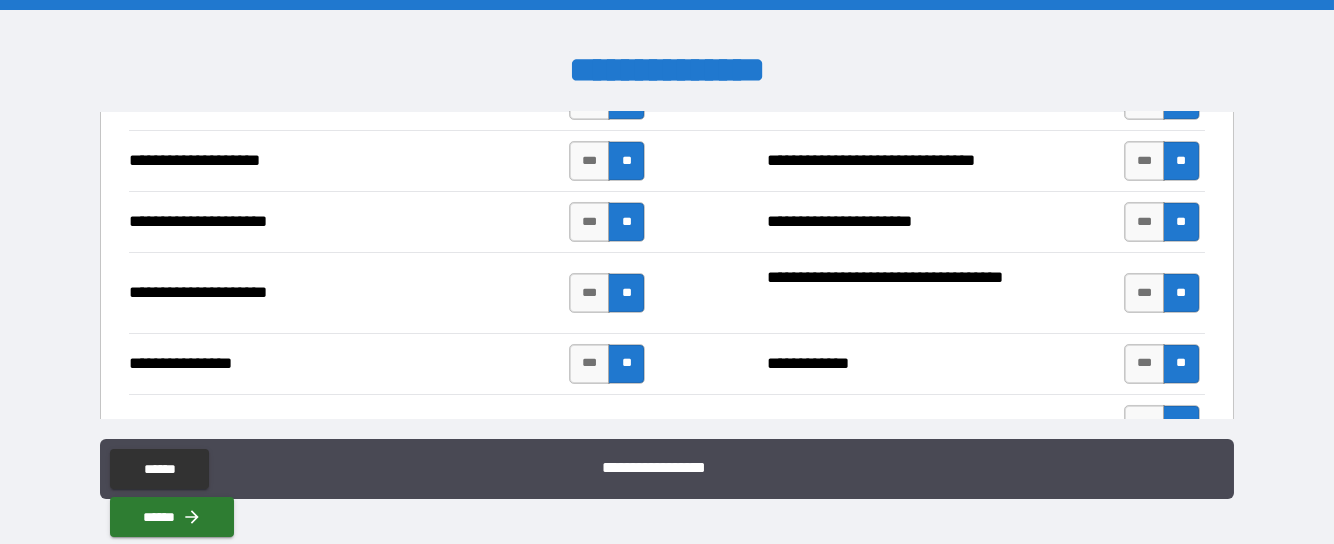 scroll, scrollTop: 1150, scrollLeft: 0, axis: vertical 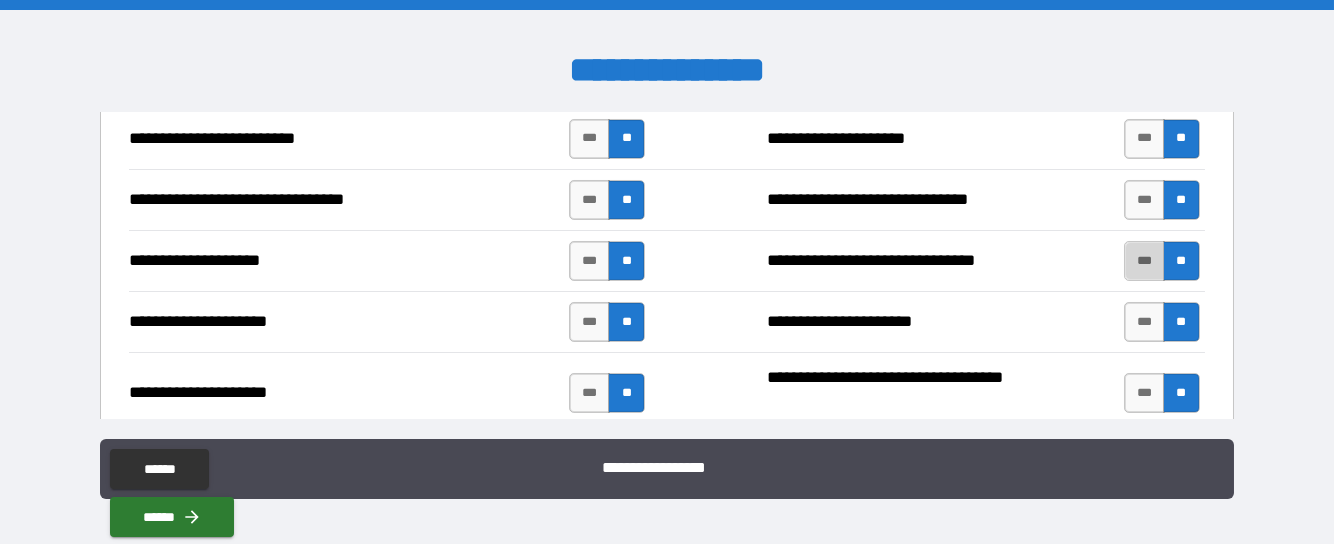 click on "***" at bounding box center (1145, 261) 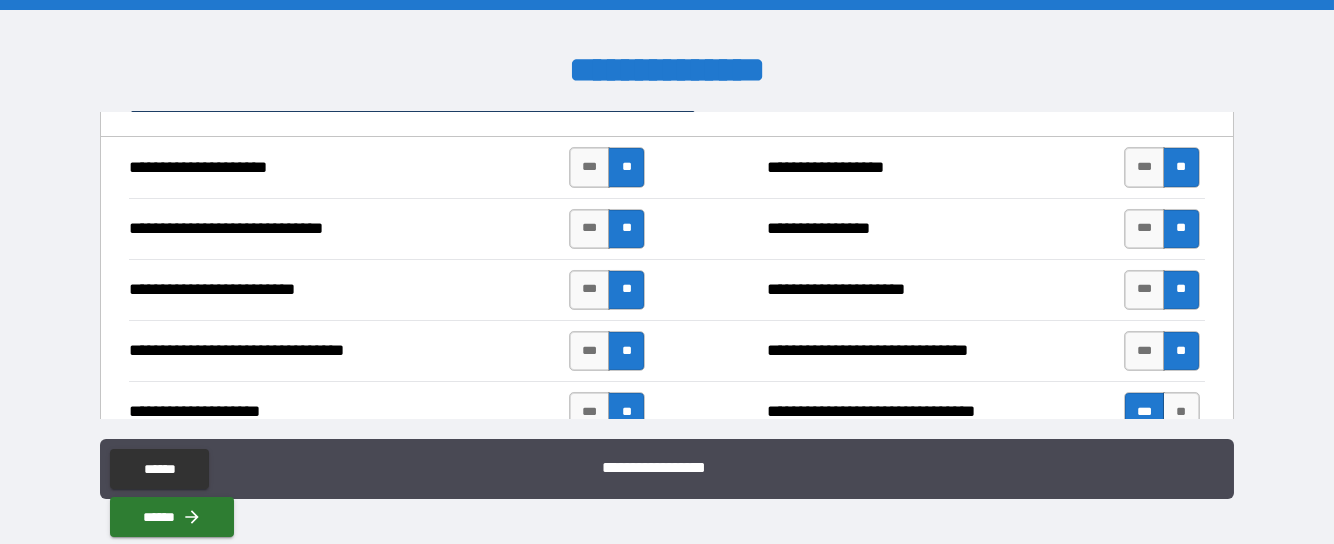 scroll, scrollTop: 1100, scrollLeft: 0, axis: vertical 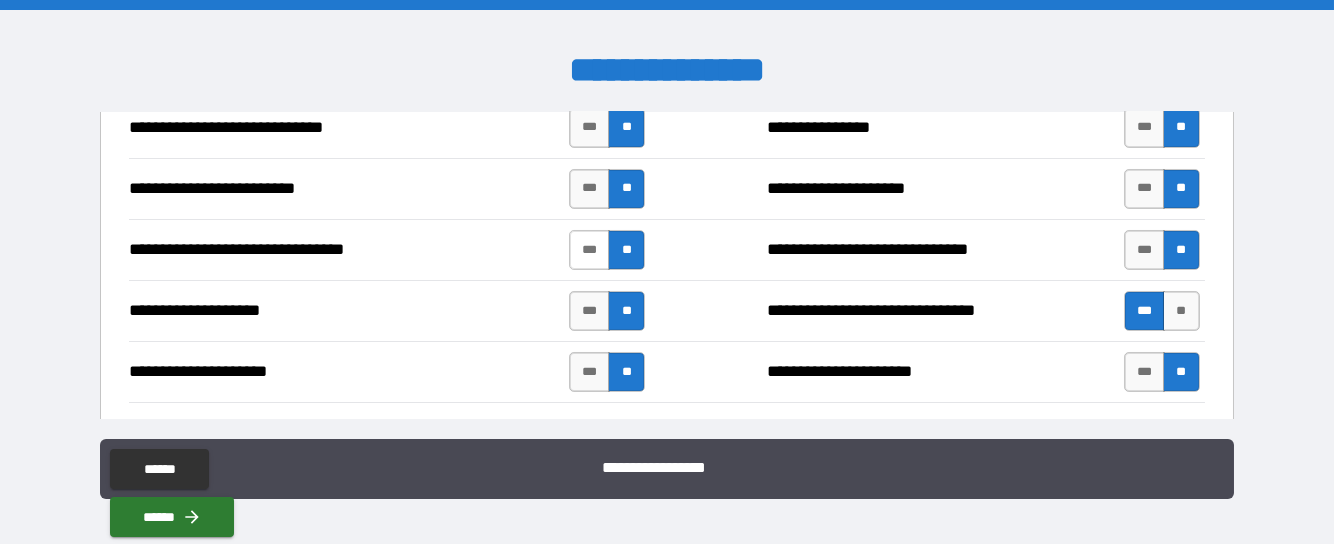 click on "***" at bounding box center [590, 250] 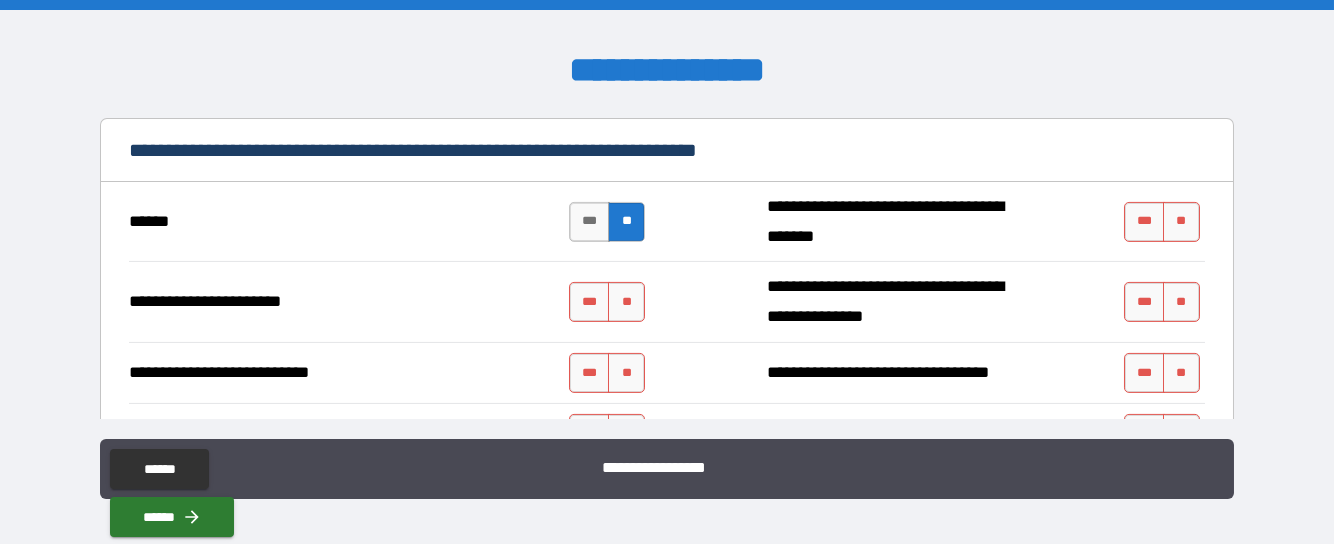 scroll, scrollTop: 3899, scrollLeft: 0, axis: vertical 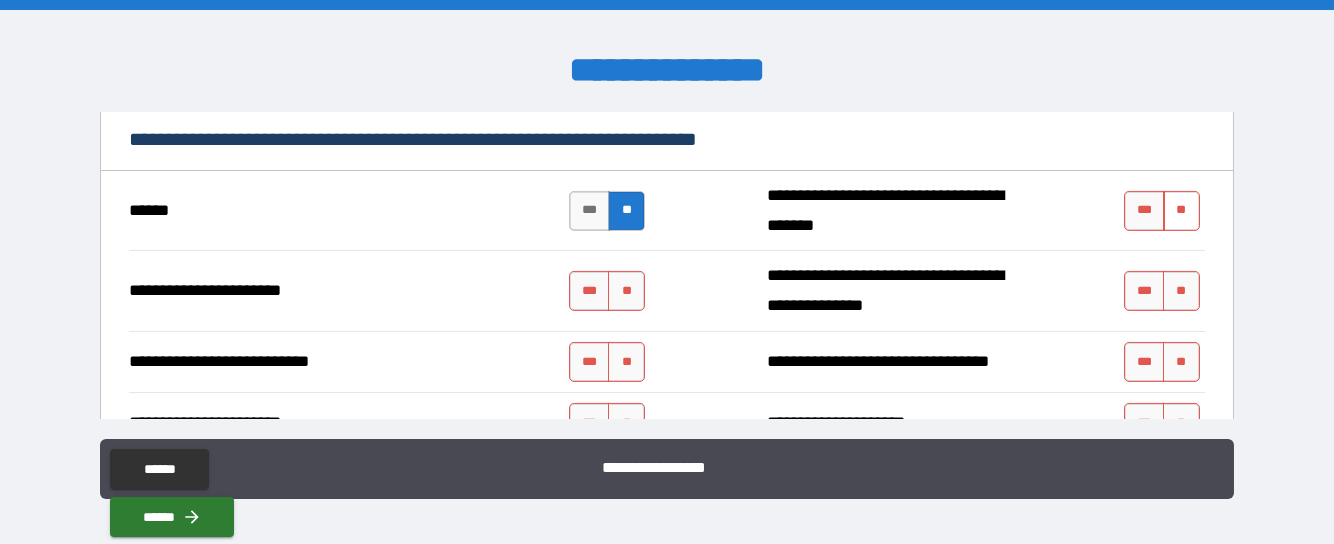 click on "**" at bounding box center [1181, 211] 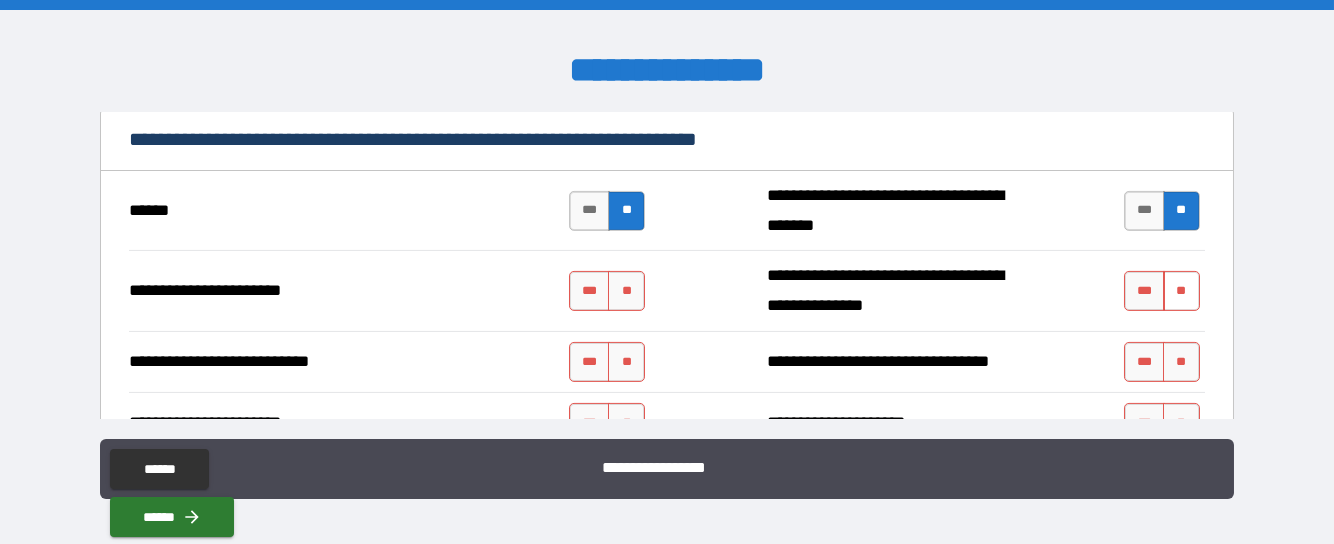 click on "**" at bounding box center [1181, 291] 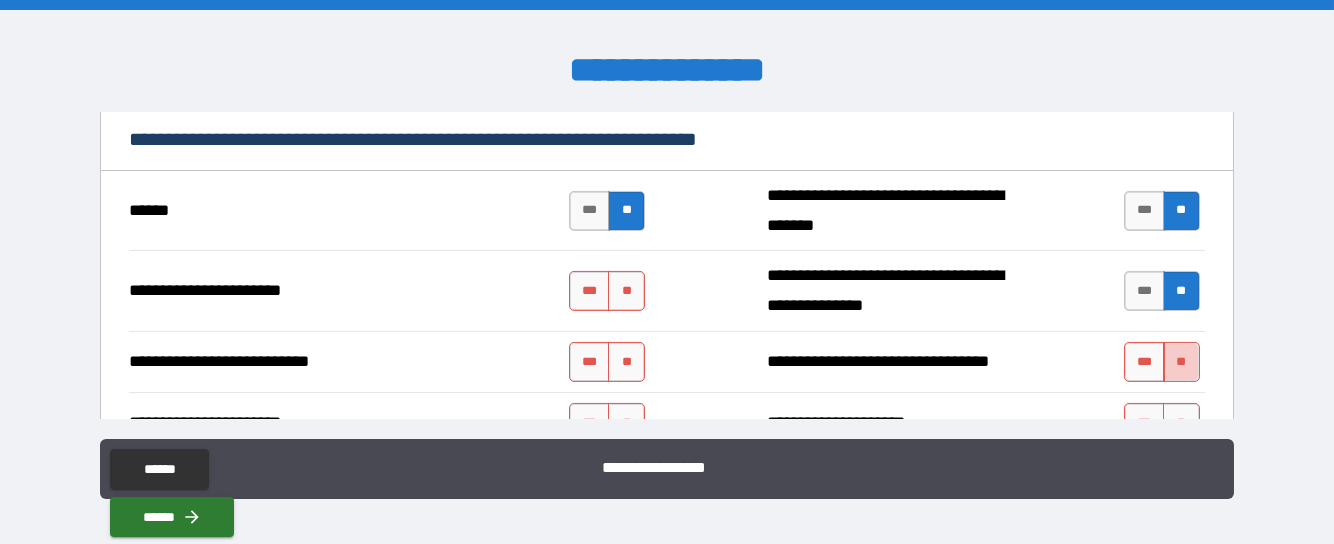 drag, startPoint x: 1171, startPoint y: 326, endPoint x: 1164, endPoint y: 349, distance: 24.04163 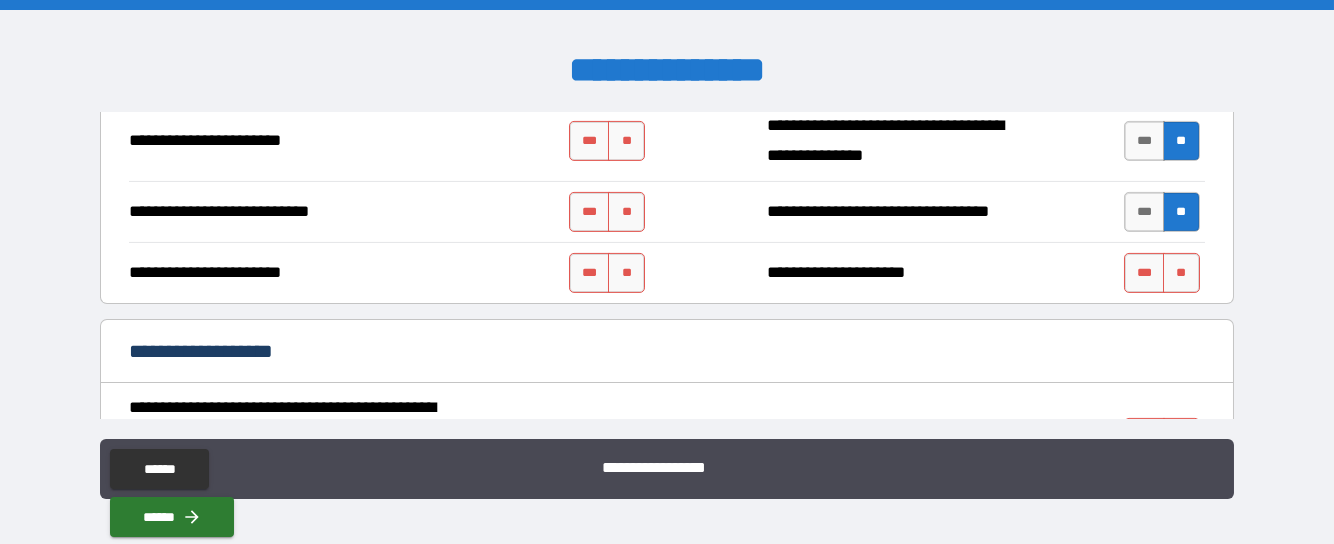 scroll, scrollTop: 4100, scrollLeft: 0, axis: vertical 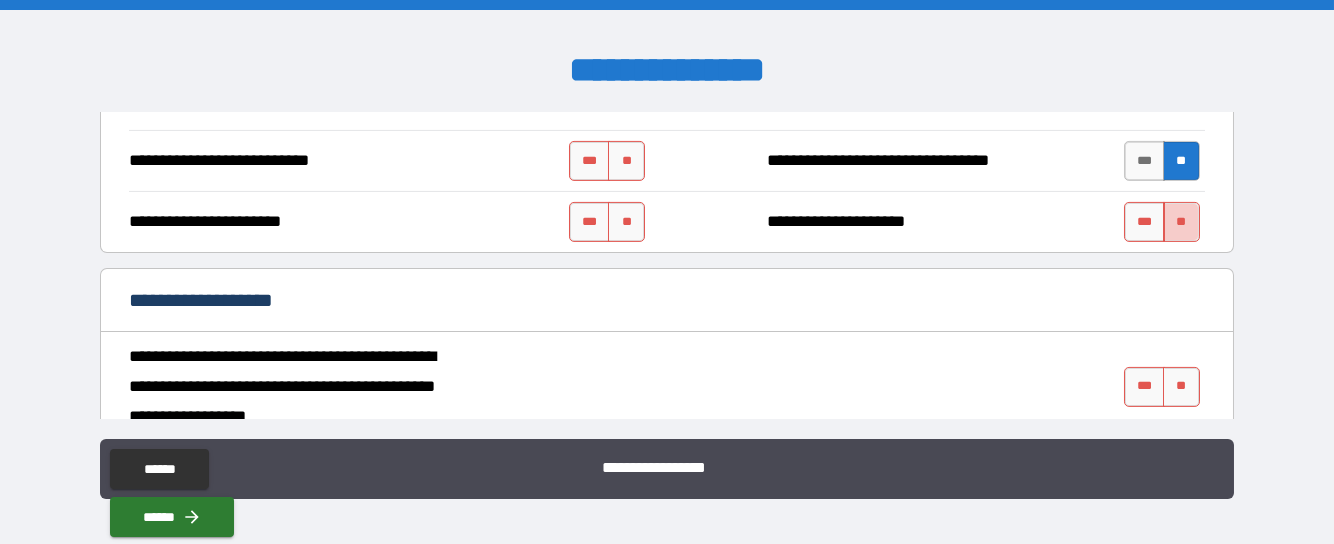 click on "**" at bounding box center [1181, 222] 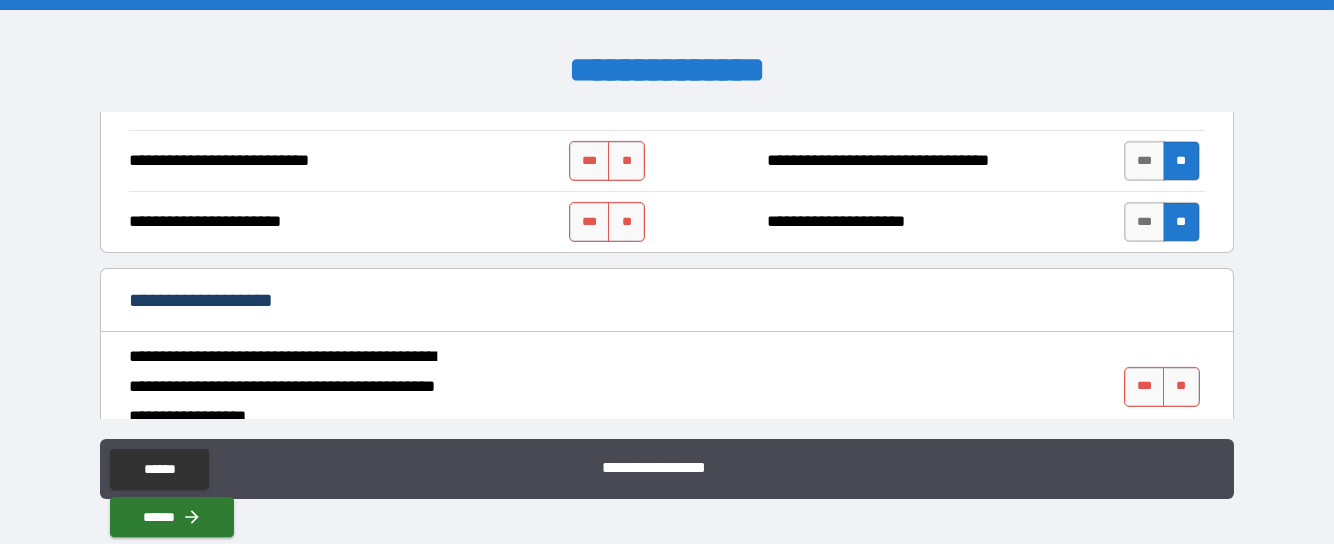 scroll, scrollTop: 3999, scrollLeft: 0, axis: vertical 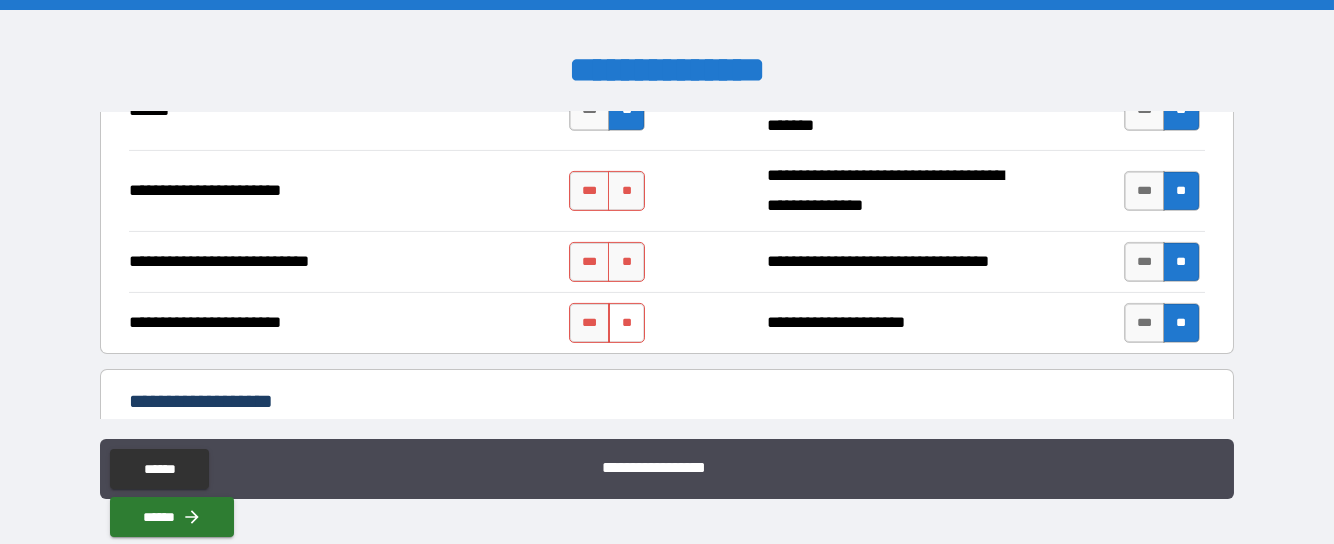 click on "**" at bounding box center [626, 323] 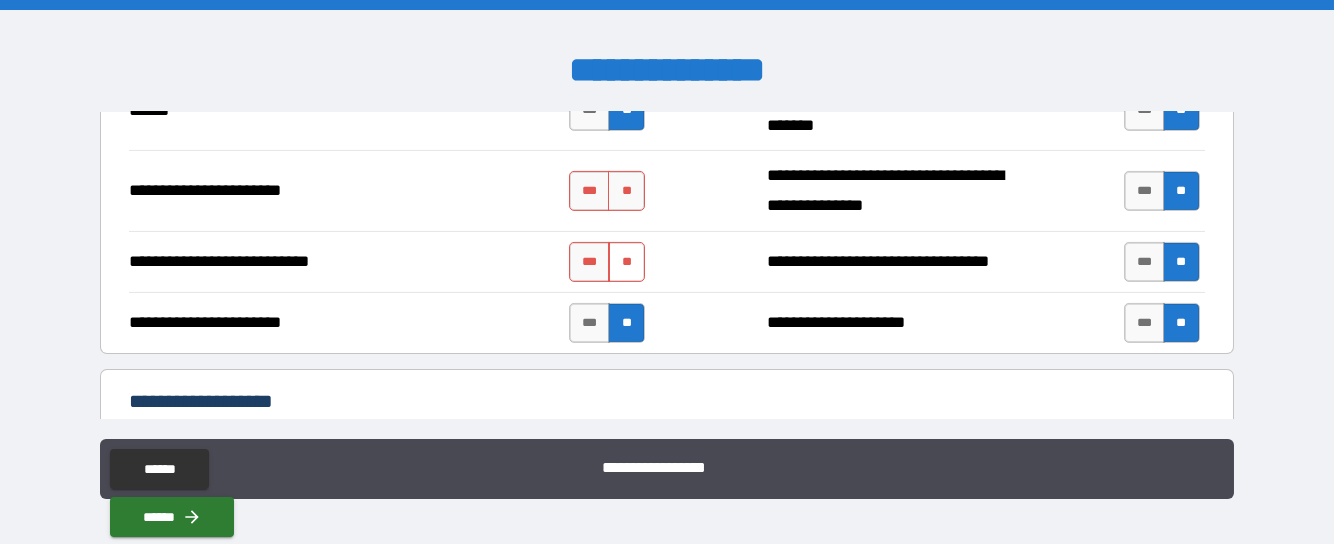 click on "**" at bounding box center (626, 262) 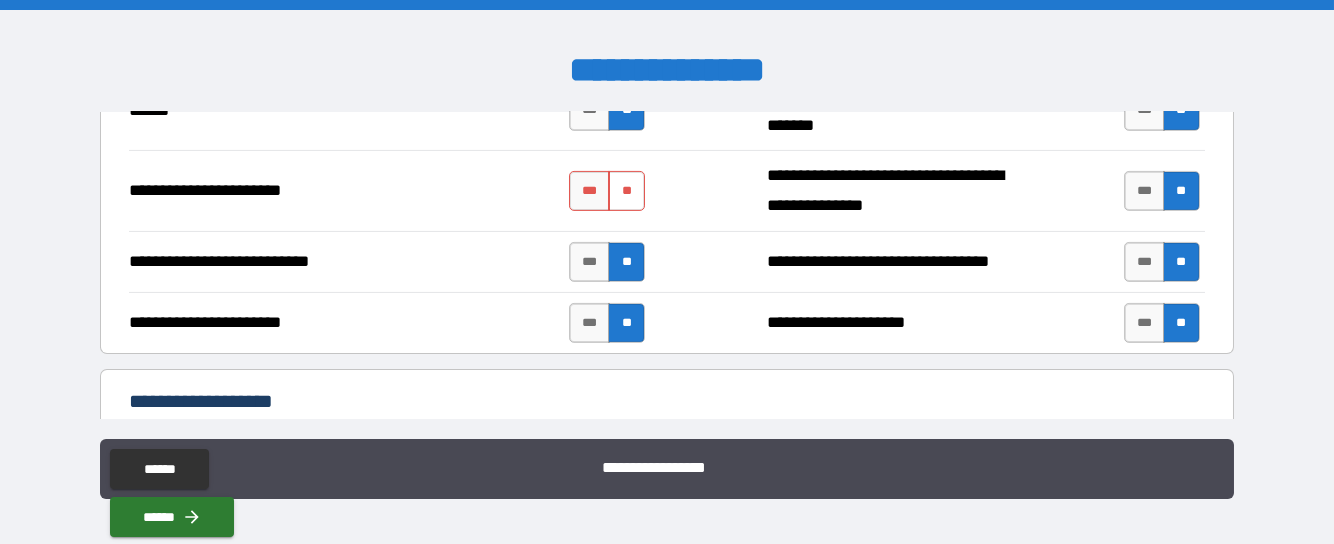 click on "**" at bounding box center (626, 191) 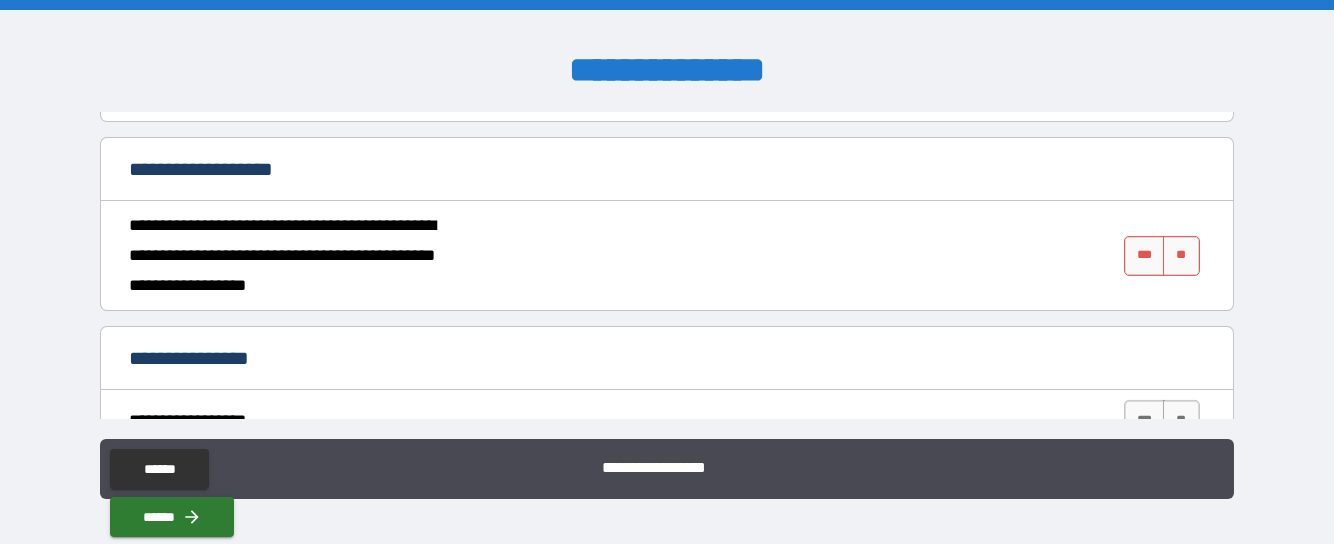 scroll, scrollTop: 4200, scrollLeft: 0, axis: vertical 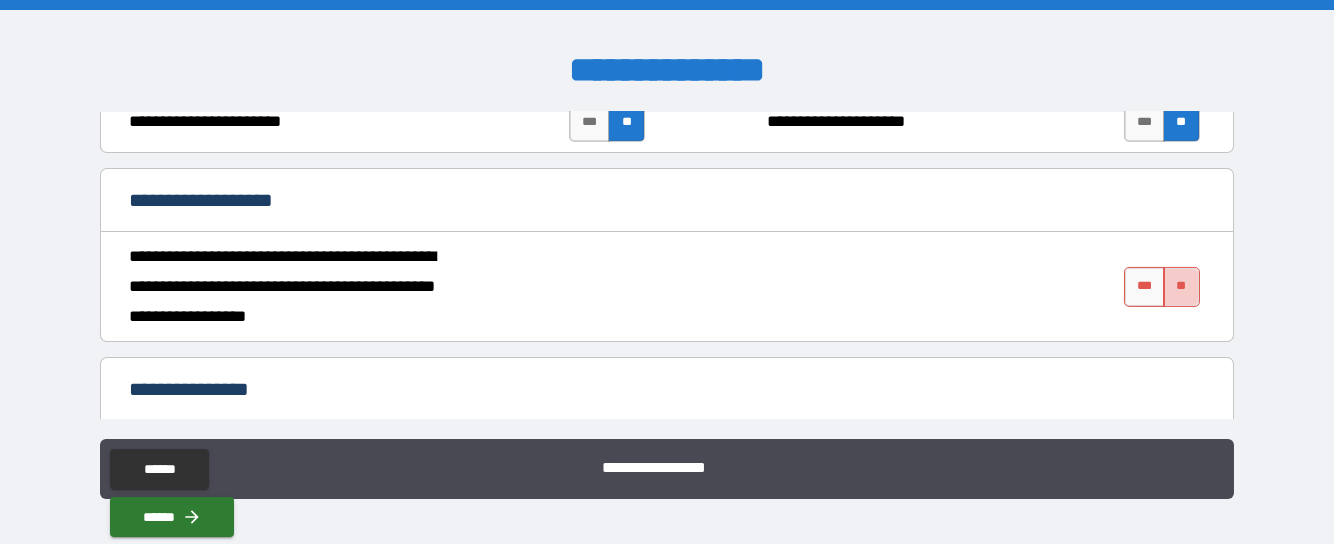 click on "**" at bounding box center [1181, 287] 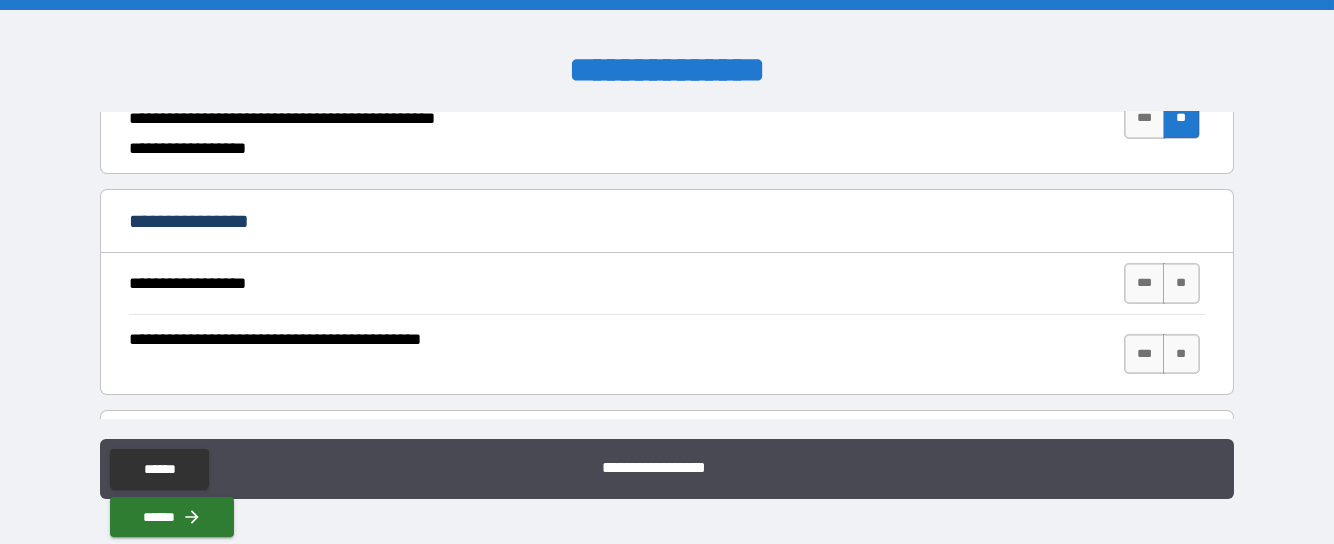 scroll, scrollTop: 4400, scrollLeft: 0, axis: vertical 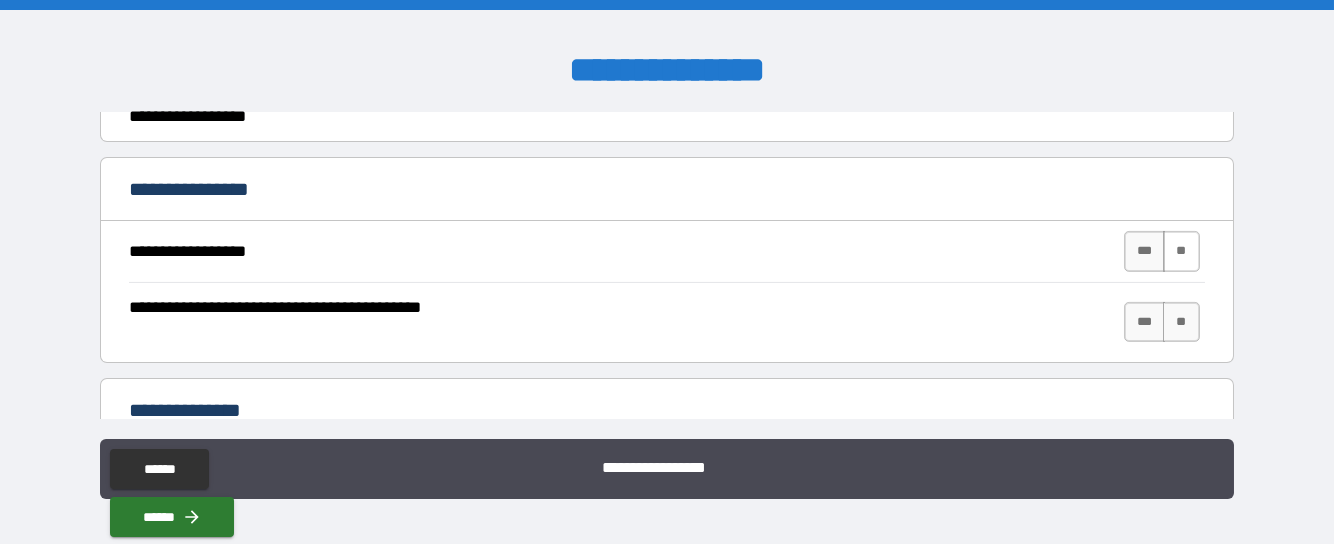 click on "**" at bounding box center (1181, 251) 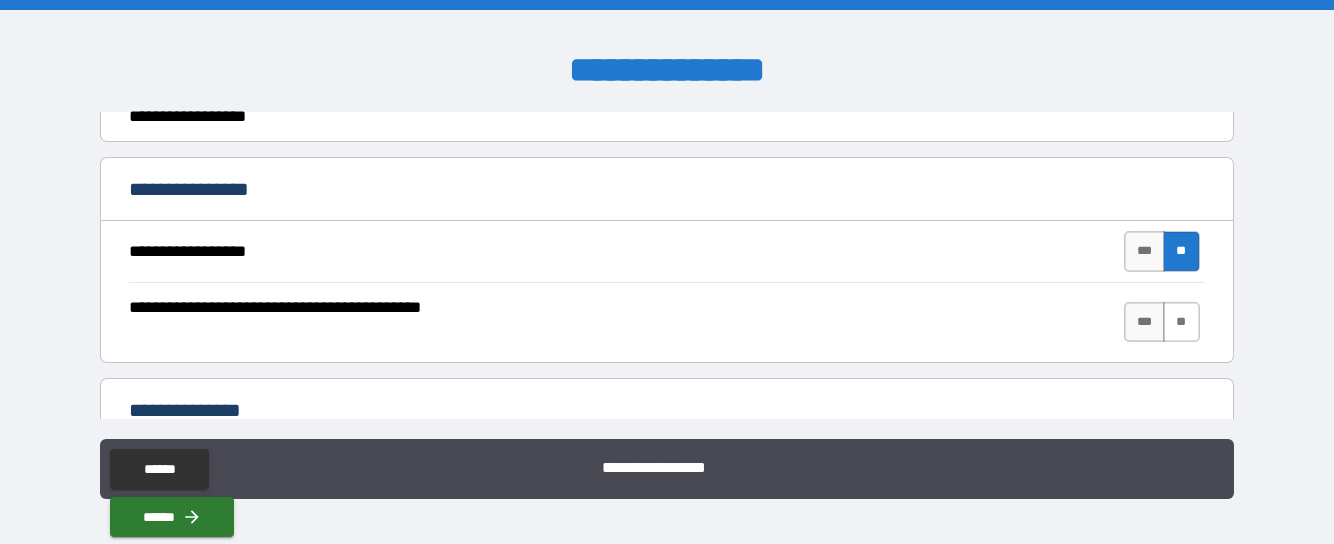 click on "**" at bounding box center (1181, 322) 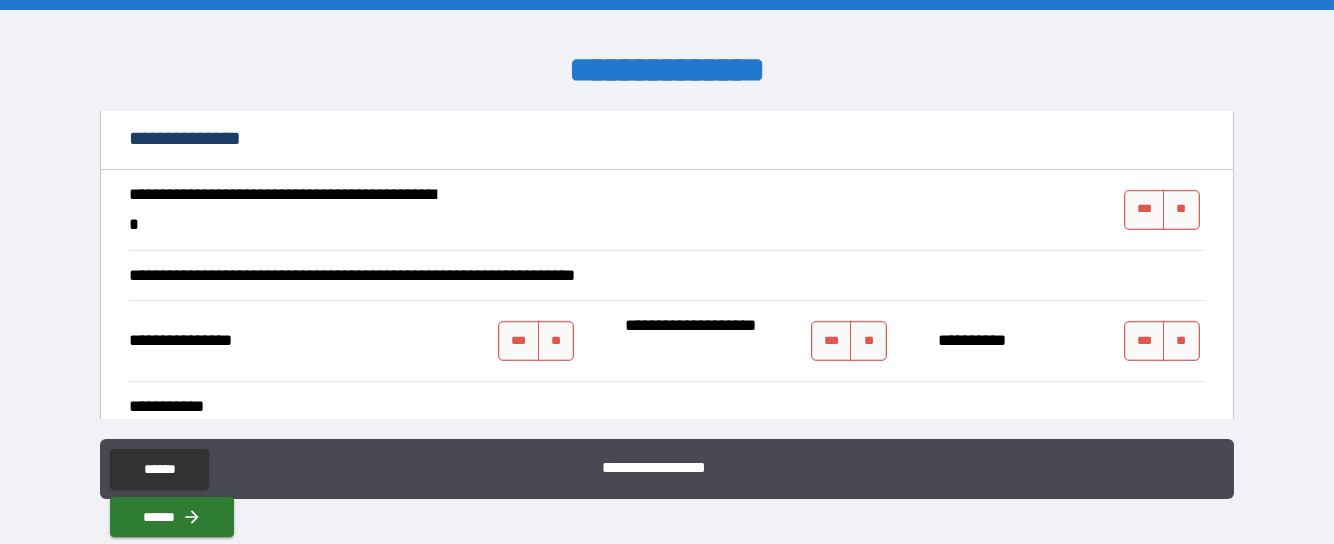 scroll, scrollTop: 4700, scrollLeft: 0, axis: vertical 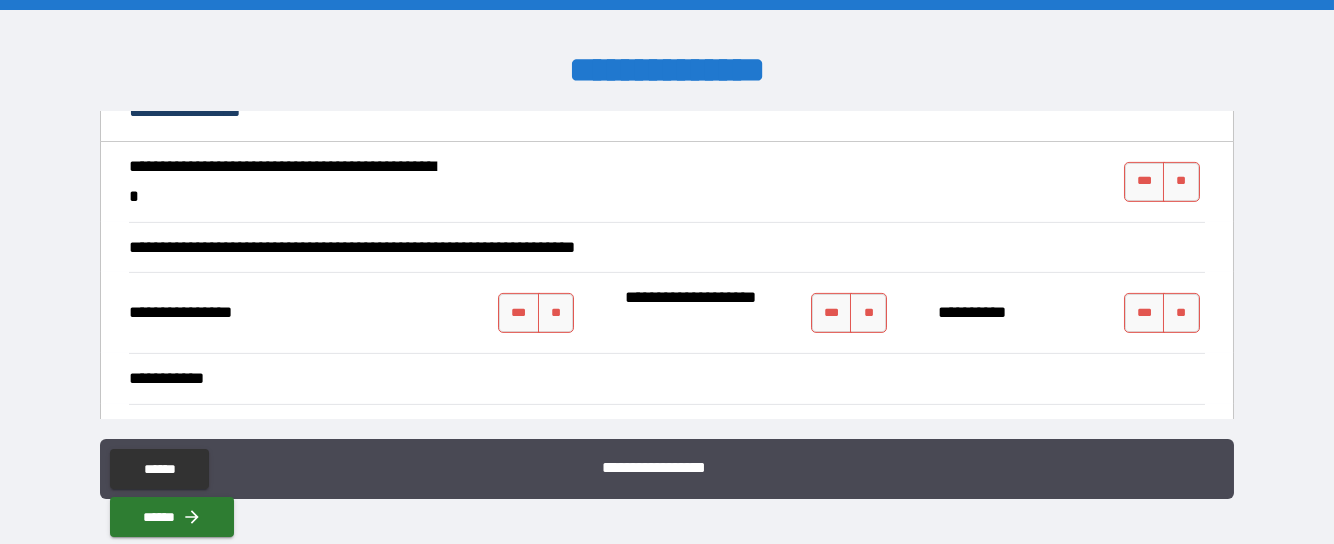 click on "*** **" at bounding box center [1164, 182] 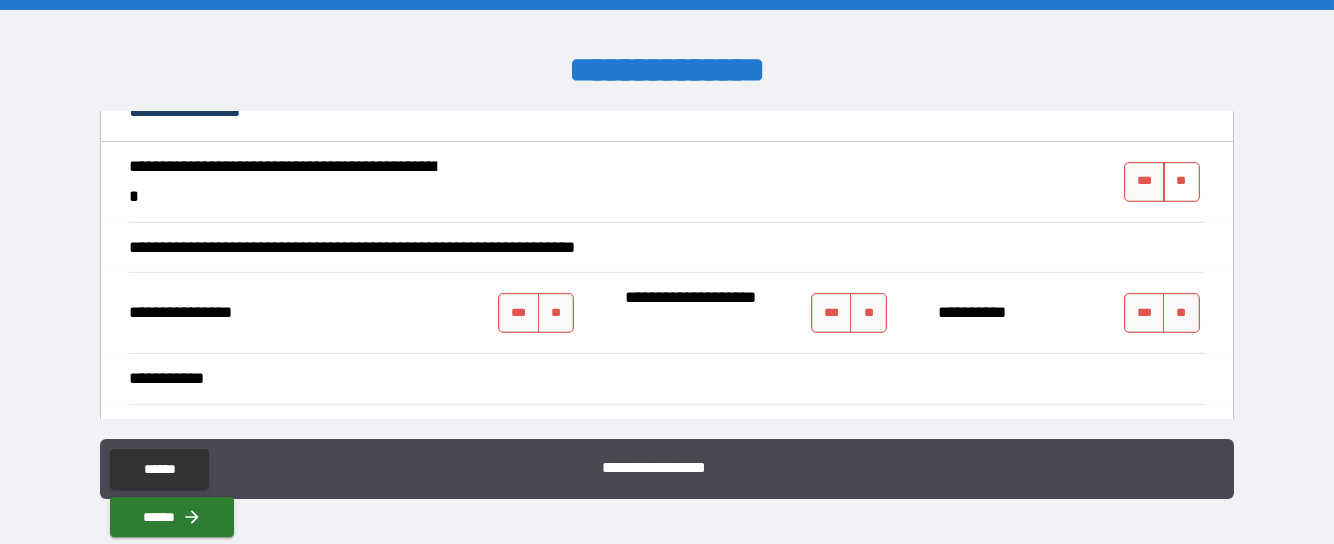click on "**" at bounding box center [1181, 182] 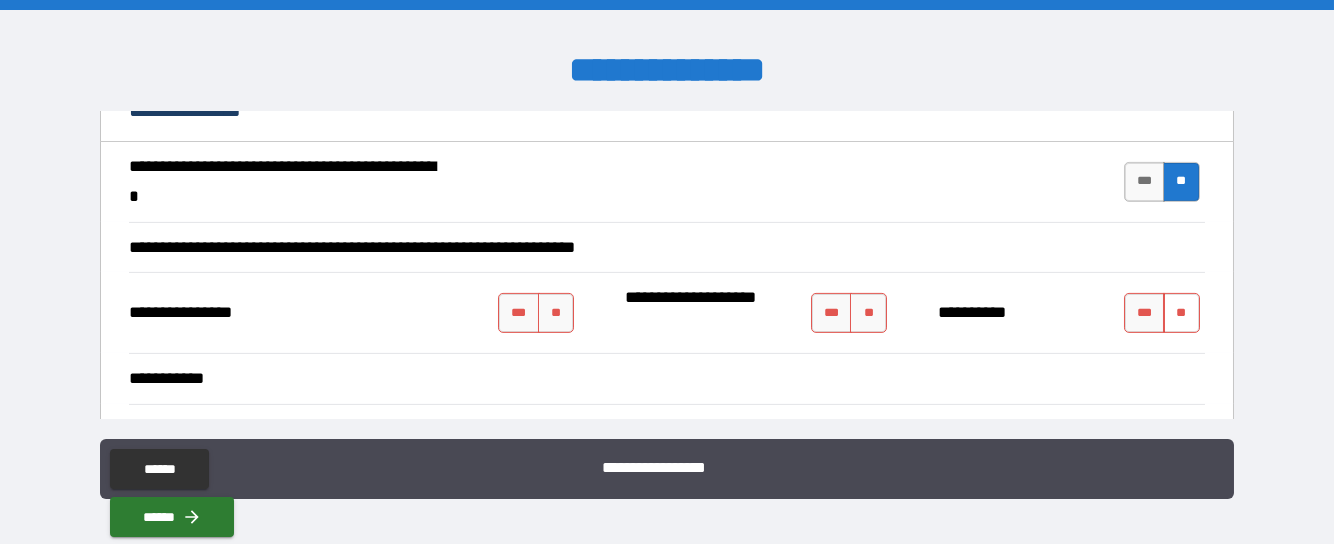 click on "**" at bounding box center (1181, 313) 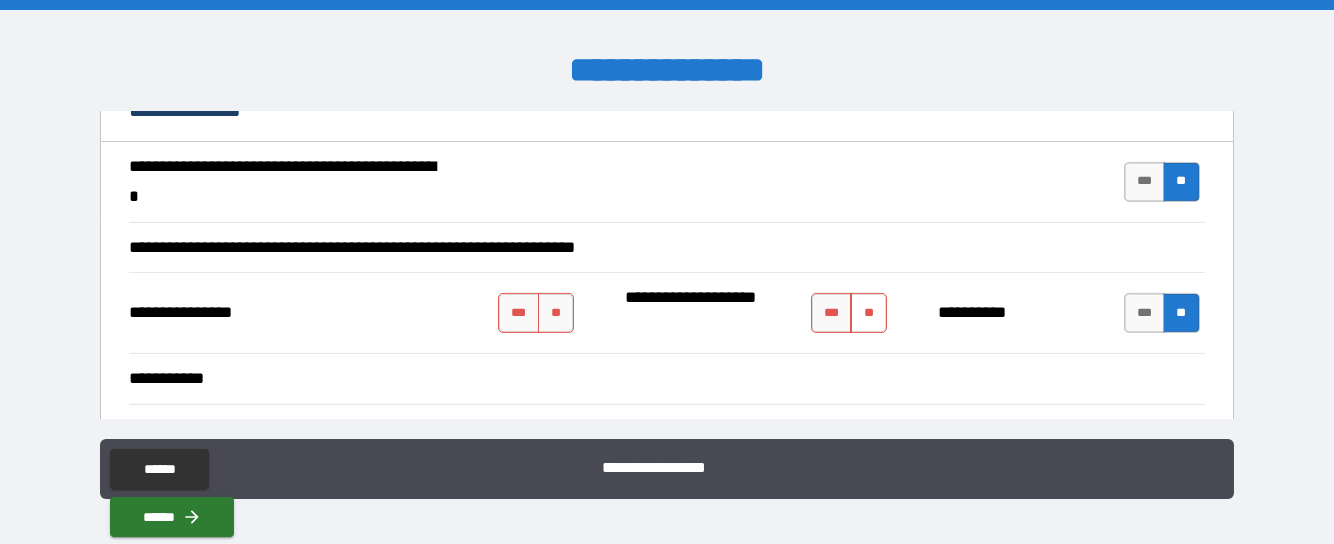 click on "**" at bounding box center (868, 313) 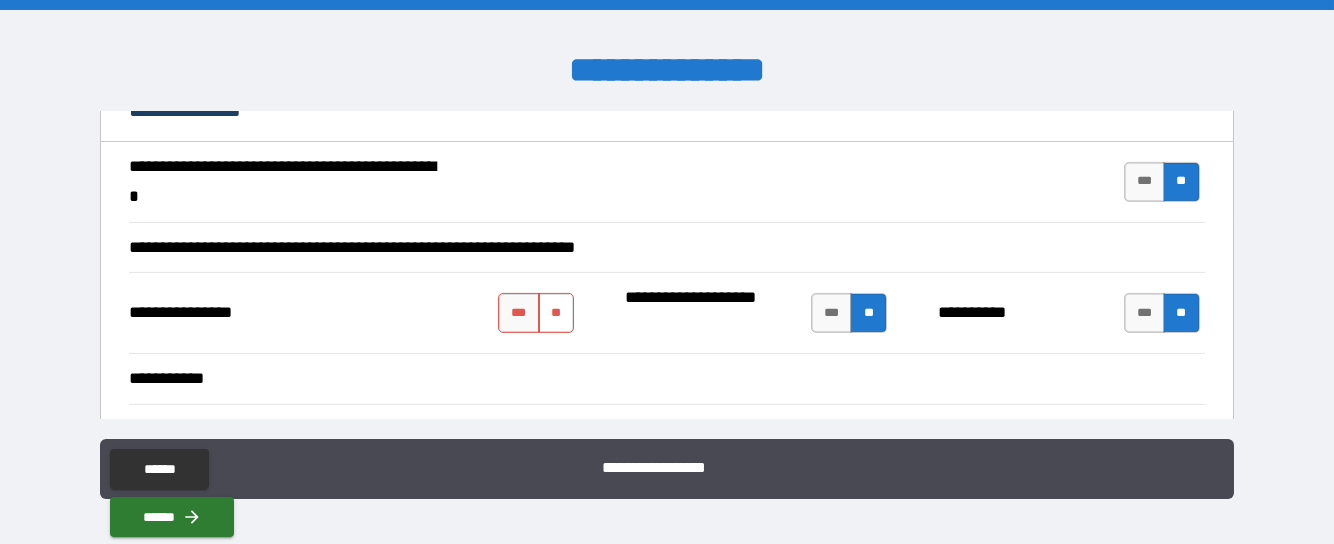 click on "**" at bounding box center (556, 313) 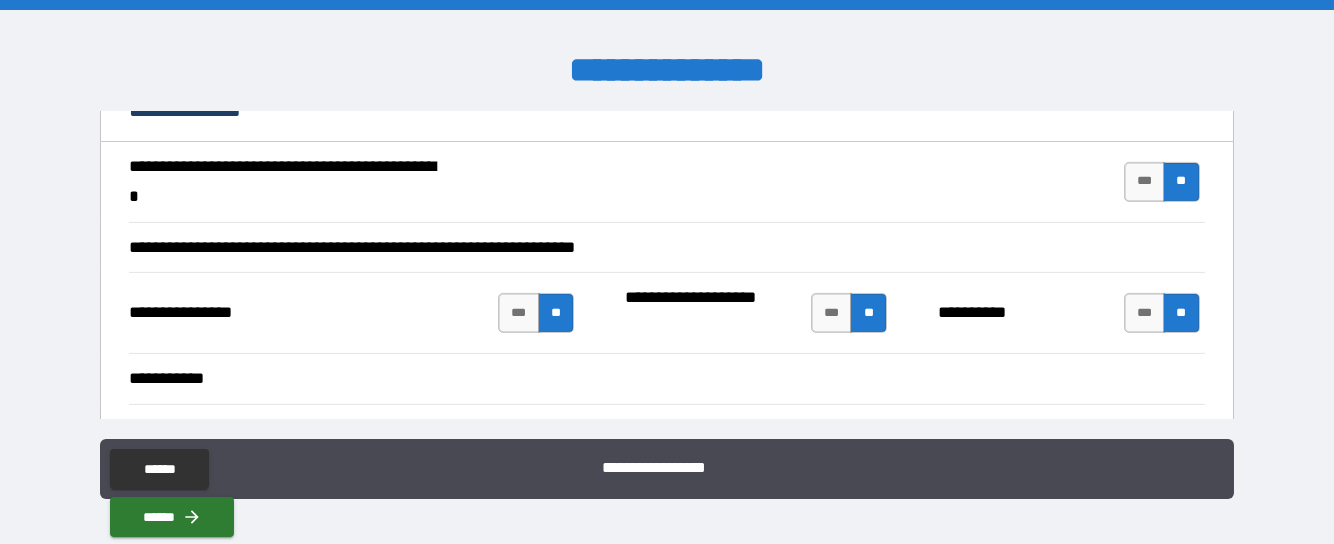 scroll, scrollTop: 4800, scrollLeft: 0, axis: vertical 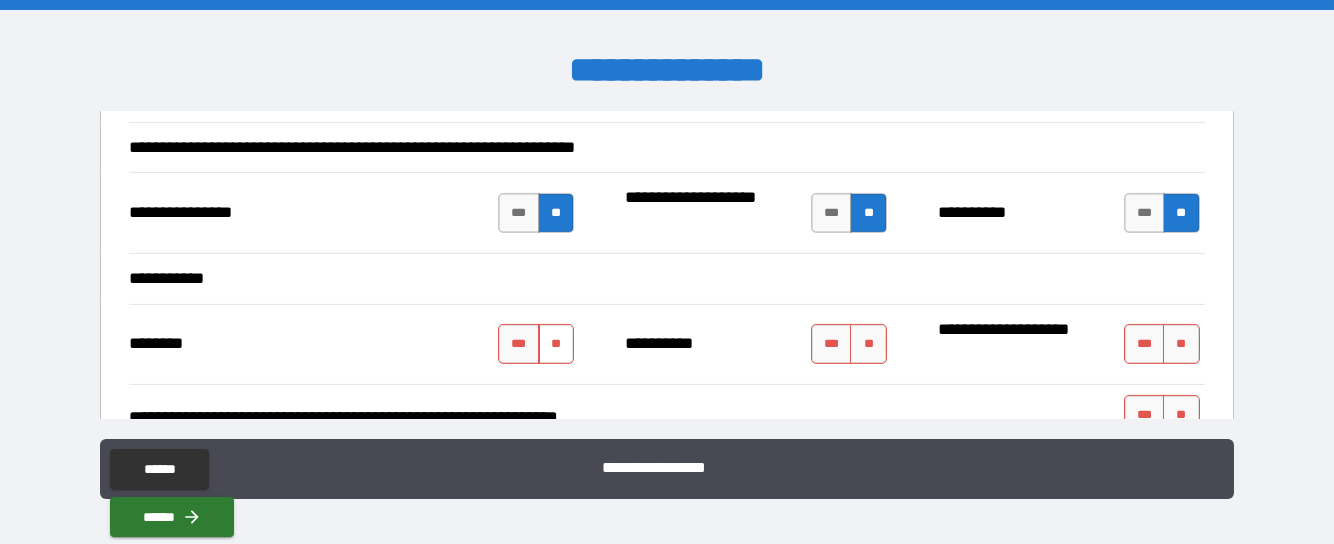 click on "**" at bounding box center [556, 344] 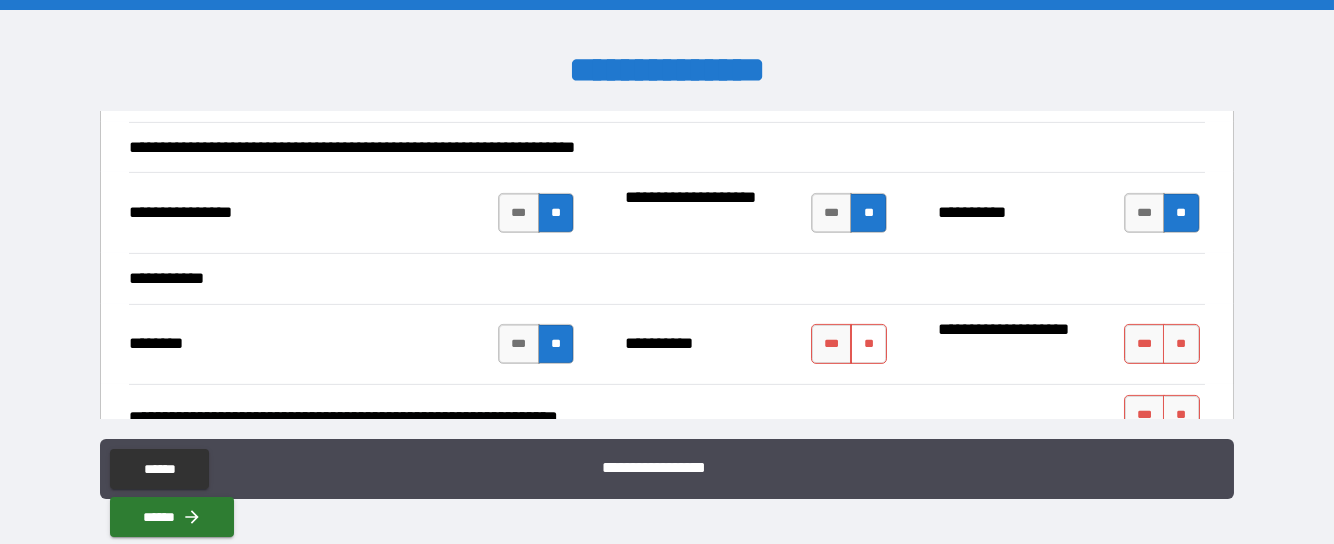 click on "**" at bounding box center [868, 344] 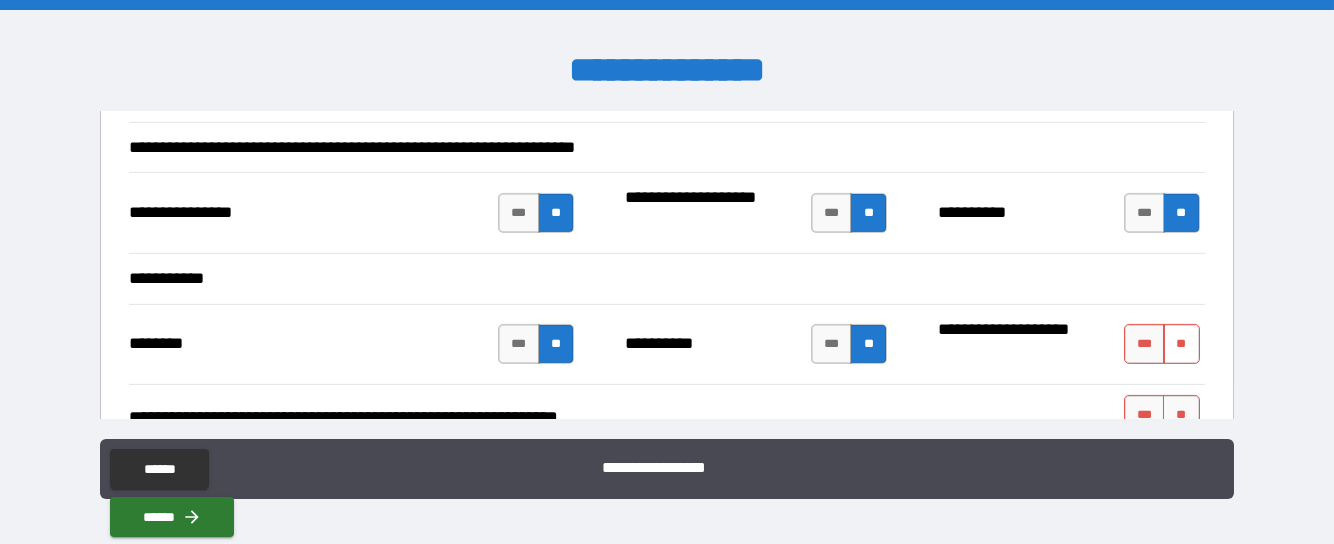 click on "**" at bounding box center (1181, 344) 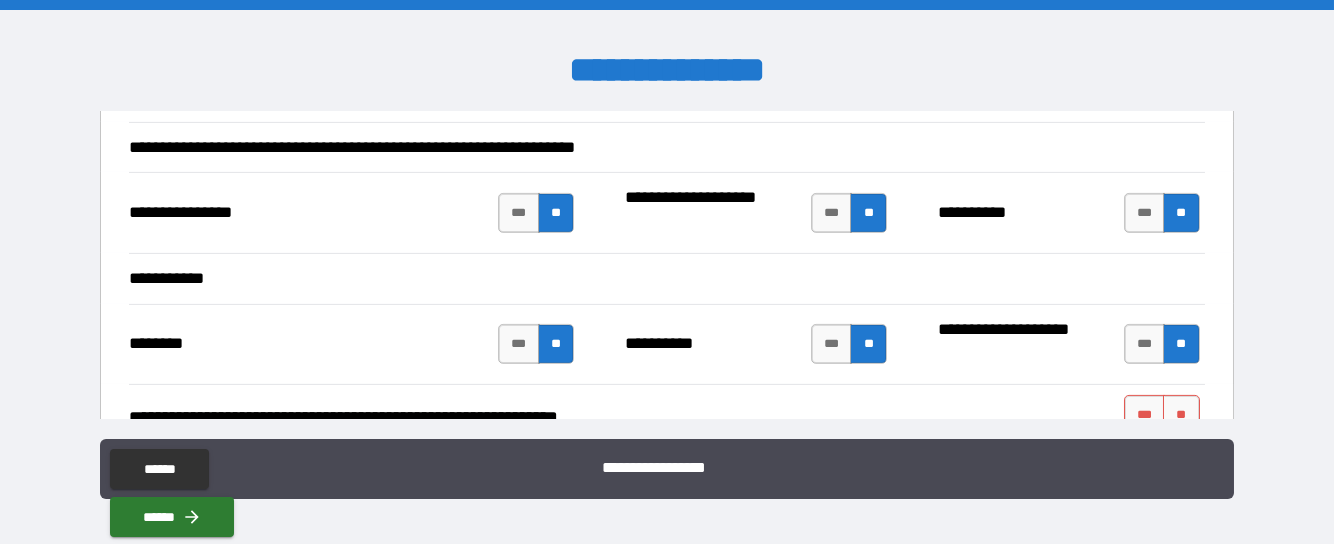 scroll, scrollTop: 4900, scrollLeft: 0, axis: vertical 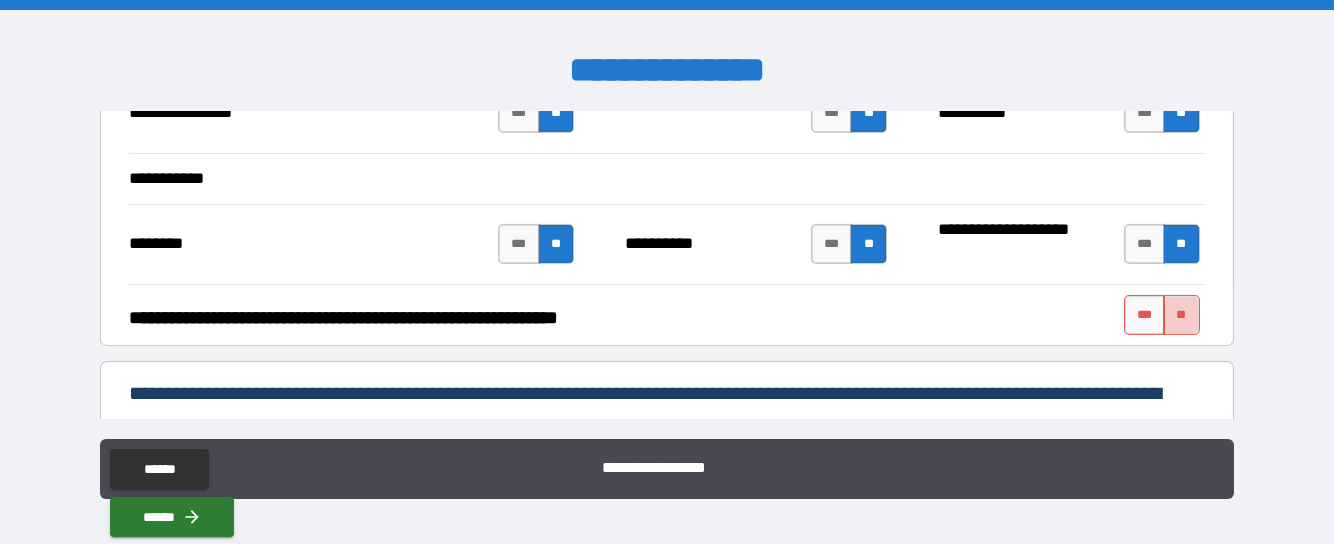 click on "**" at bounding box center [1181, 315] 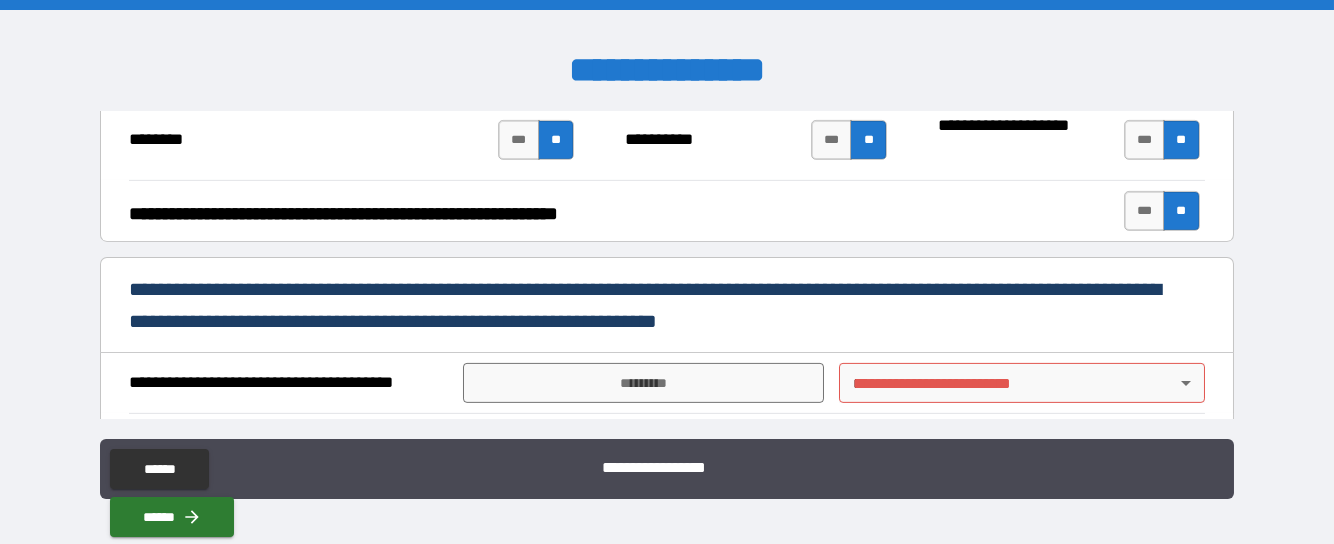 scroll, scrollTop: 5075, scrollLeft: 0, axis: vertical 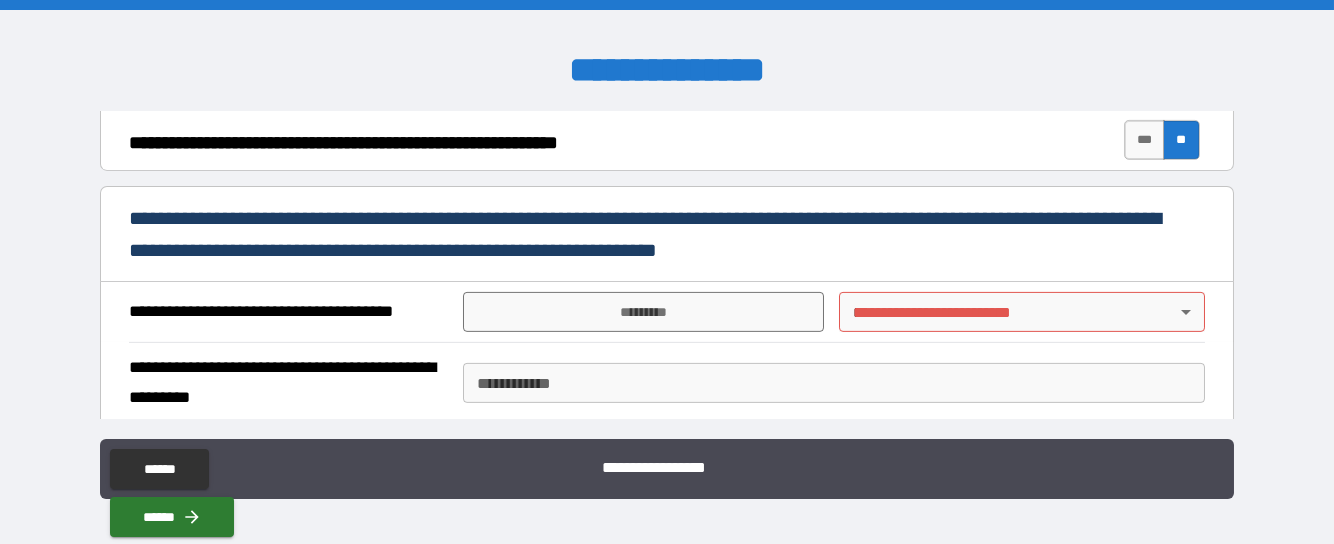 click on "**********" at bounding box center [667, 272] 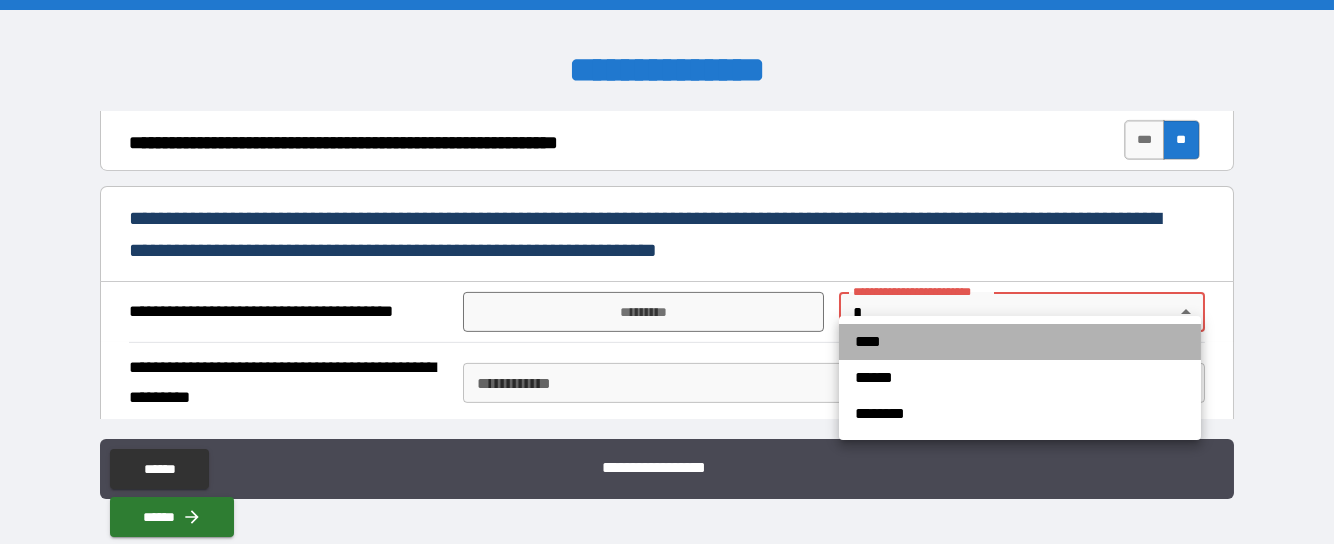 click on "****" at bounding box center [1020, 342] 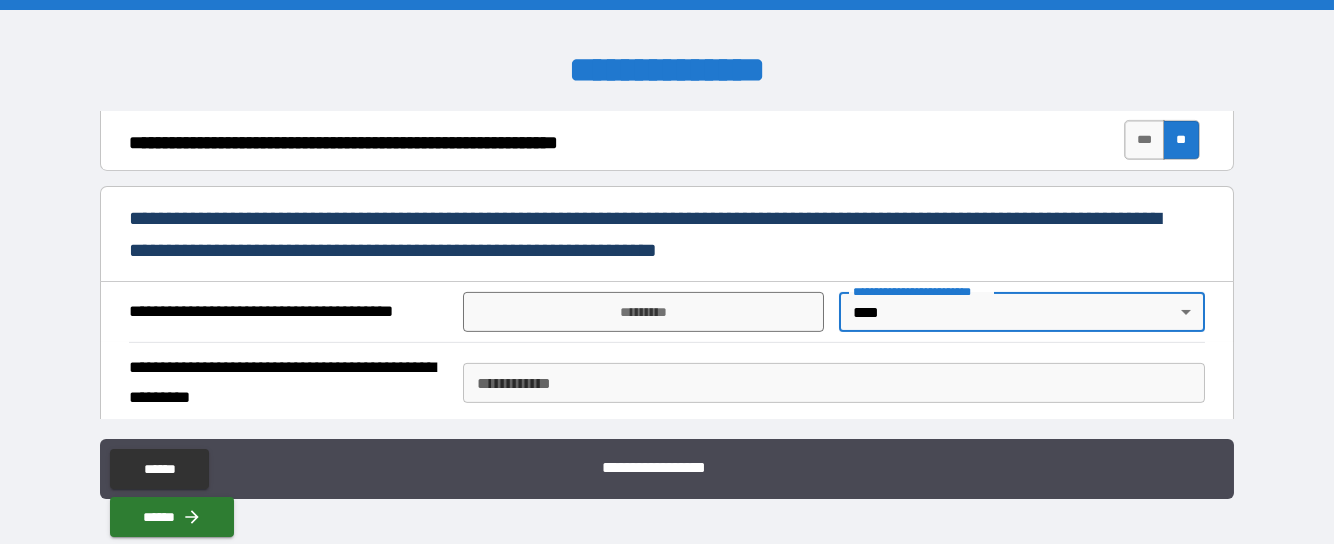 click on "*********" at bounding box center (644, 312) 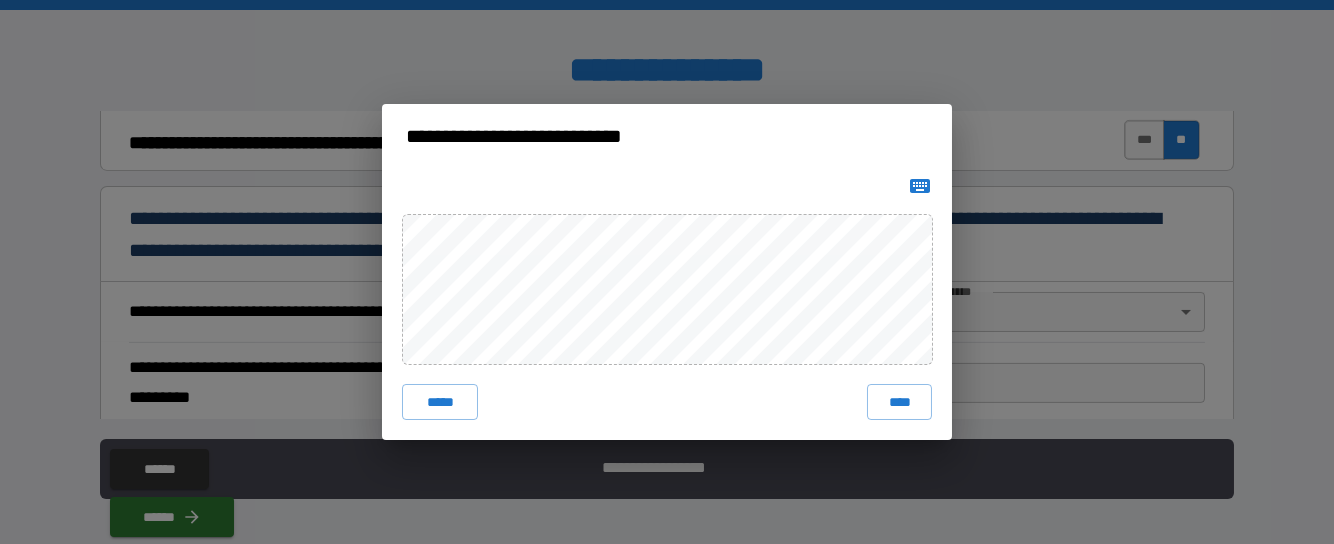 click on "****" at bounding box center [899, 402] 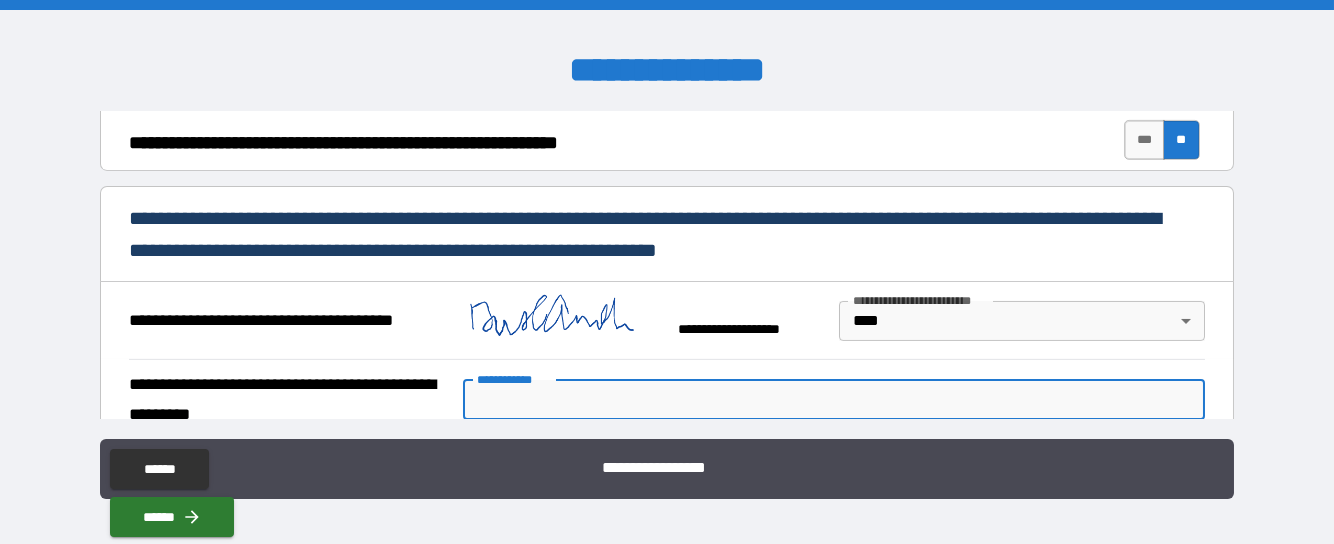 click on "**********" at bounding box center [834, 400] 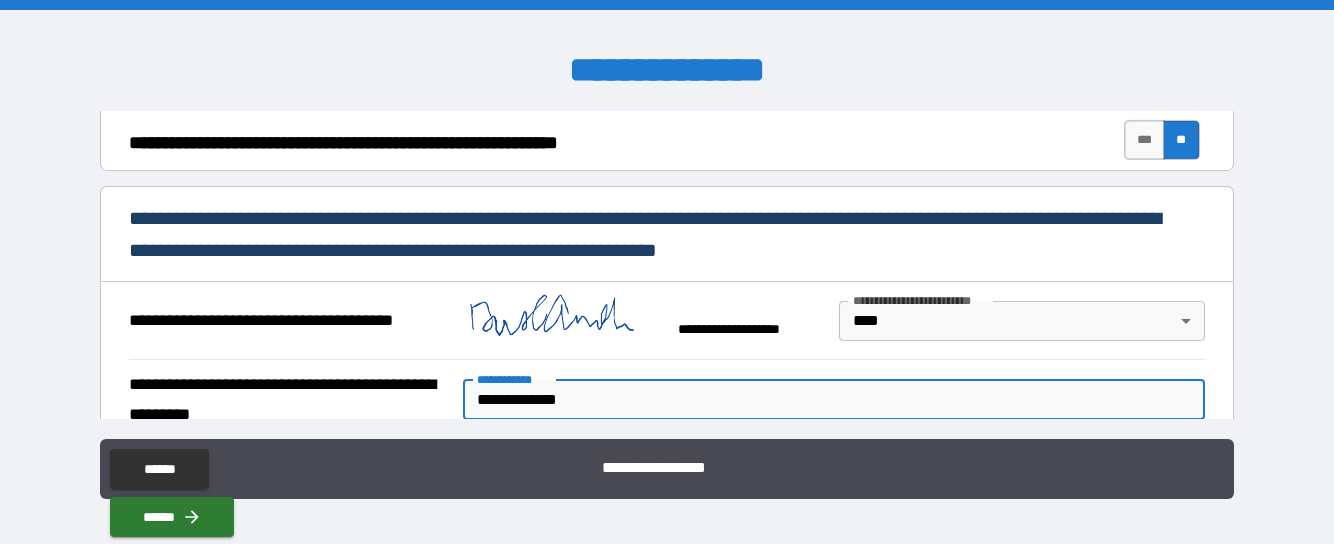 scroll, scrollTop: 5091, scrollLeft: 0, axis: vertical 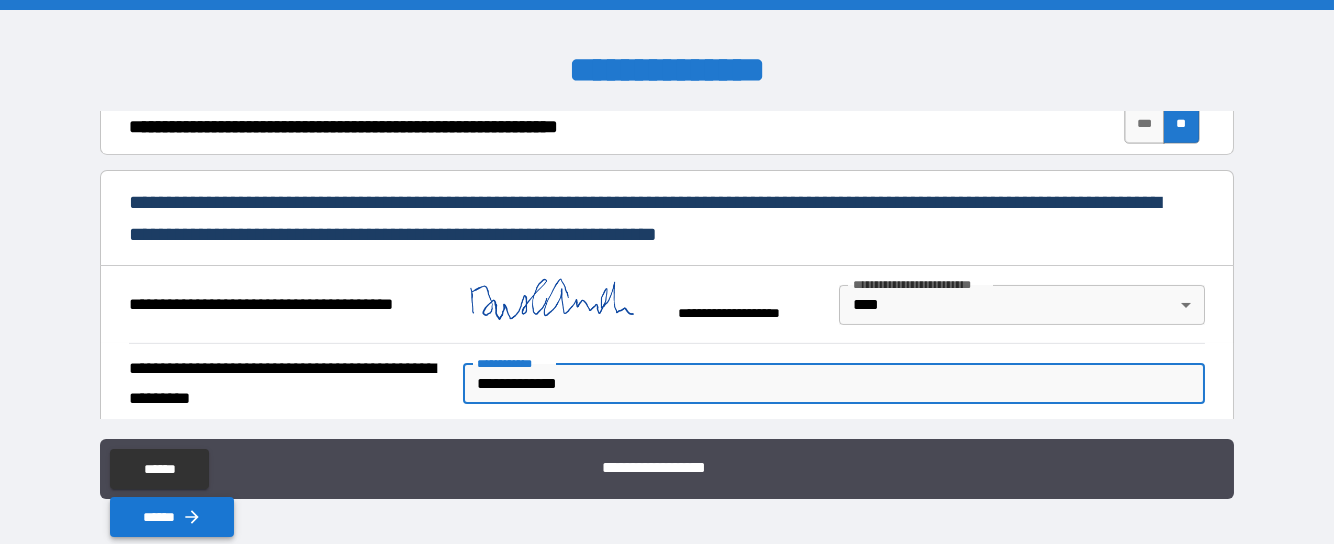 type on "**********" 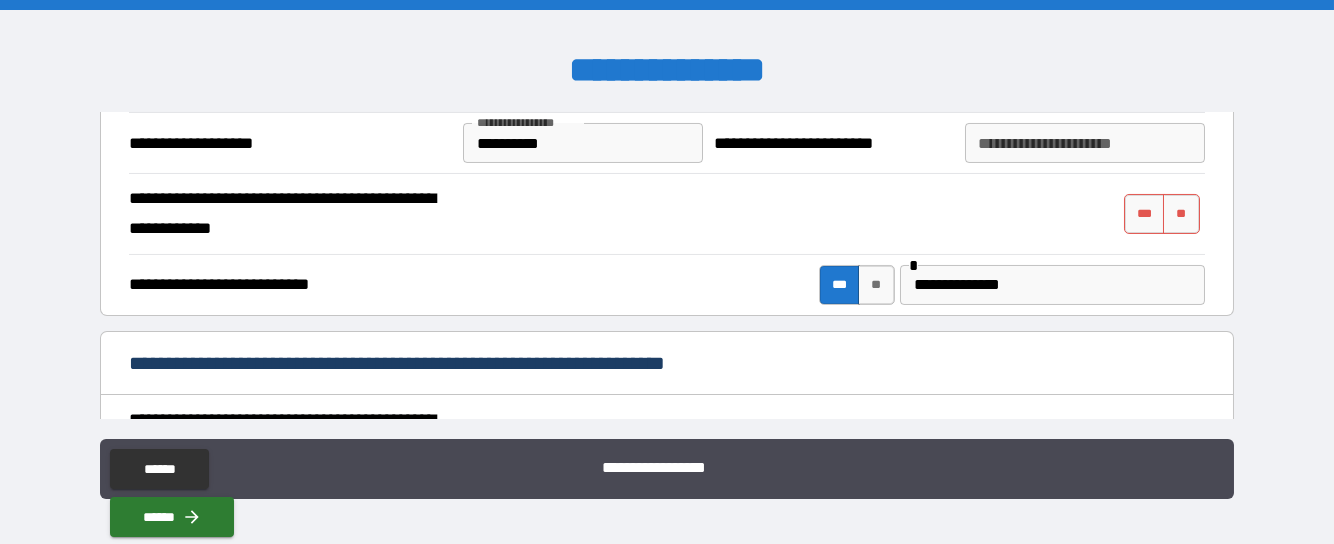 scroll, scrollTop: 1891, scrollLeft: 0, axis: vertical 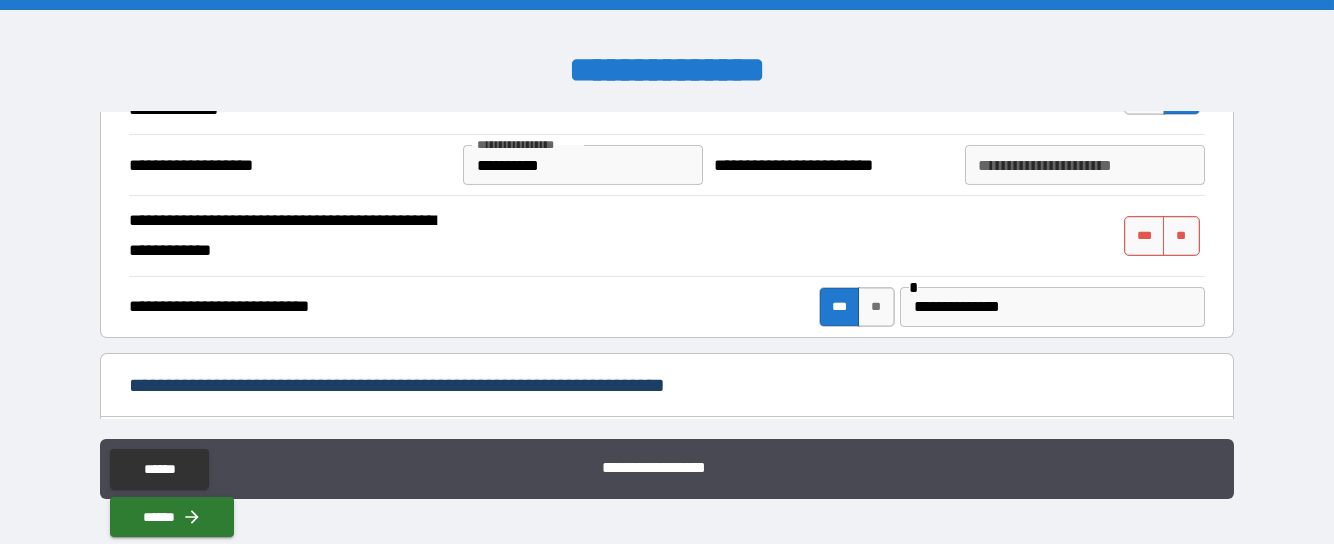click on "*** **" at bounding box center (1162, 236) 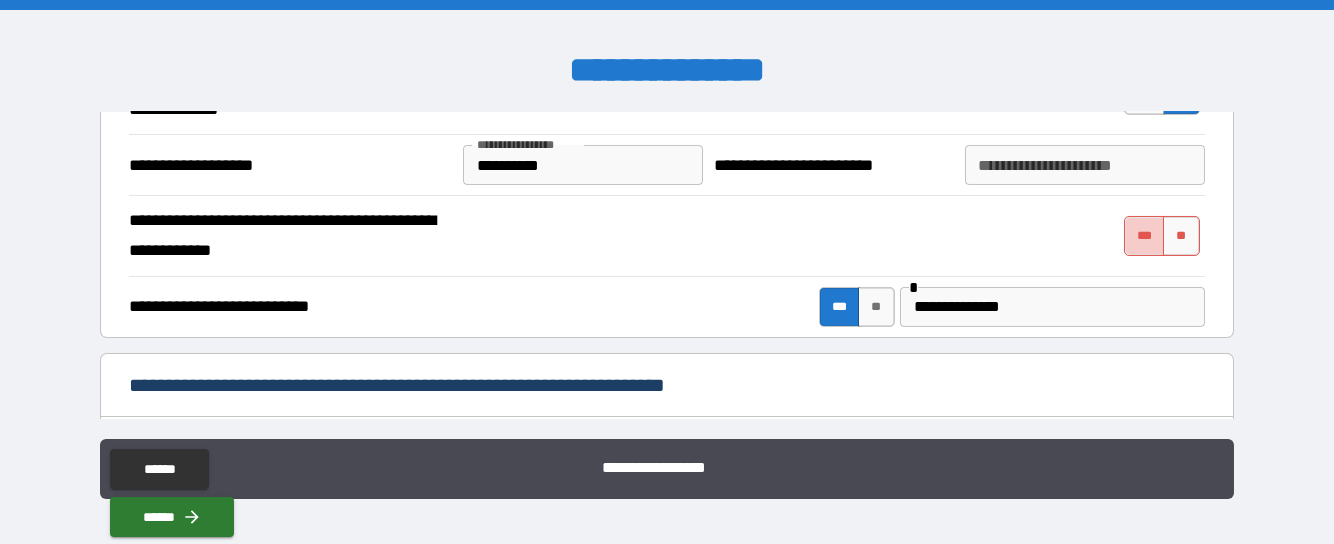 click on "***" at bounding box center [1145, 236] 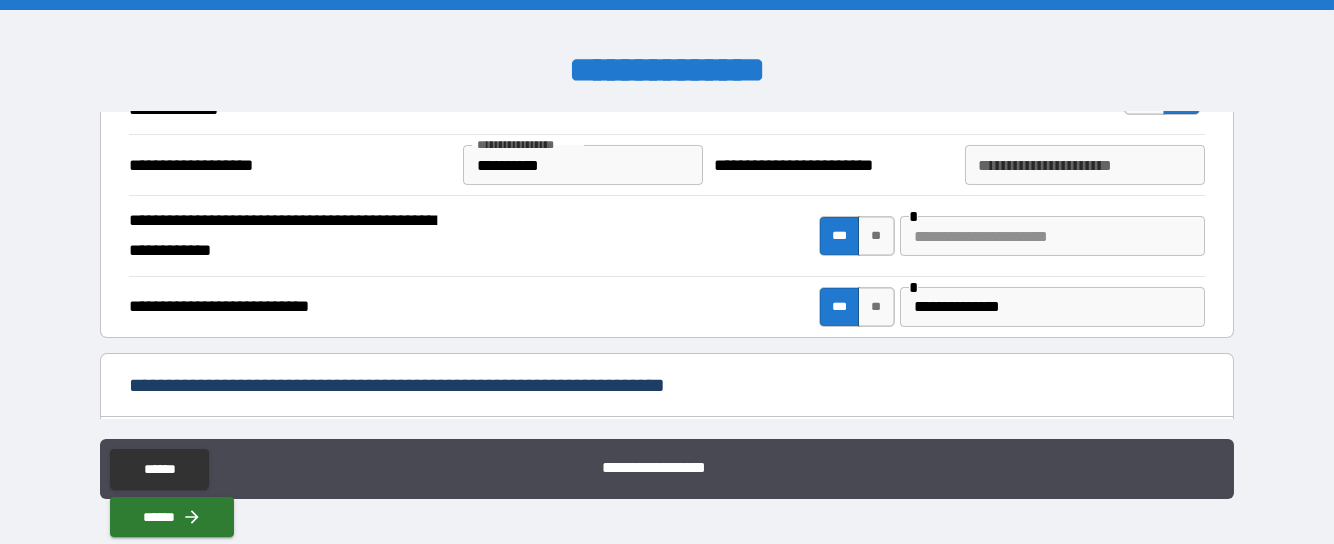 click at bounding box center (1052, 236) 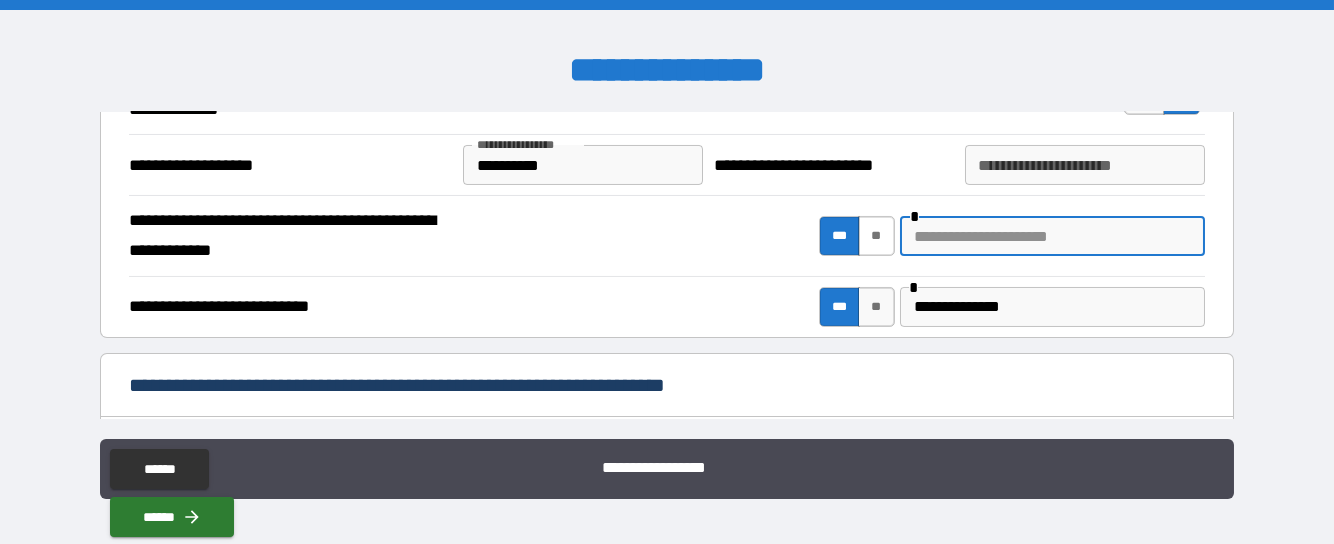 click on "**" at bounding box center (876, 236) 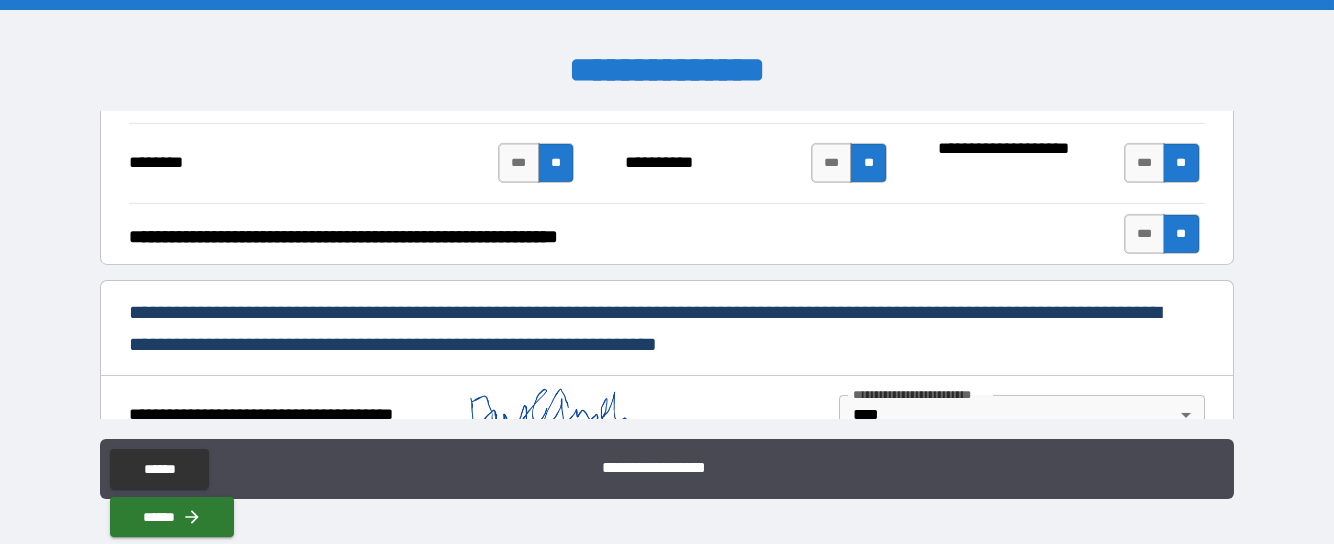 scroll, scrollTop: 5091, scrollLeft: 0, axis: vertical 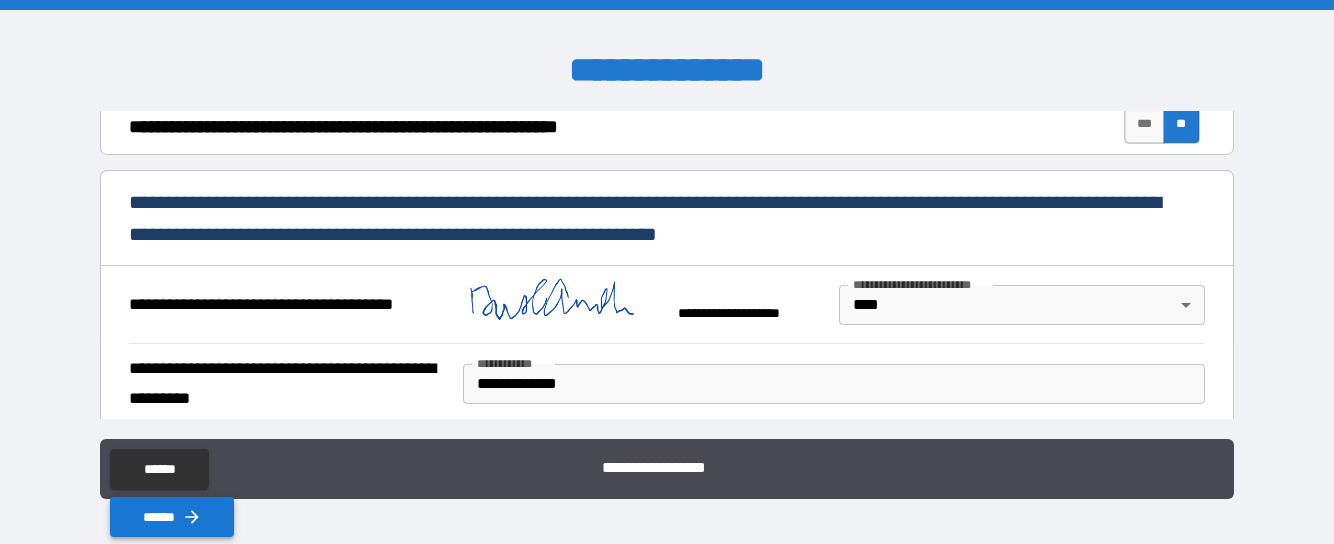 click on "******" at bounding box center (172, 517) 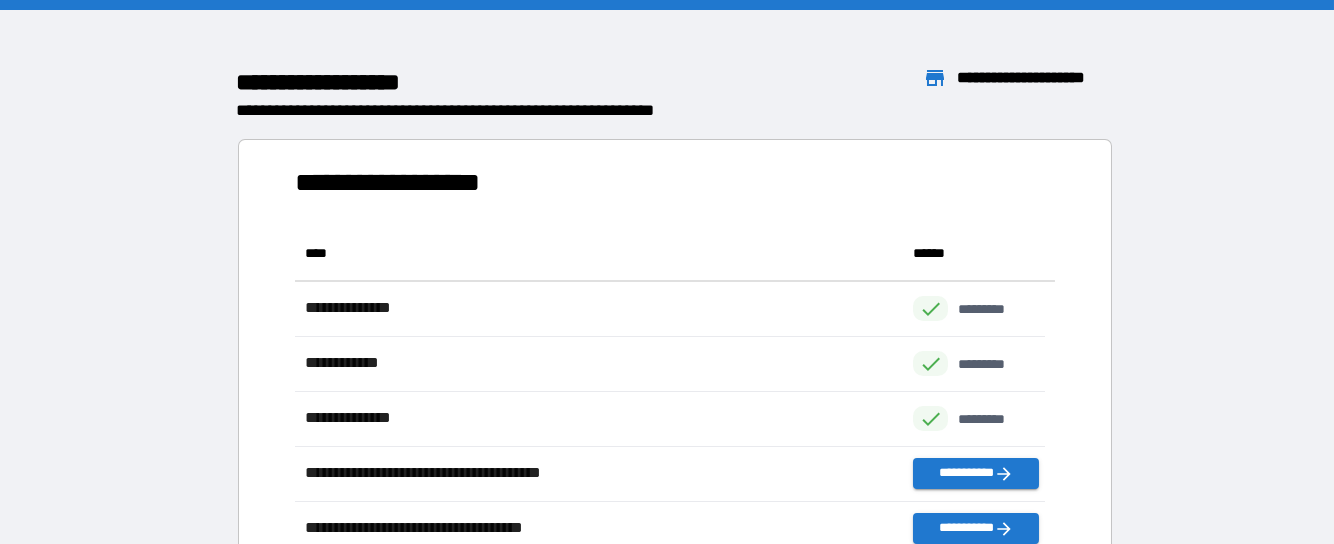 scroll, scrollTop: 370, scrollLeft: 734, axis: both 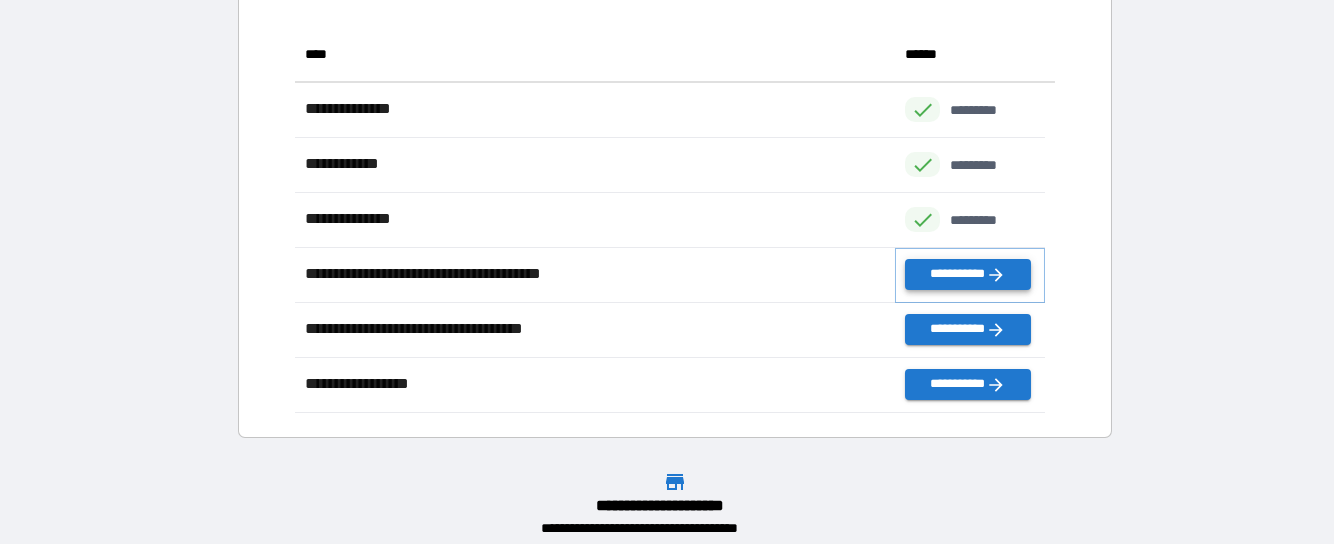 click on "**********" at bounding box center (967, 274) 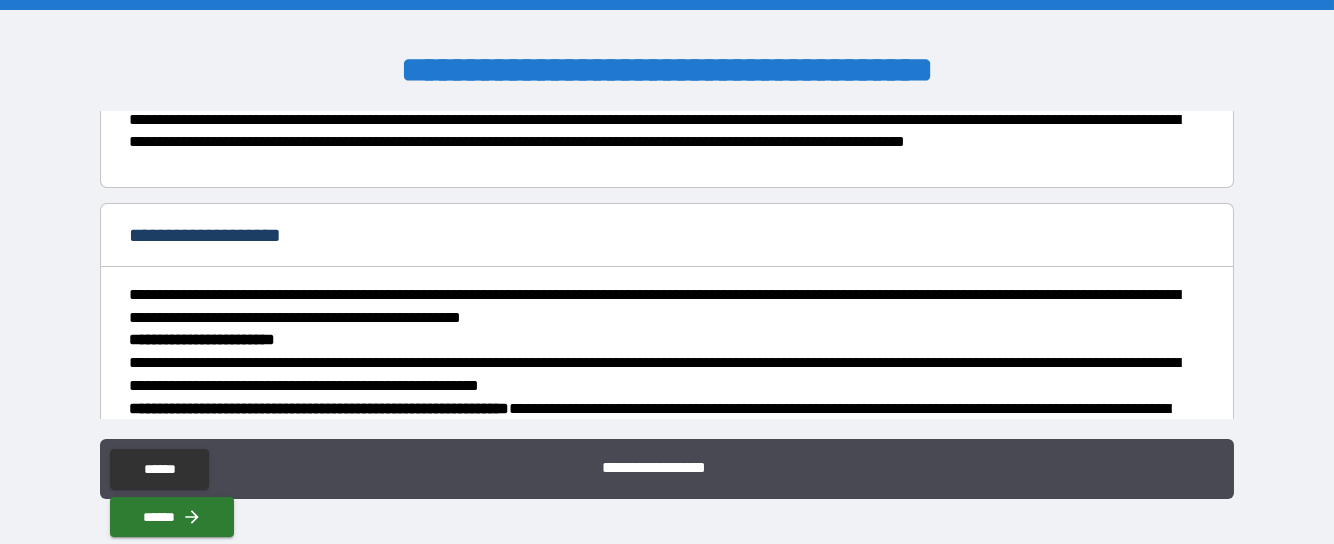 scroll, scrollTop: 472, scrollLeft: 0, axis: vertical 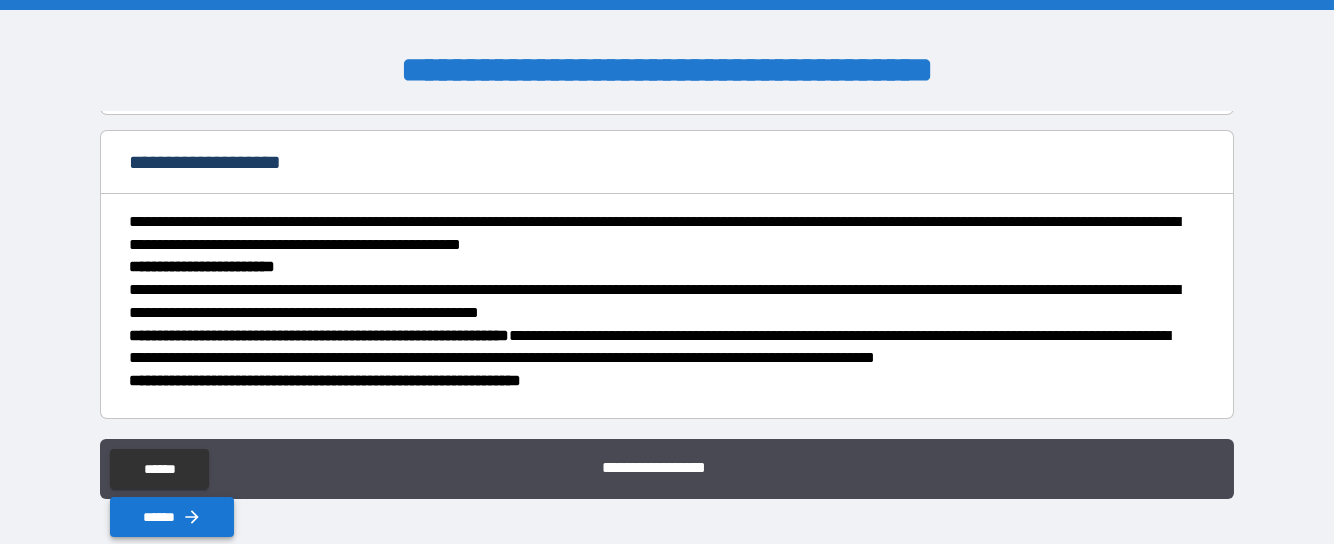 click on "******" at bounding box center (172, 517) 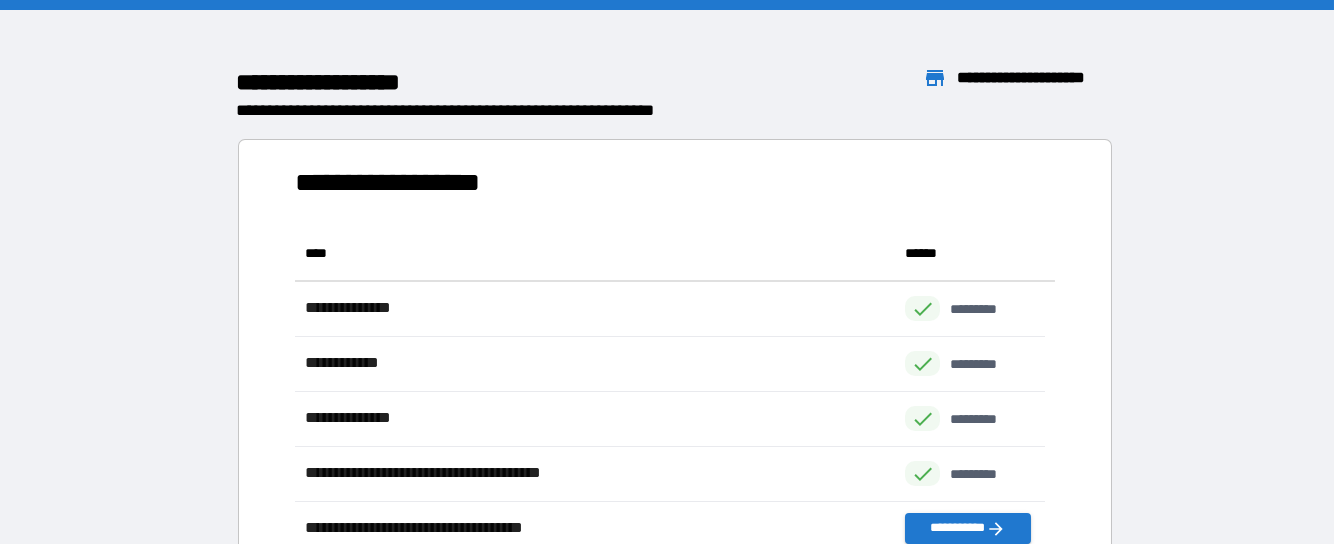 scroll, scrollTop: 15, scrollLeft: 15, axis: both 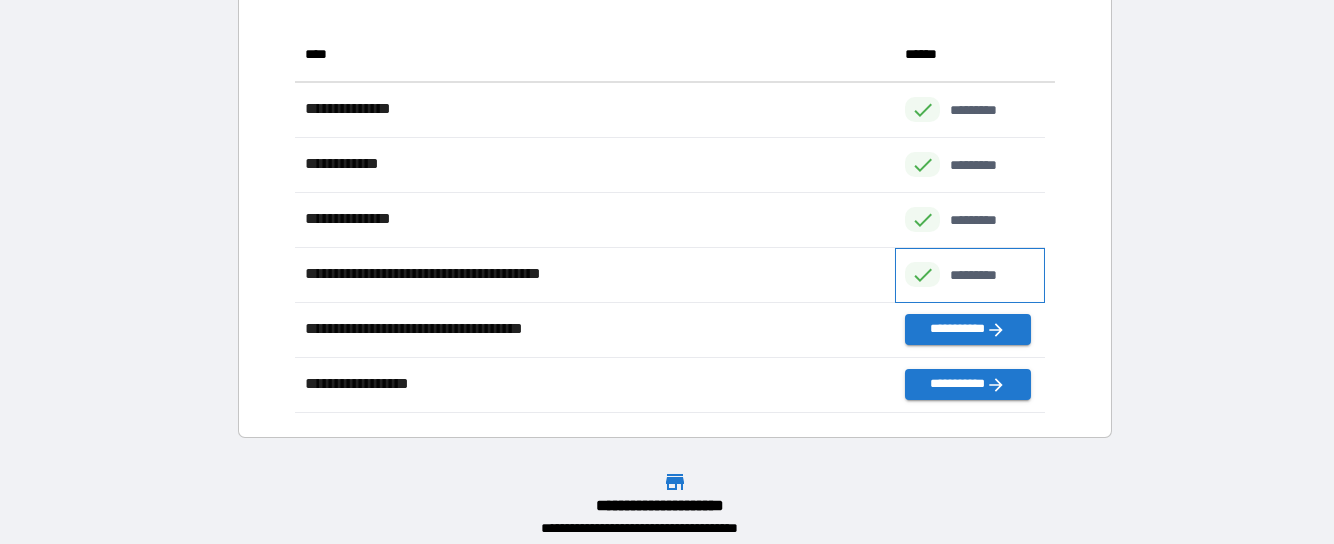 click on "*********" at bounding box center [970, 275] 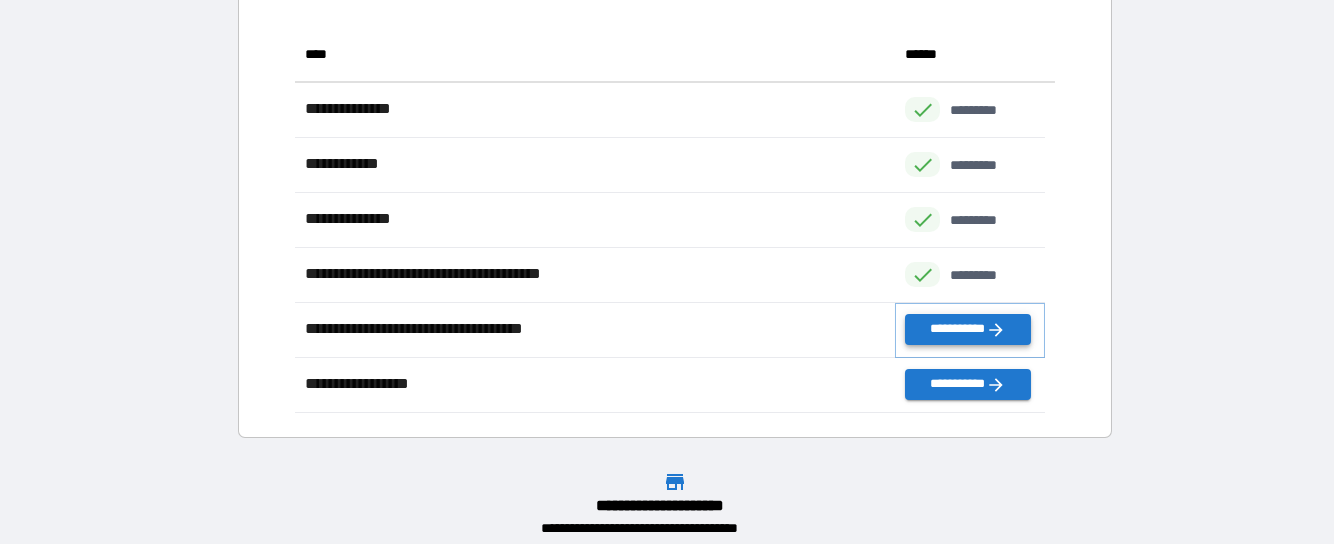 click on "**********" at bounding box center (967, 329) 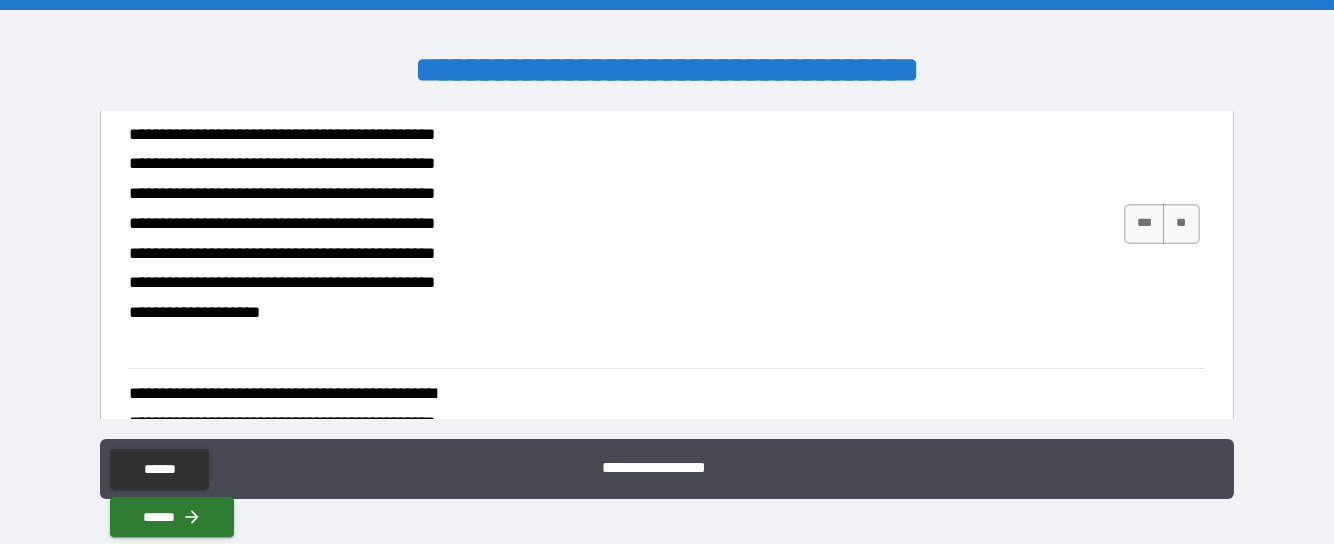 scroll, scrollTop: 300, scrollLeft: 0, axis: vertical 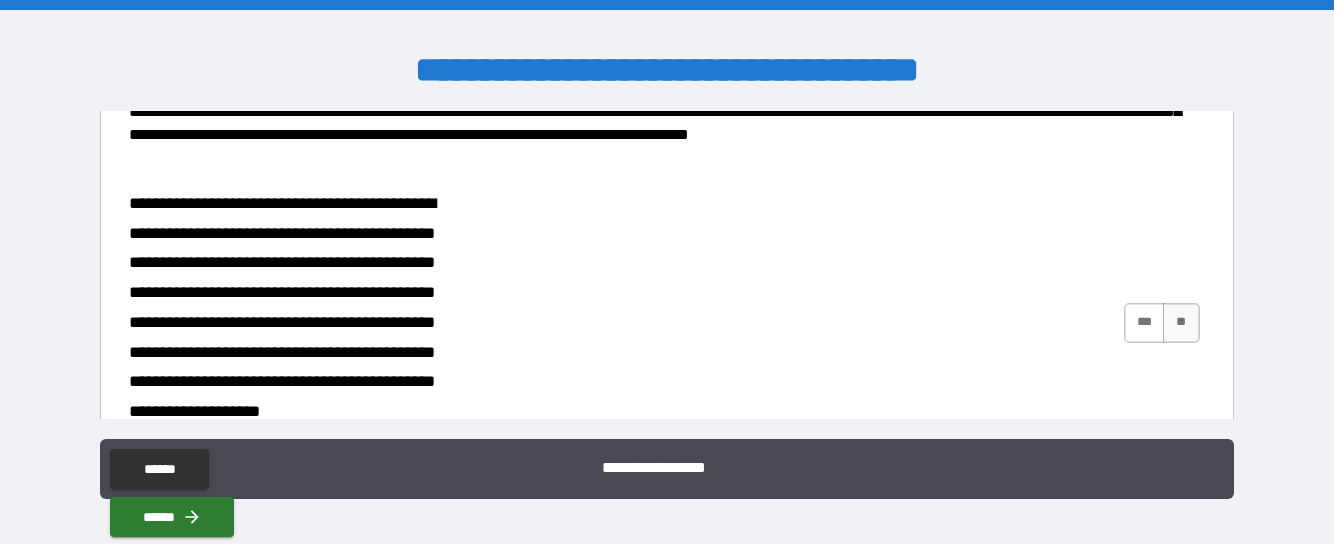 click on "***" at bounding box center [1145, 323] 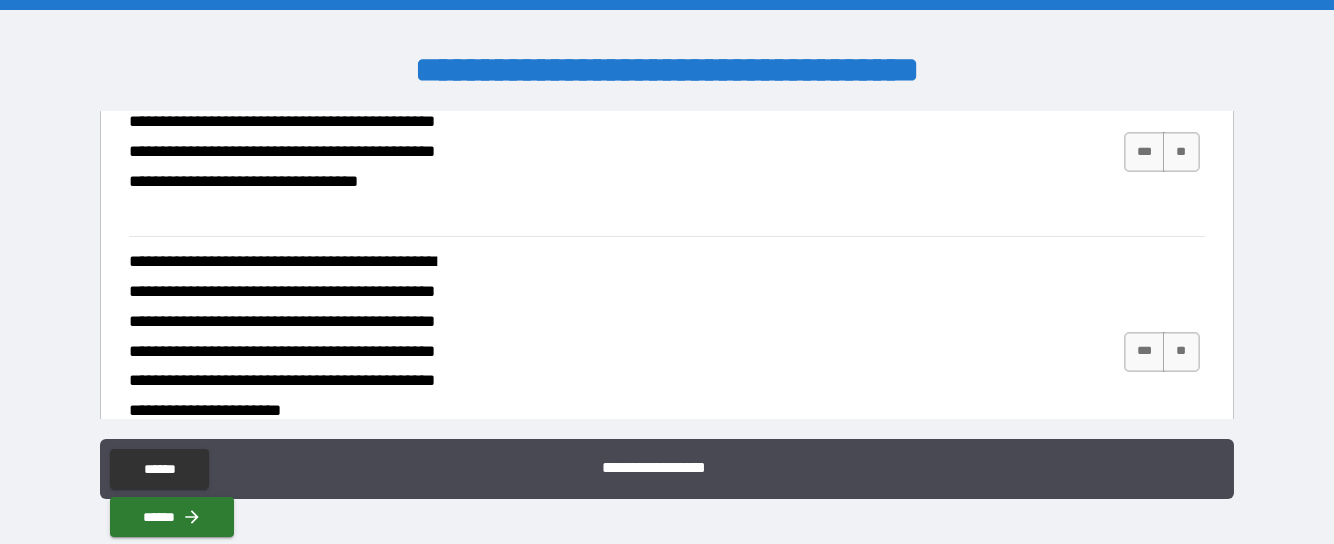 scroll, scrollTop: 600, scrollLeft: 0, axis: vertical 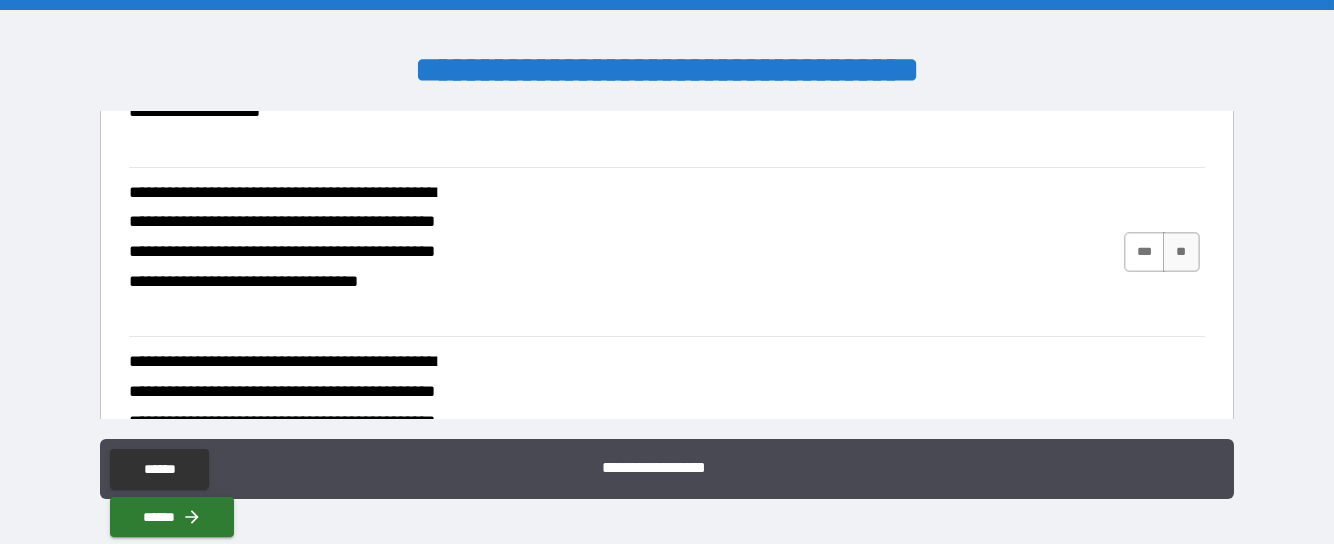 click on "***" at bounding box center [1145, 252] 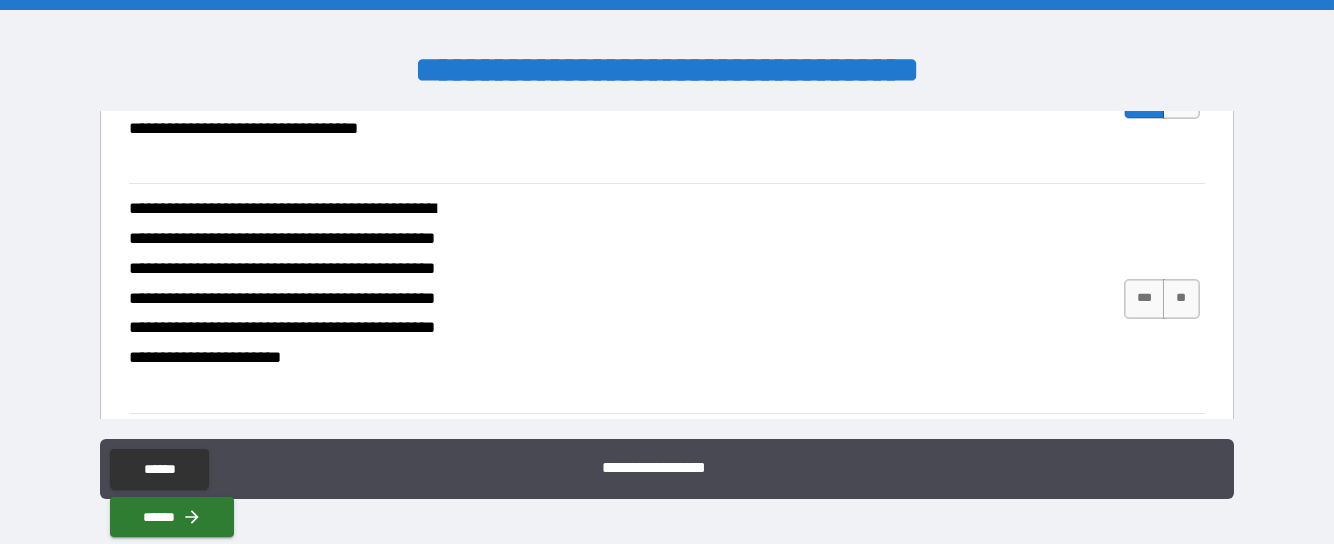 scroll, scrollTop: 799, scrollLeft: 0, axis: vertical 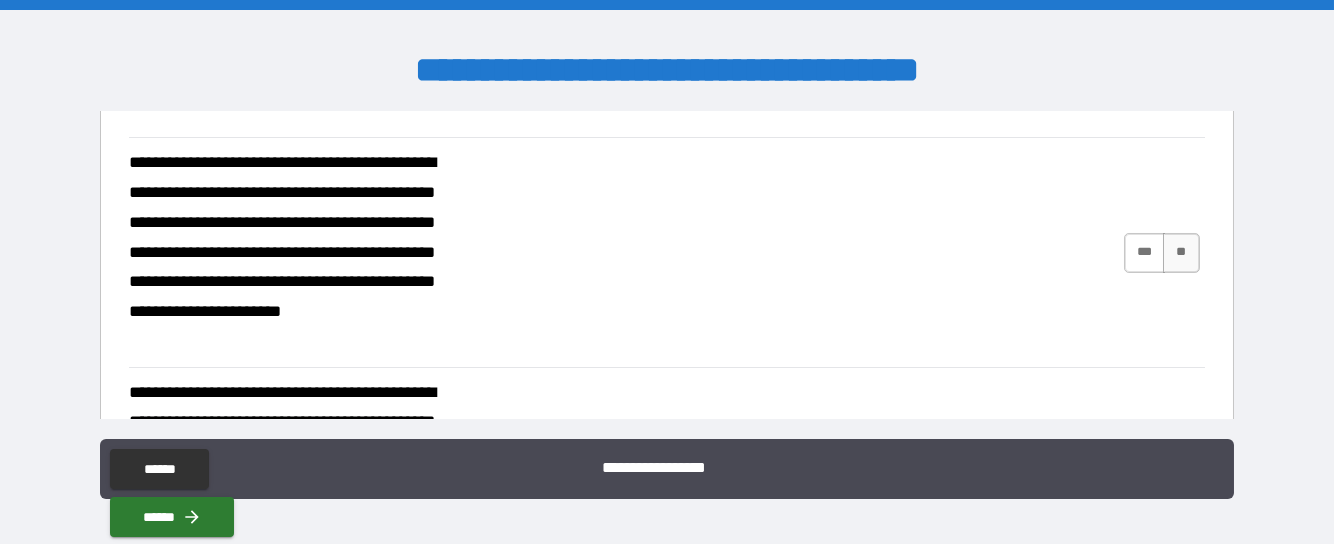 click on "***" at bounding box center [1145, 253] 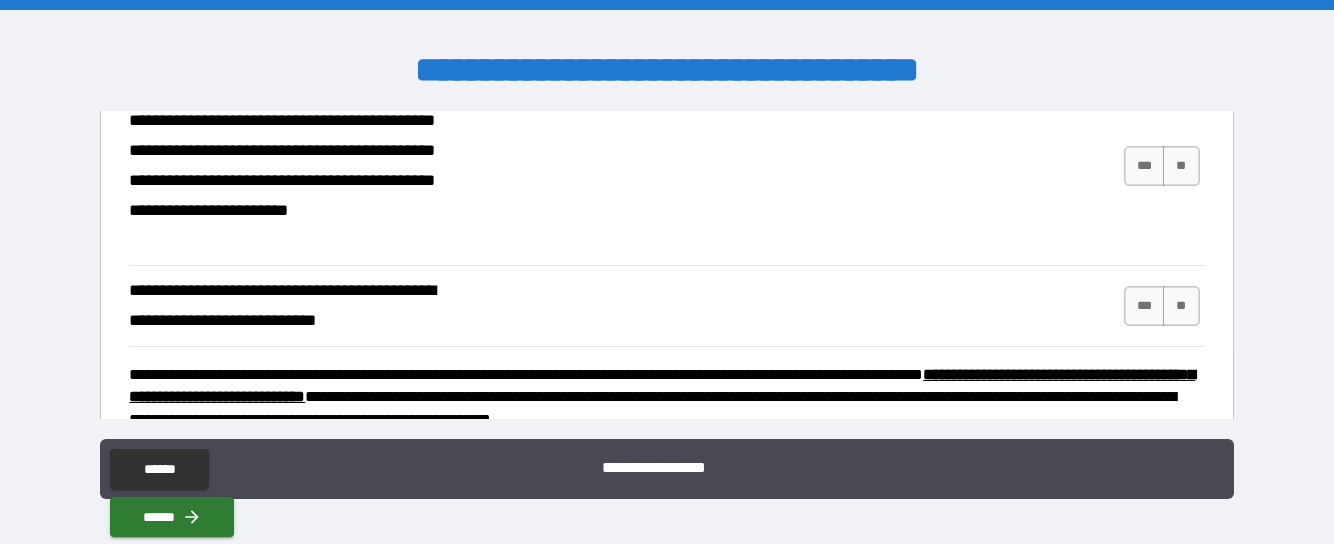 scroll, scrollTop: 999, scrollLeft: 0, axis: vertical 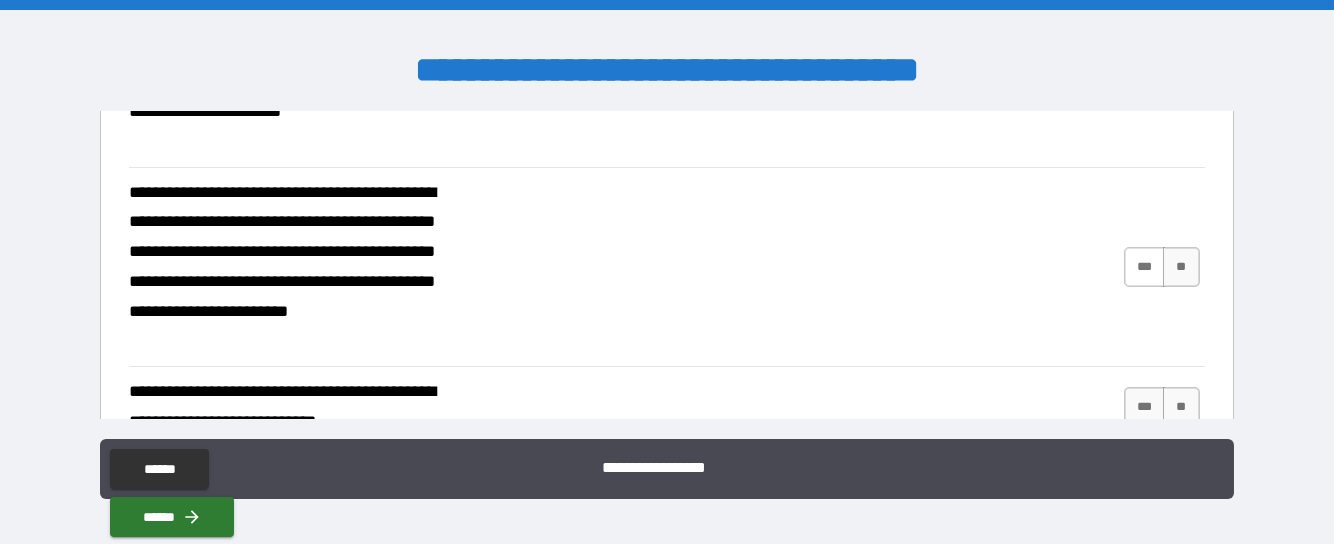 click on "***" at bounding box center [1145, 267] 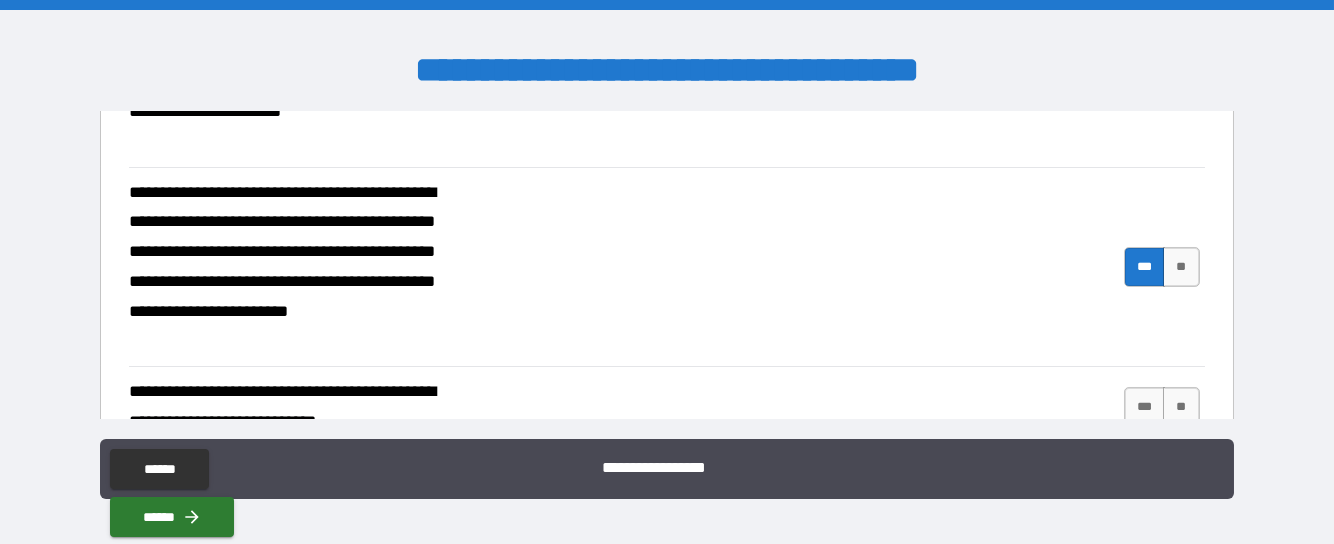 scroll, scrollTop: 1100, scrollLeft: 0, axis: vertical 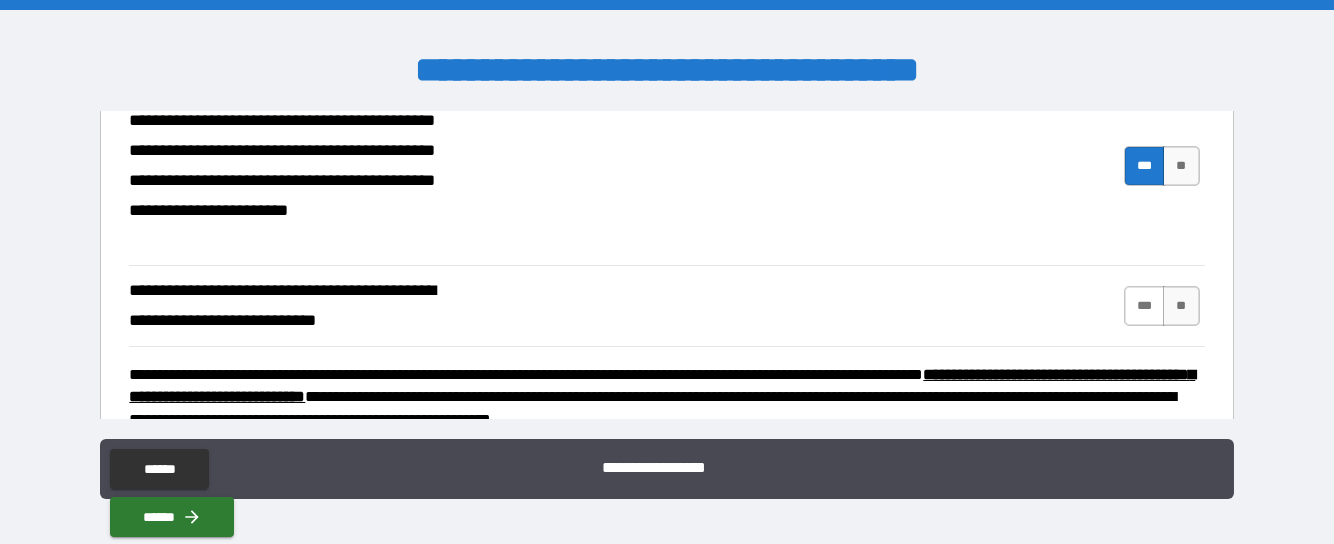 click on "***" at bounding box center (1145, 306) 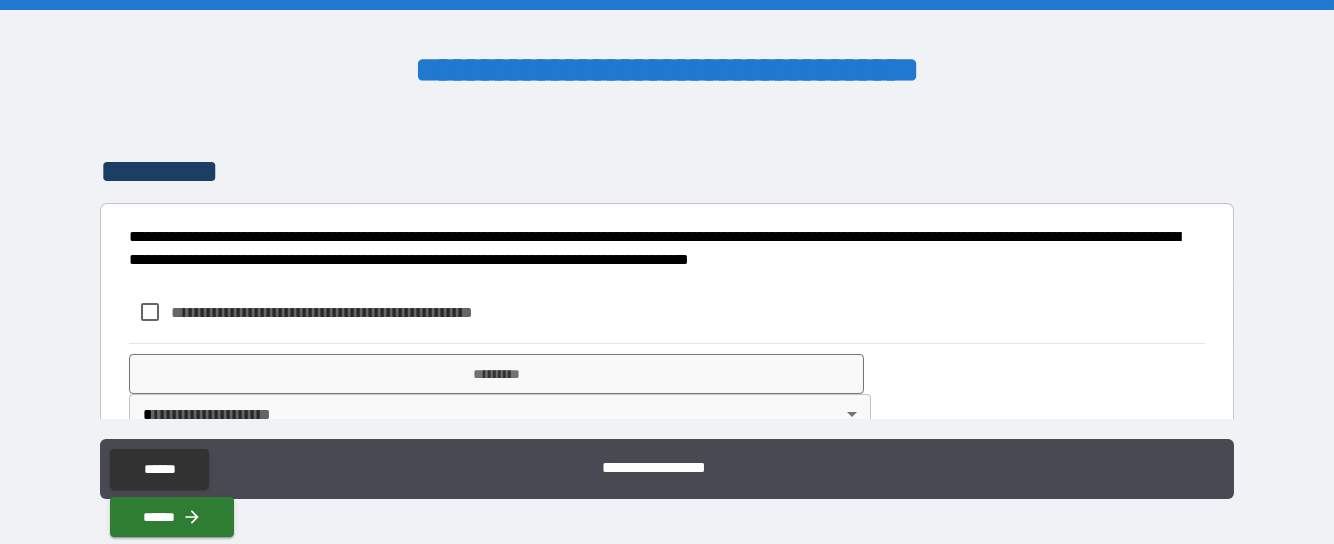 scroll, scrollTop: 1542, scrollLeft: 0, axis: vertical 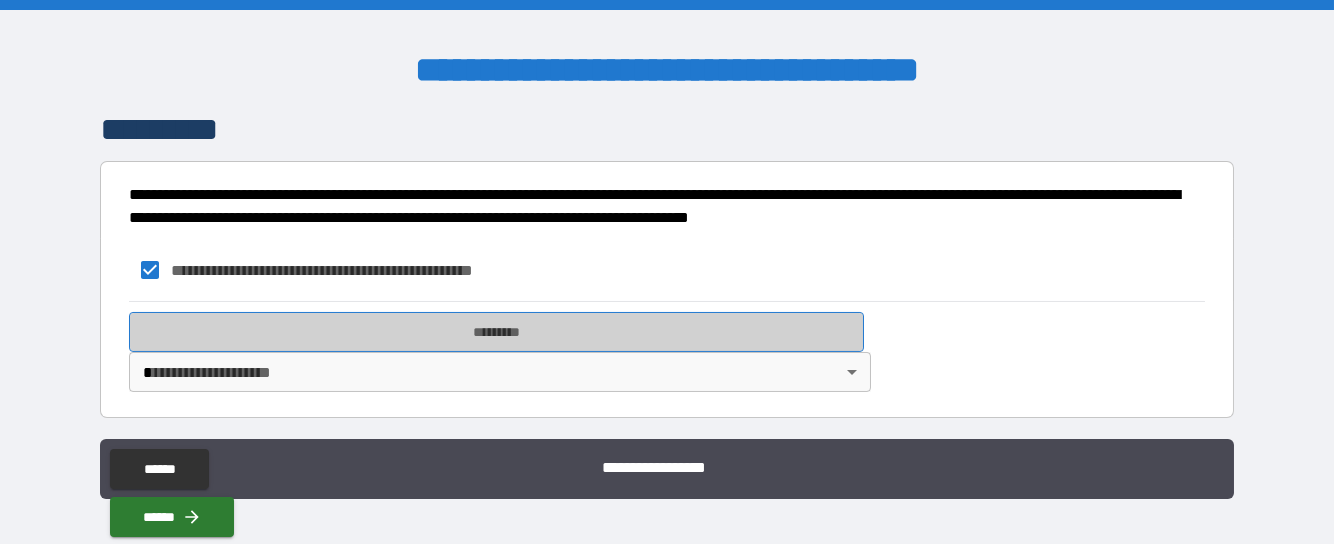click on "*********" at bounding box center [496, 332] 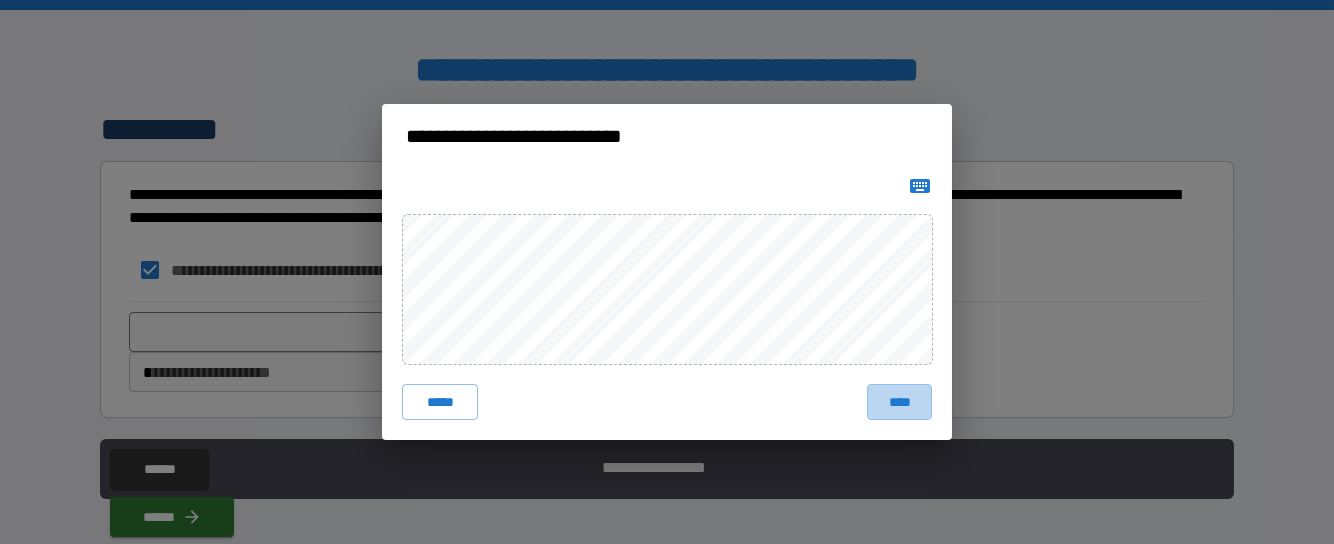 drag, startPoint x: 899, startPoint y: 400, endPoint x: 622, endPoint y: 401, distance: 277.0018 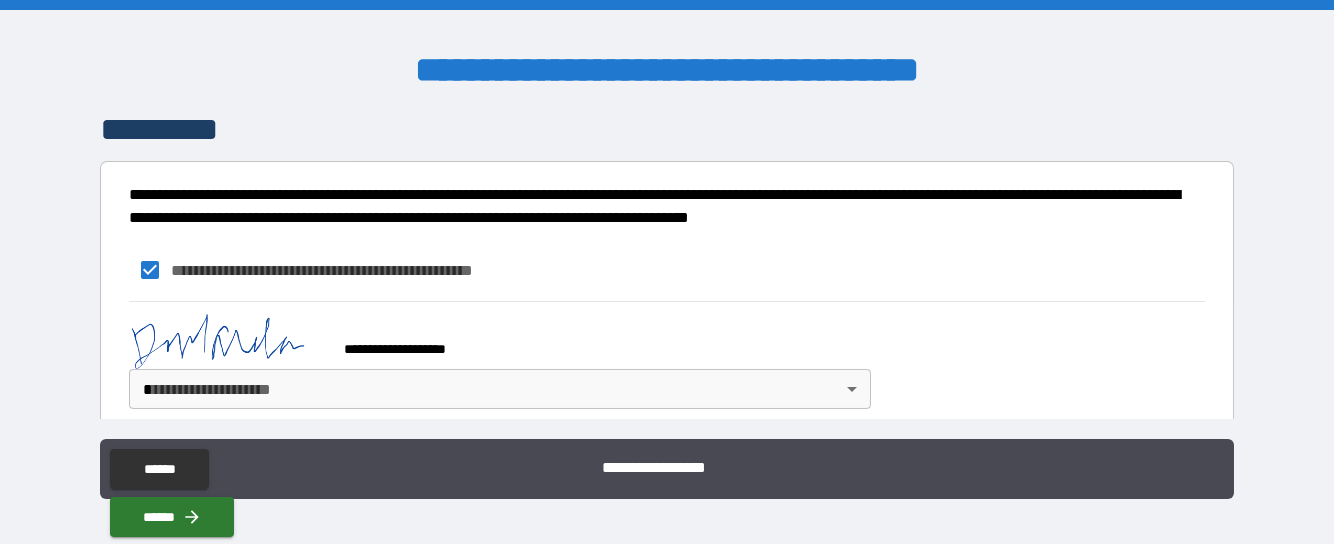 click on "**********" at bounding box center (667, 272) 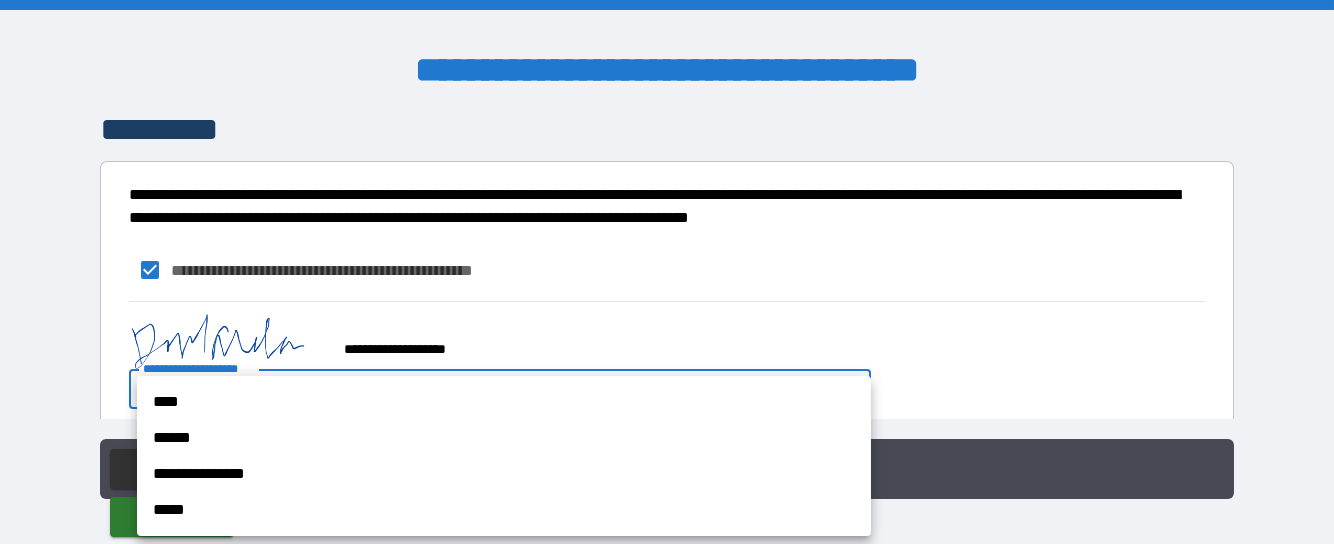 click on "****" at bounding box center [504, 402] 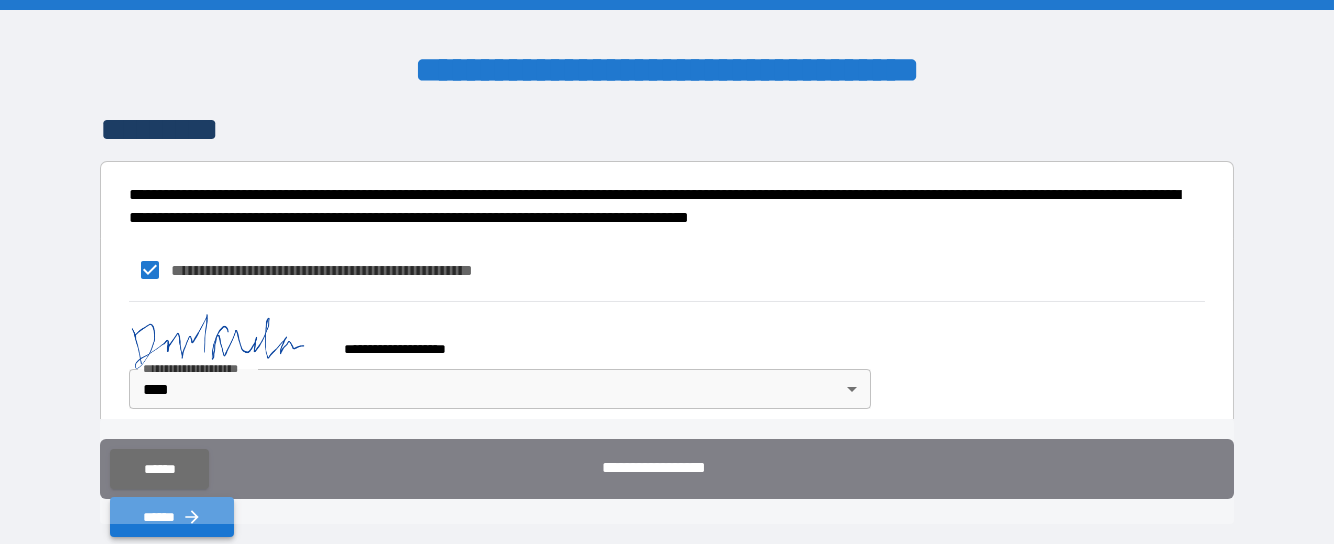 click on "******" at bounding box center [172, 517] 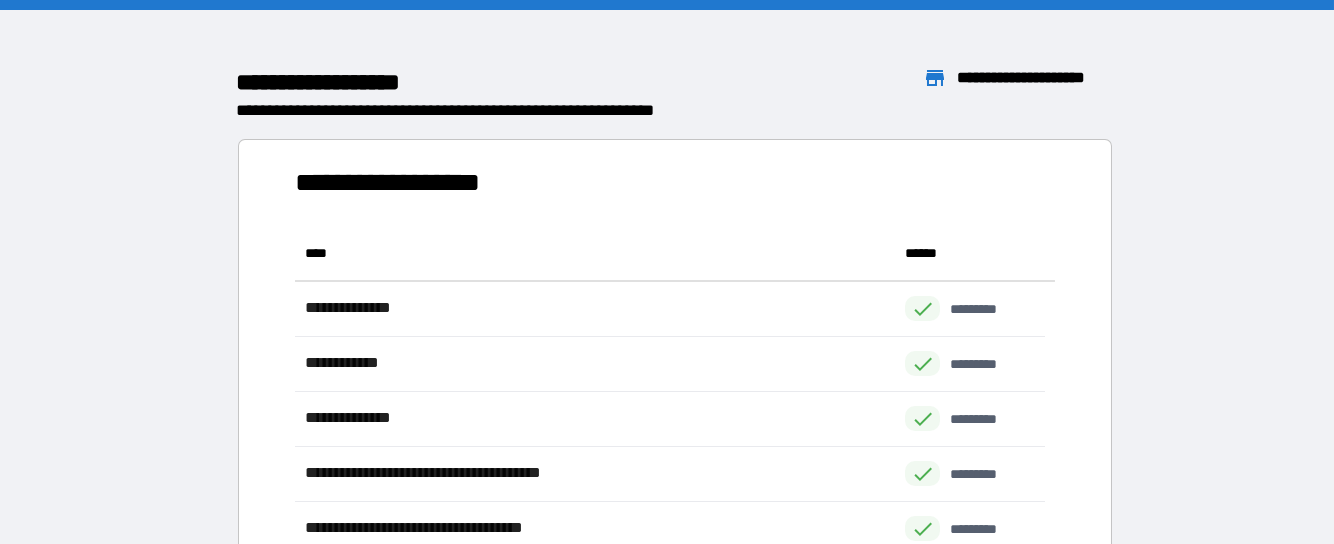 scroll, scrollTop: 15, scrollLeft: 15, axis: both 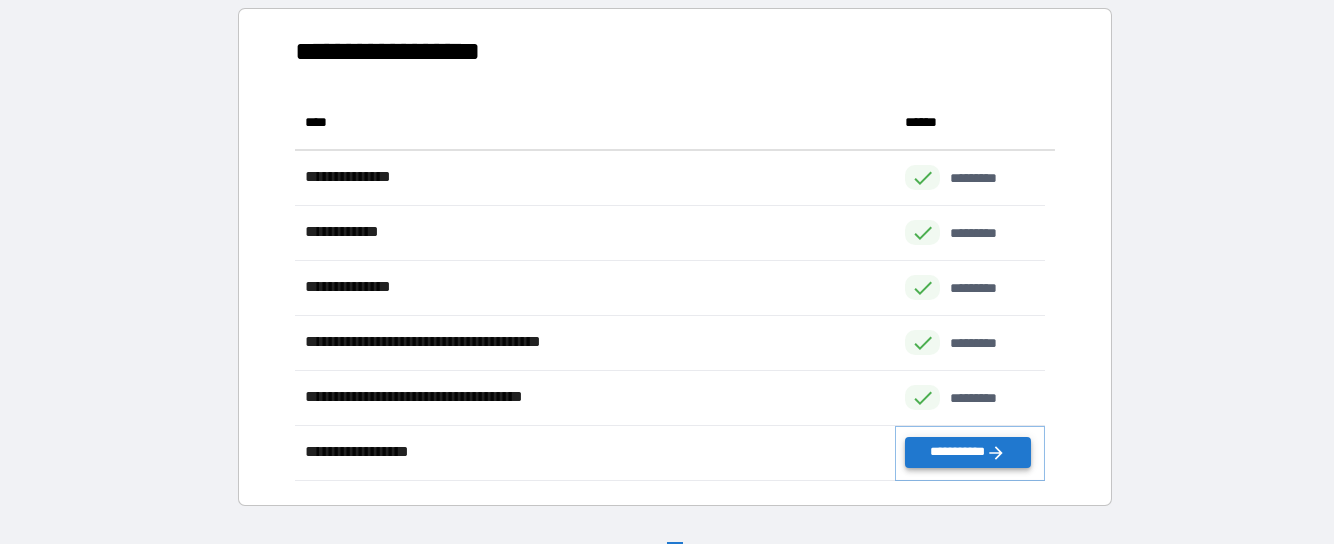click on "**********" at bounding box center (967, 452) 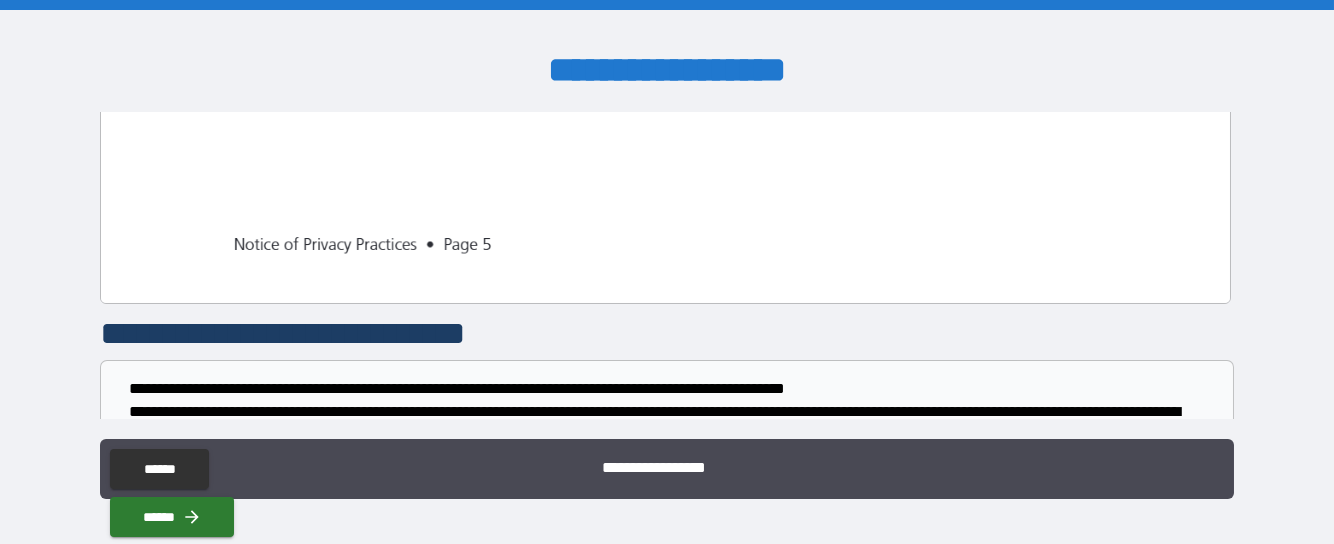 scroll, scrollTop: 7424, scrollLeft: 0, axis: vertical 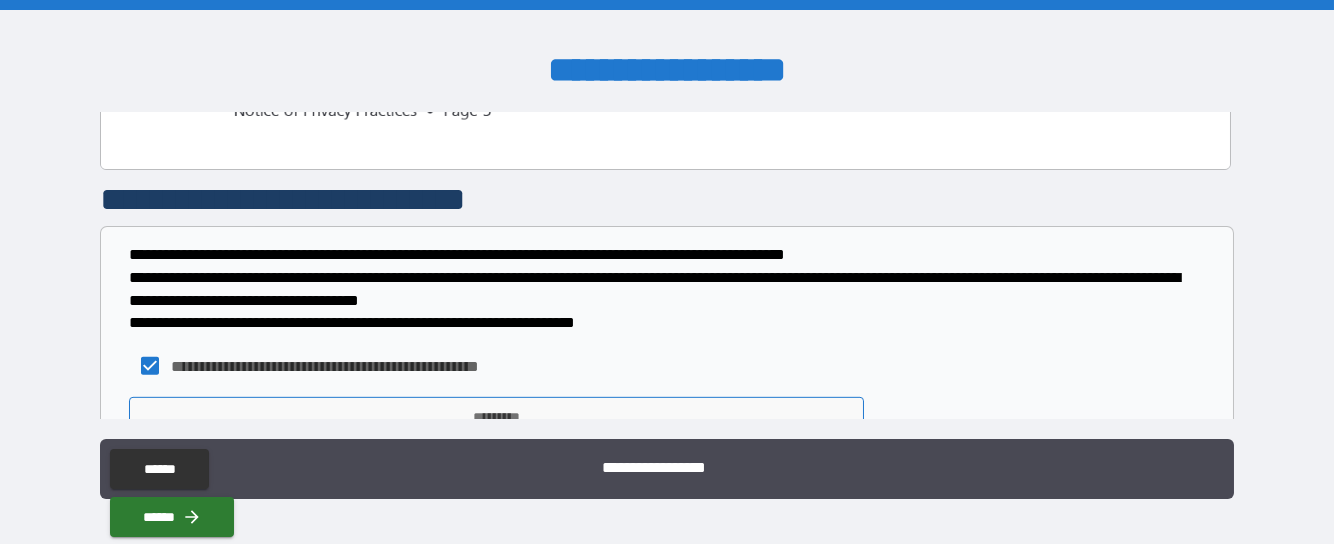 click on "*********" at bounding box center [496, 417] 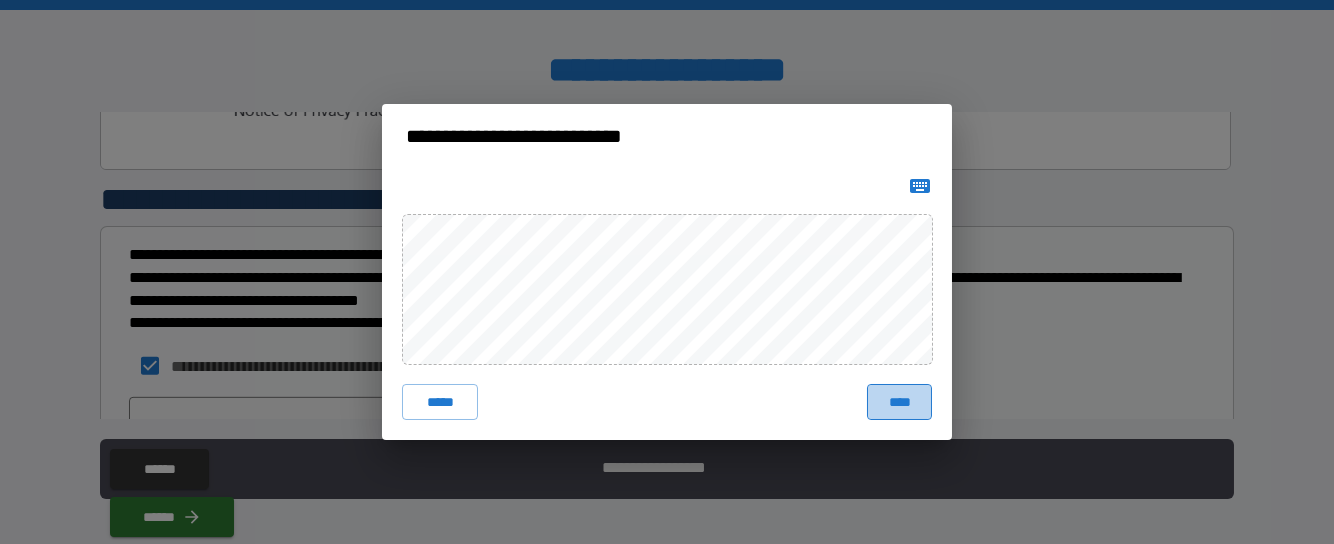 click on "****" at bounding box center (899, 402) 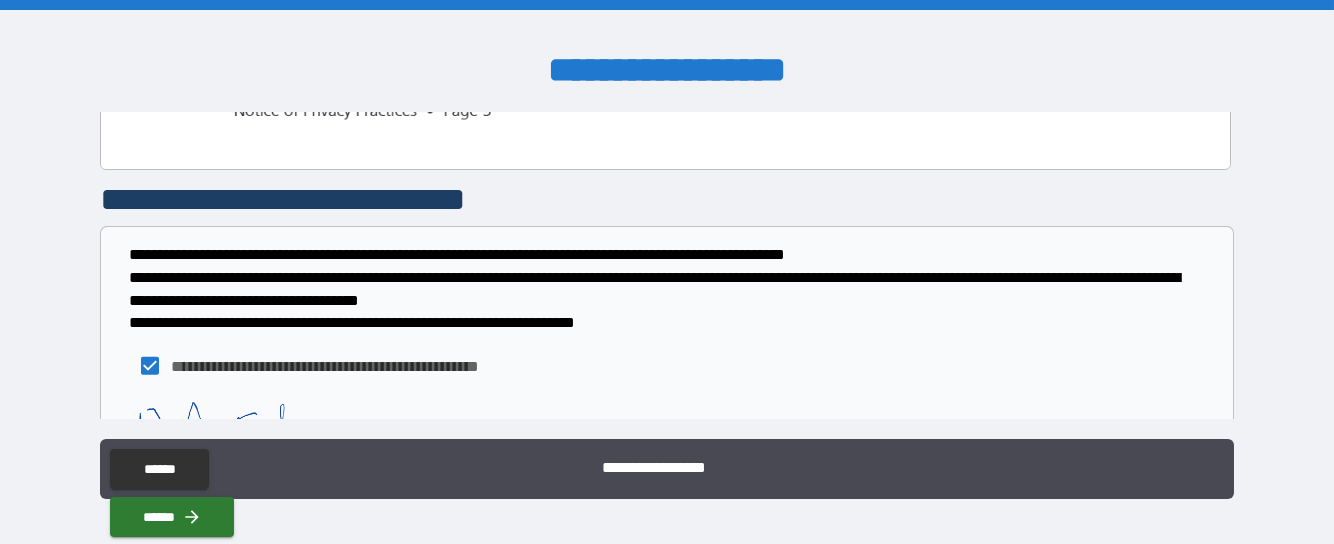click on "**********" at bounding box center (667, 272) 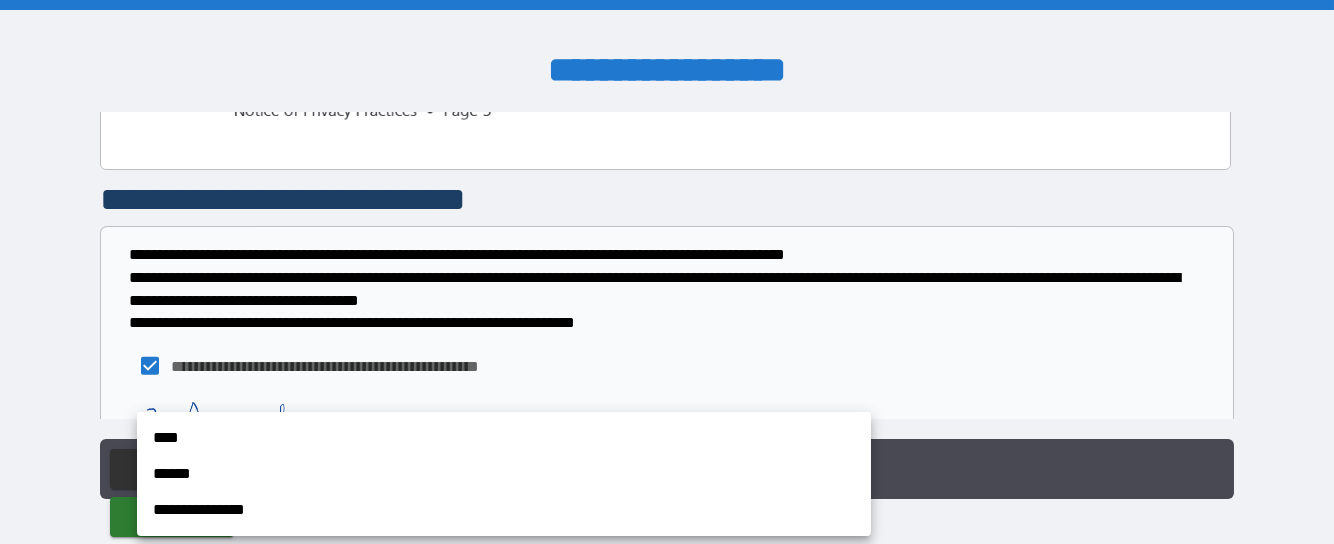 click on "****" at bounding box center (504, 438) 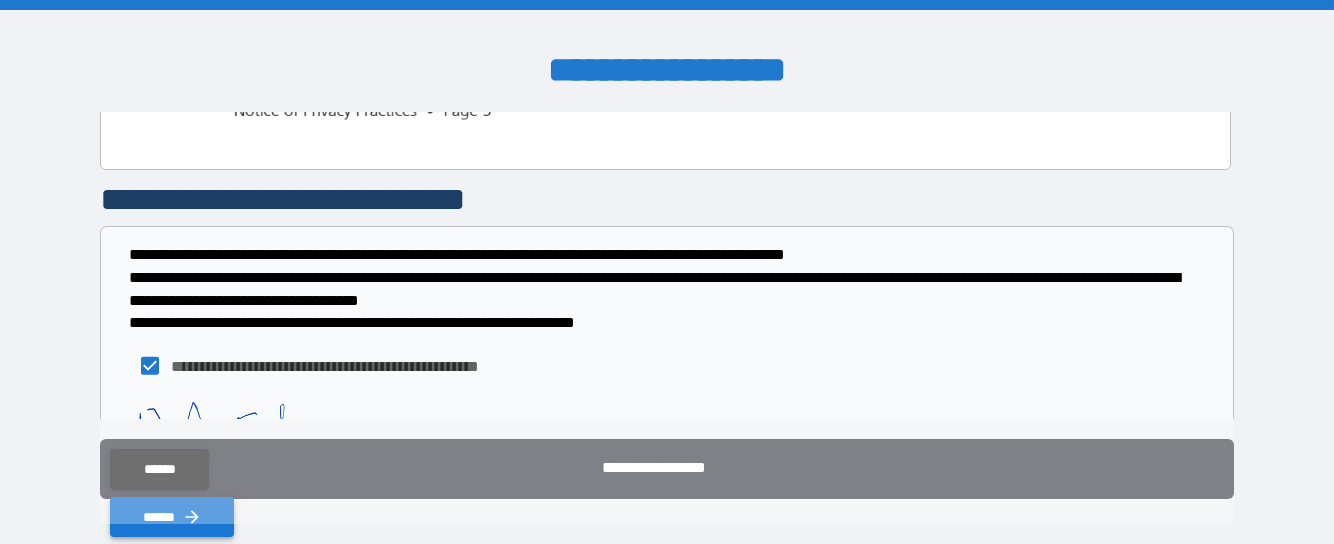 click on "******" at bounding box center [172, 517] 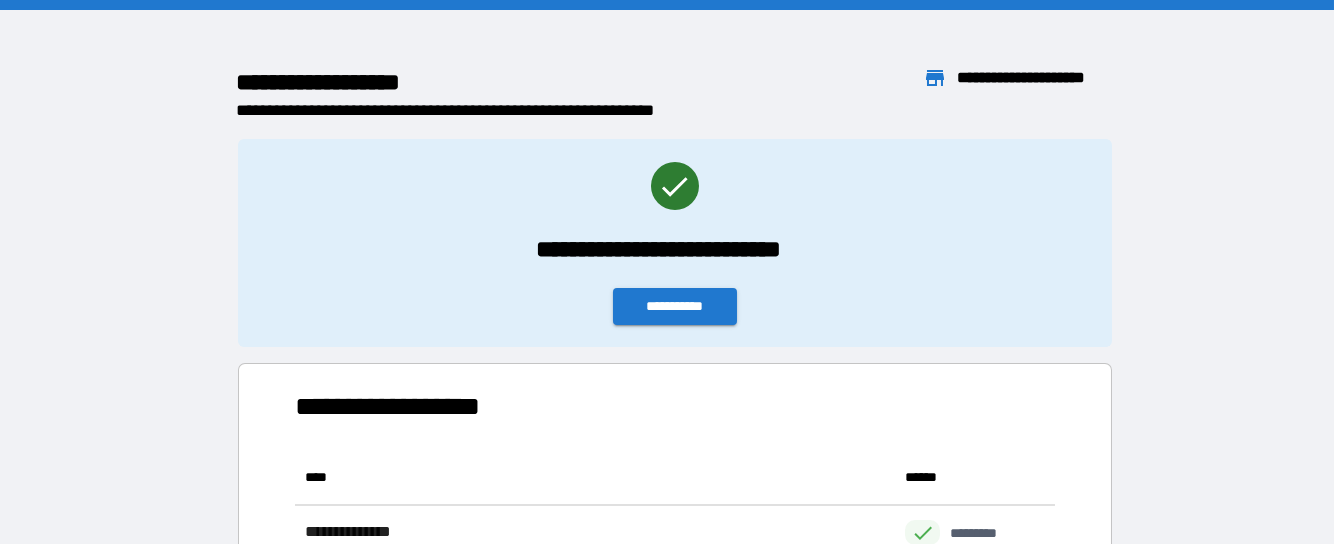 scroll, scrollTop: 15, scrollLeft: 15, axis: both 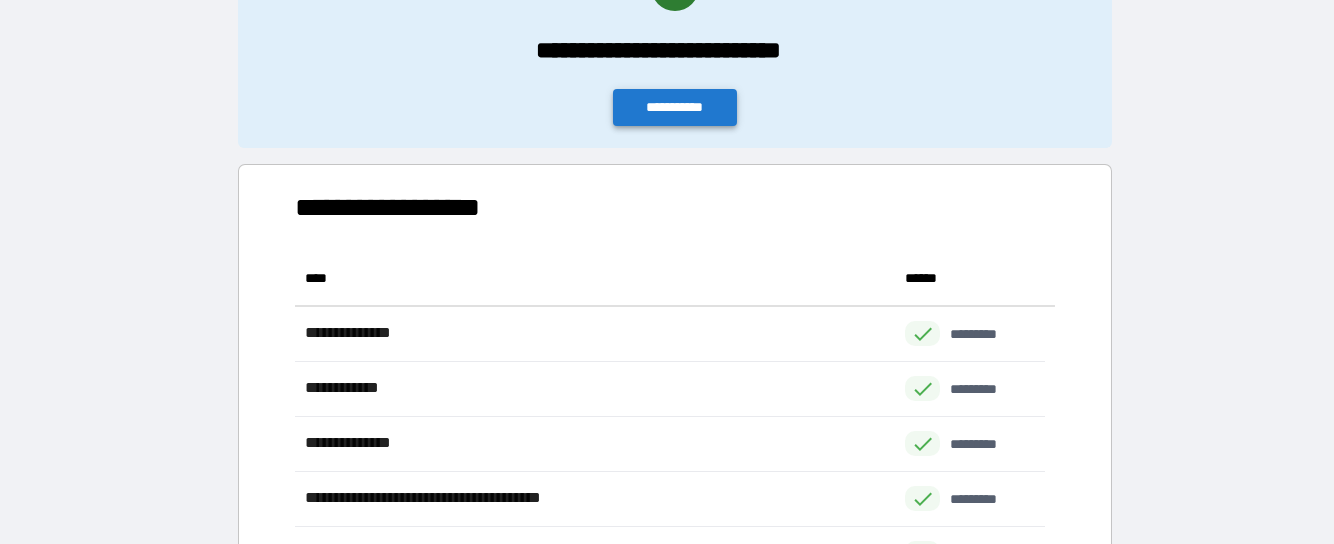 click on "**********" at bounding box center (675, 107) 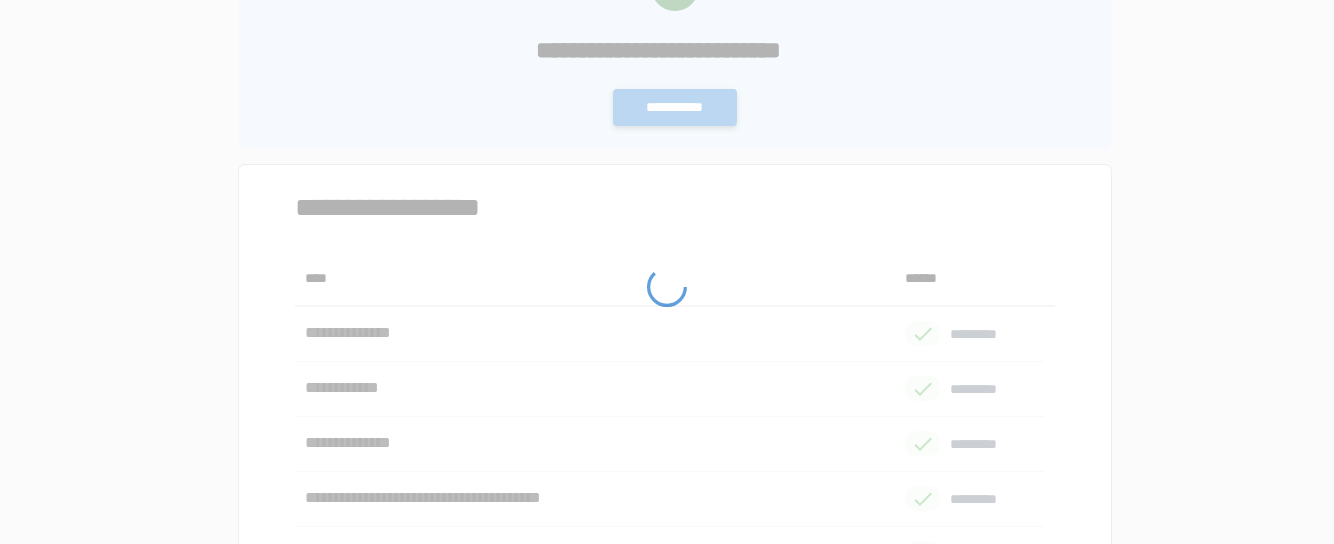 scroll, scrollTop: 0, scrollLeft: 0, axis: both 